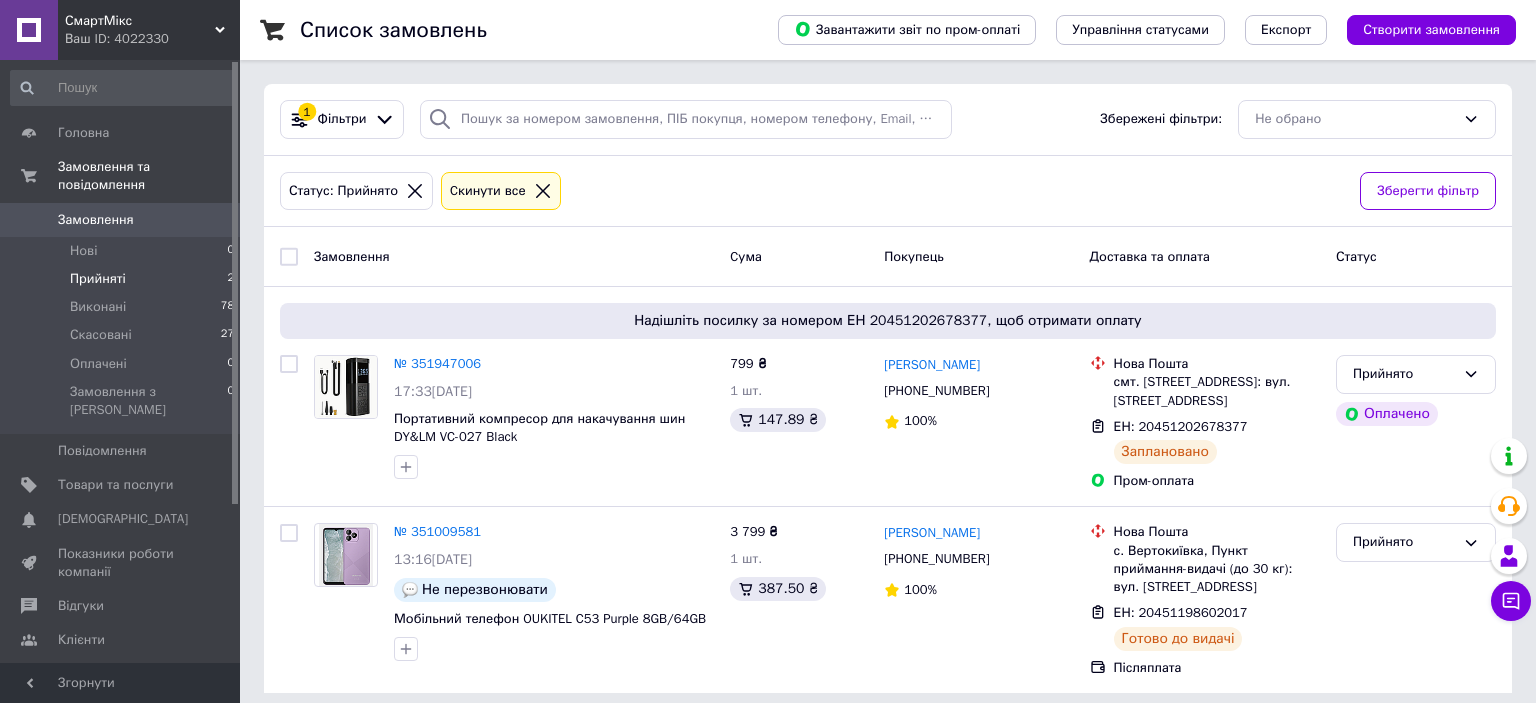 scroll, scrollTop: 0, scrollLeft: 0, axis: both 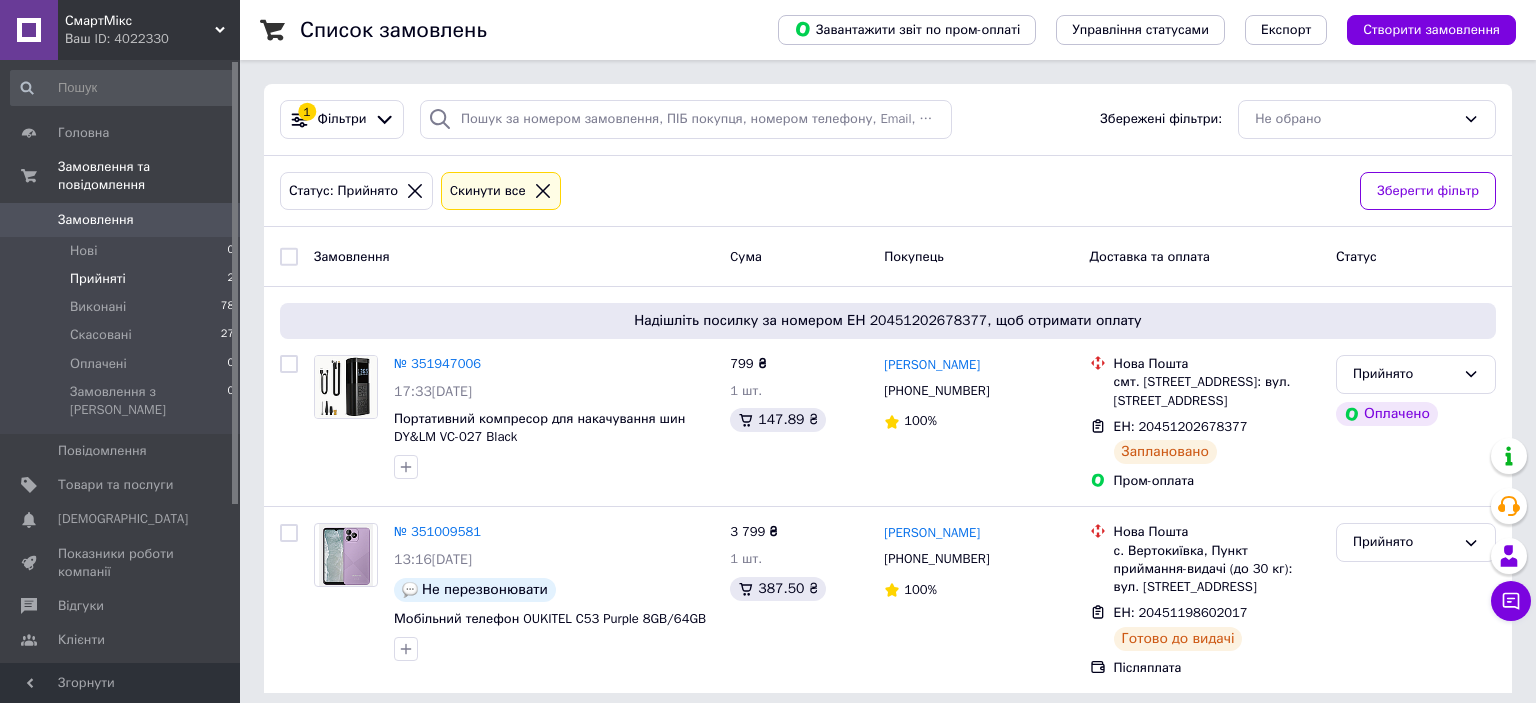 click on "Прийняті 2" at bounding box center (123, 279) 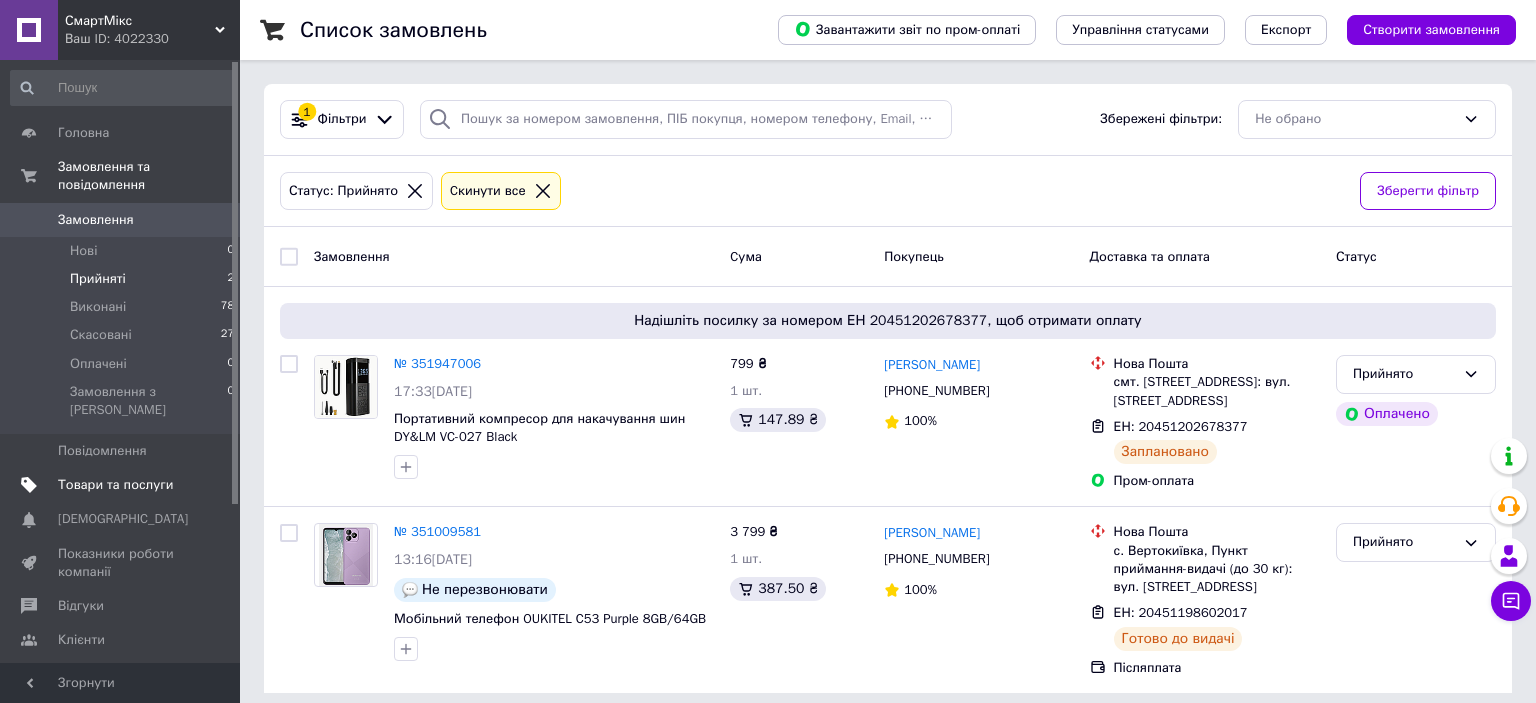 click on "Товари та послуги" at bounding box center (115, 485) 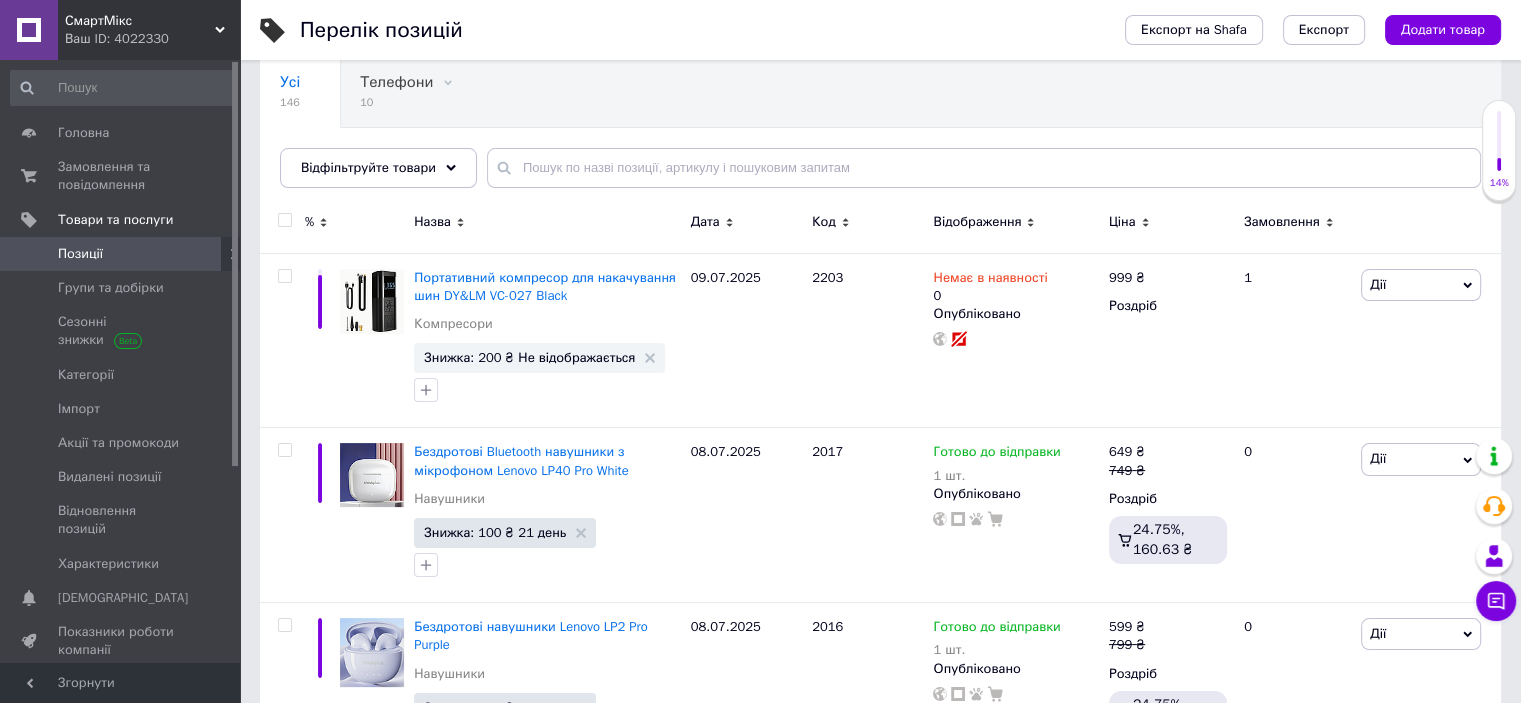scroll, scrollTop: 200, scrollLeft: 0, axis: vertical 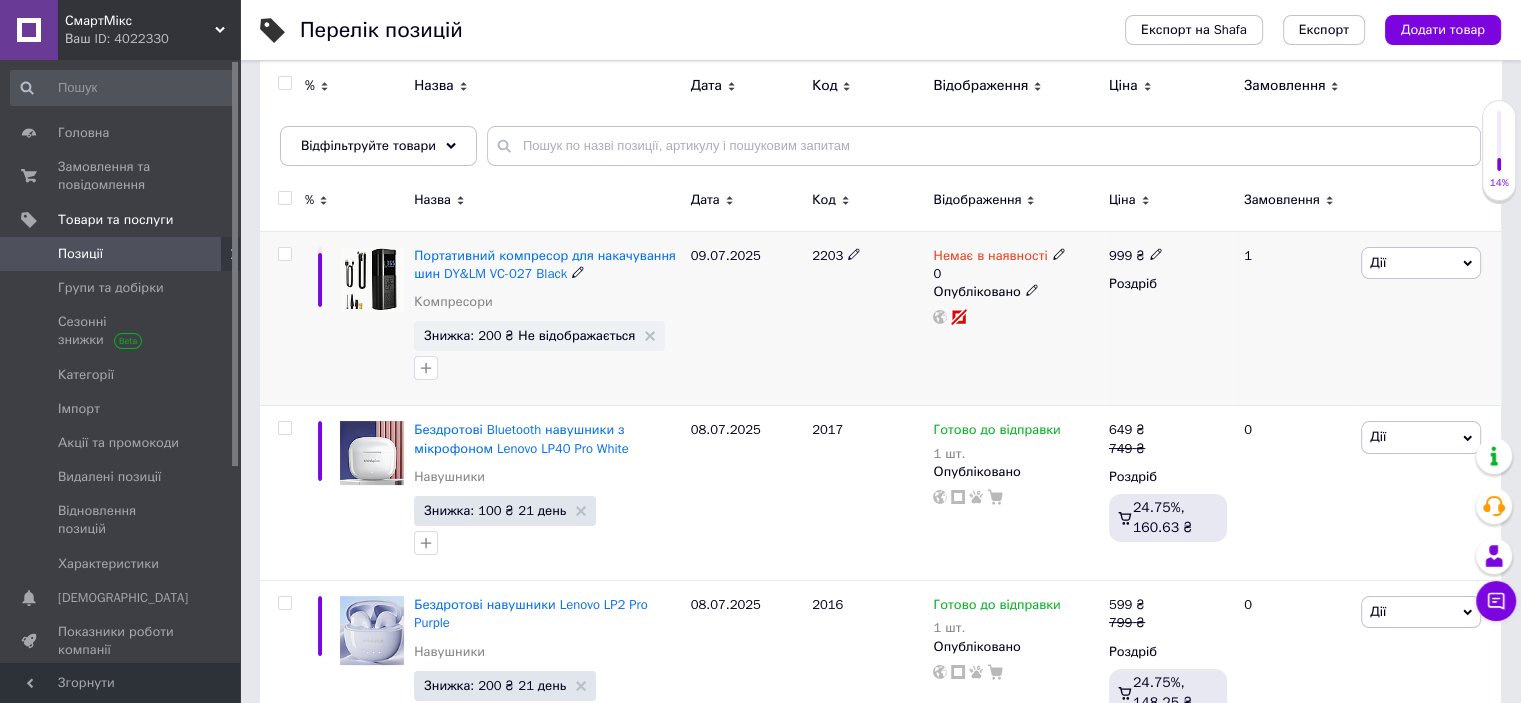 click 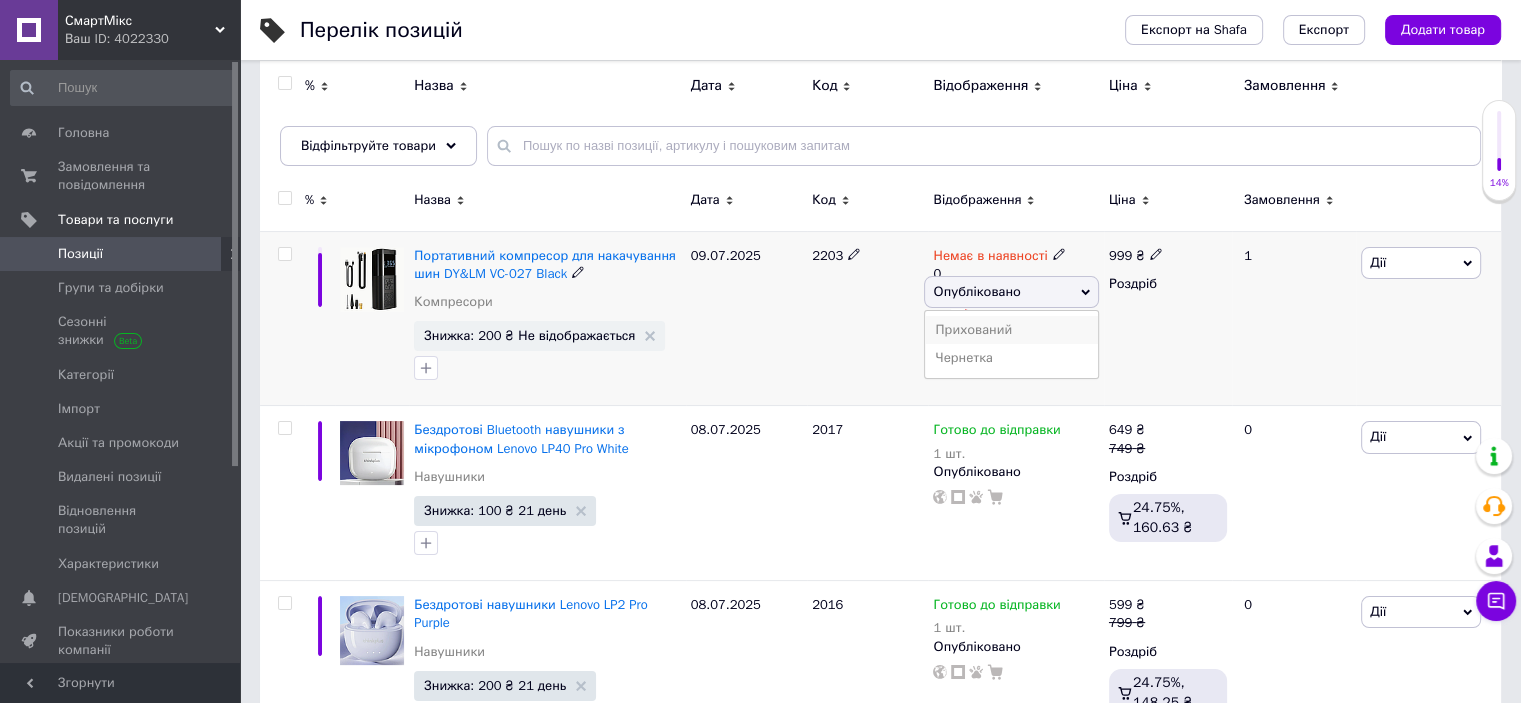 click on "Прихований" at bounding box center [1011, 330] 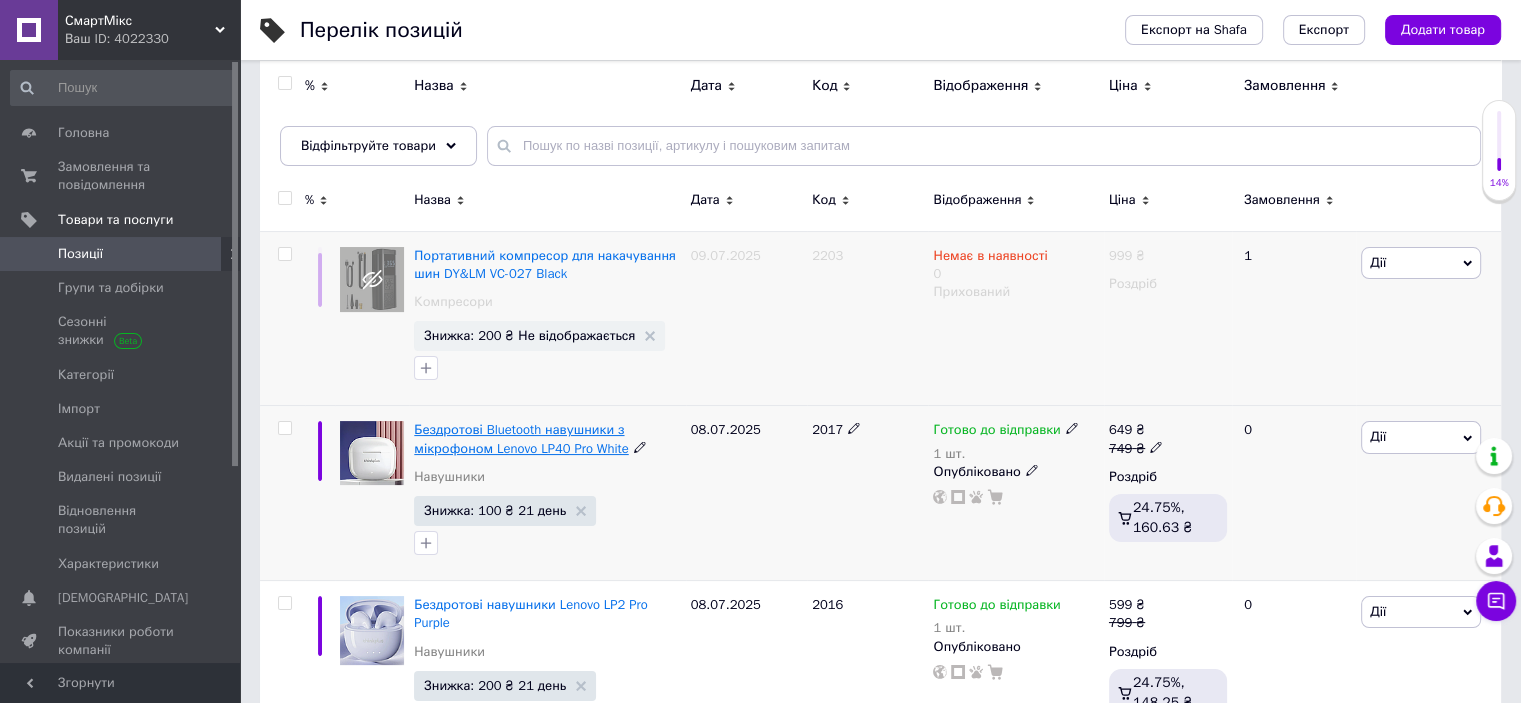 click on "Бездротові Bluetooth навушники з мікрофоном  Lenovo LP40 Pro White" at bounding box center [521, 438] 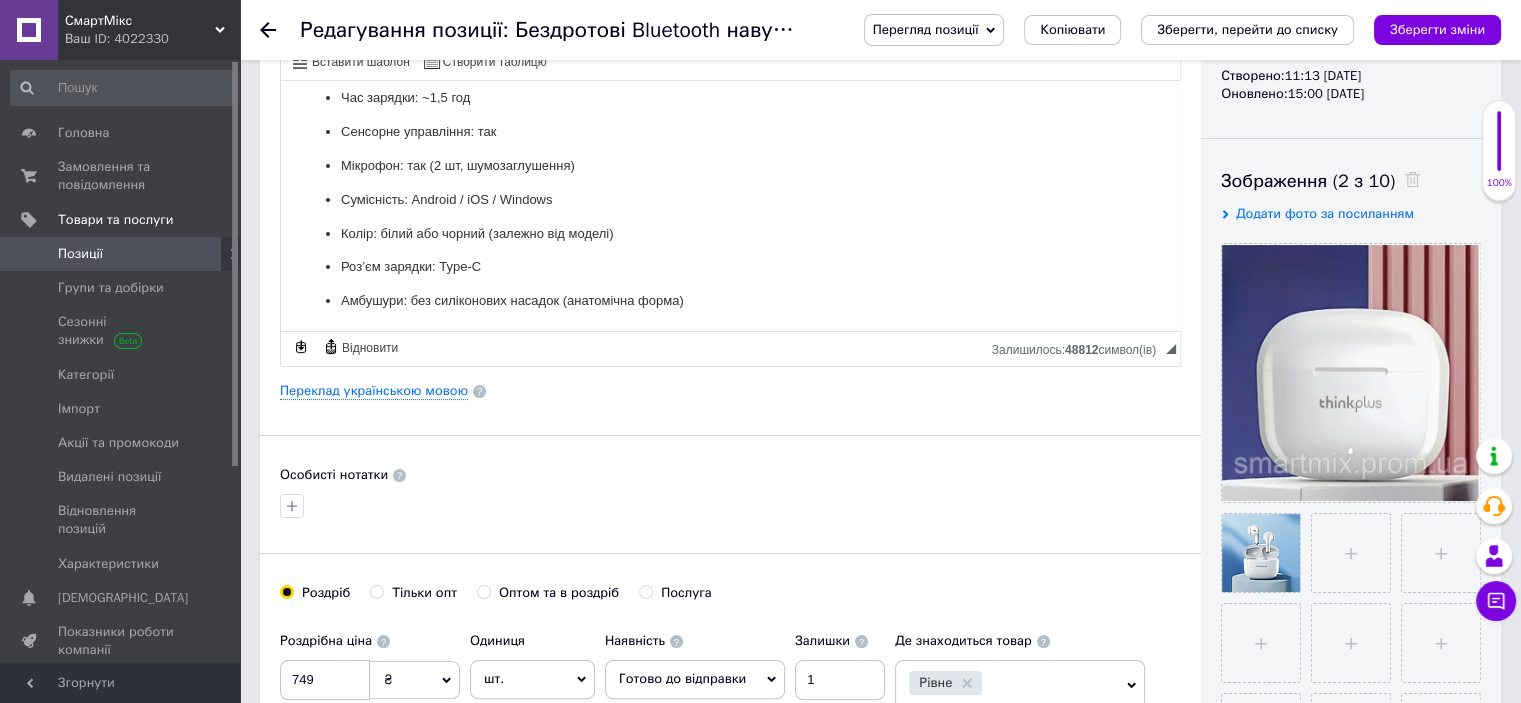 scroll, scrollTop: 400, scrollLeft: 0, axis: vertical 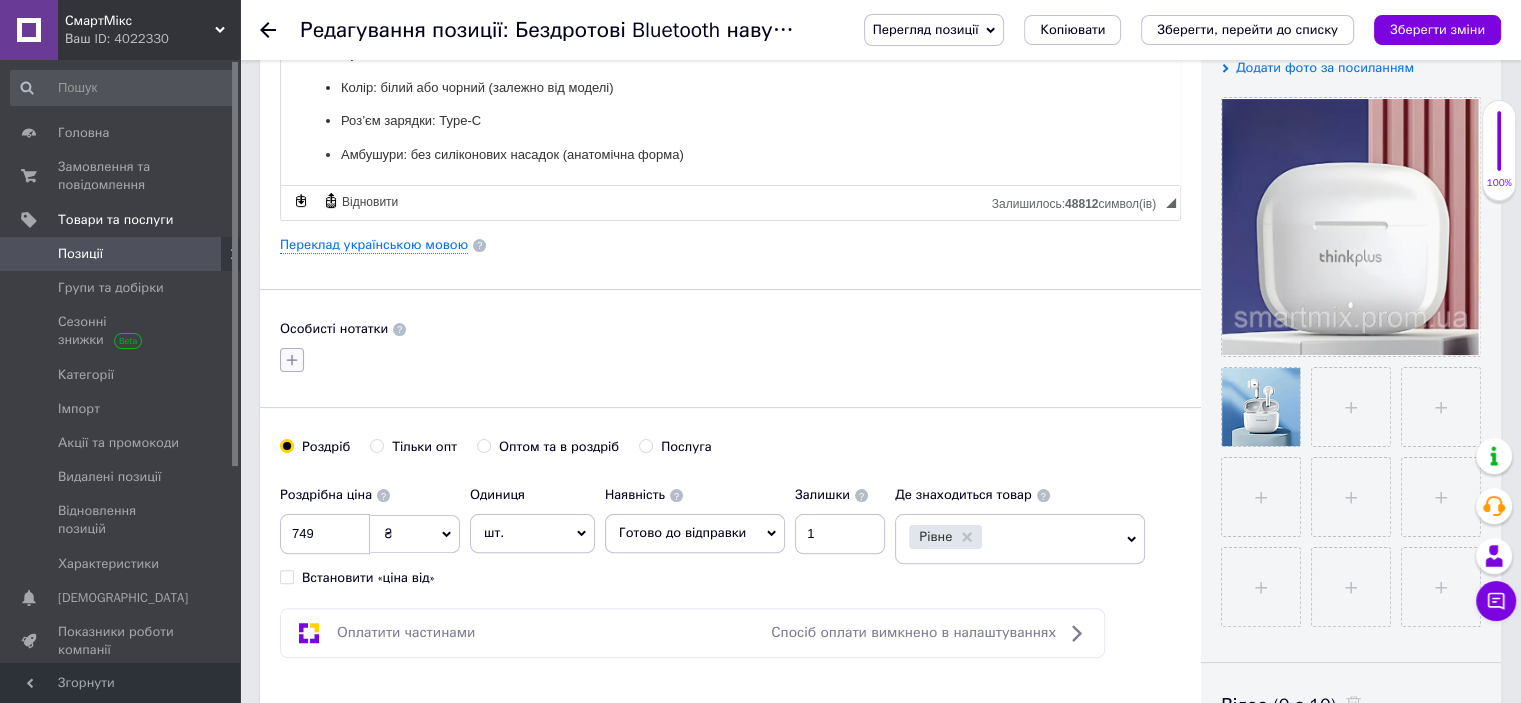 click 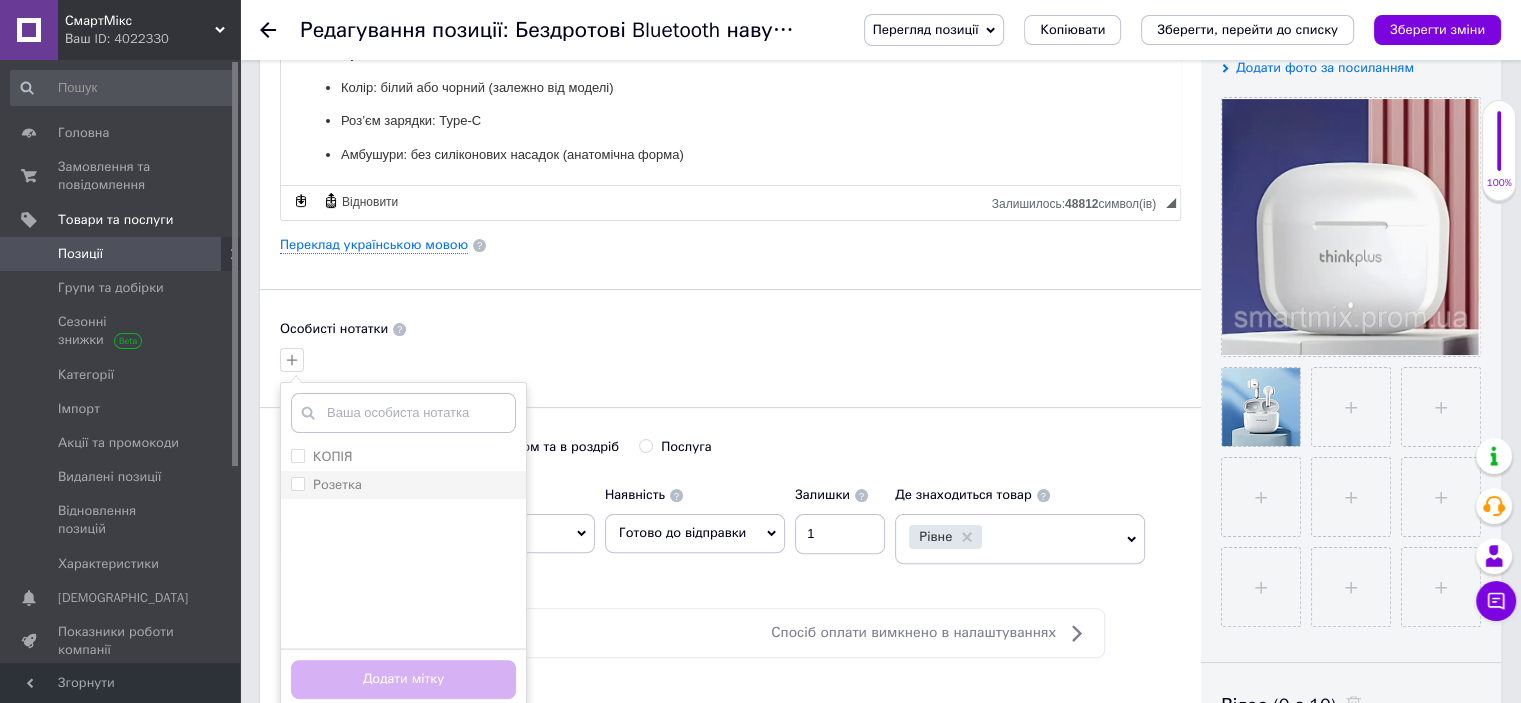 click on "Розетка" at bounding box center [297, 483] 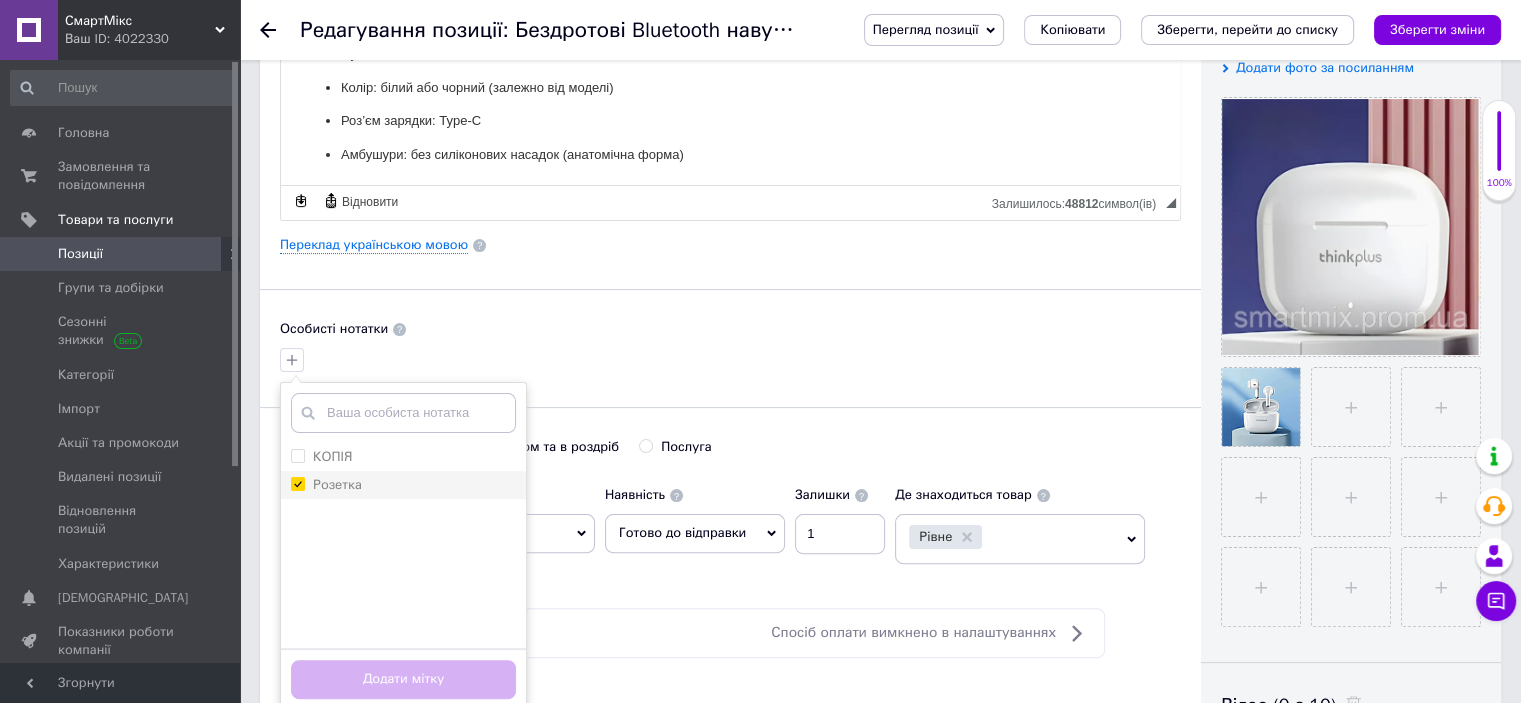checkbox on "true" 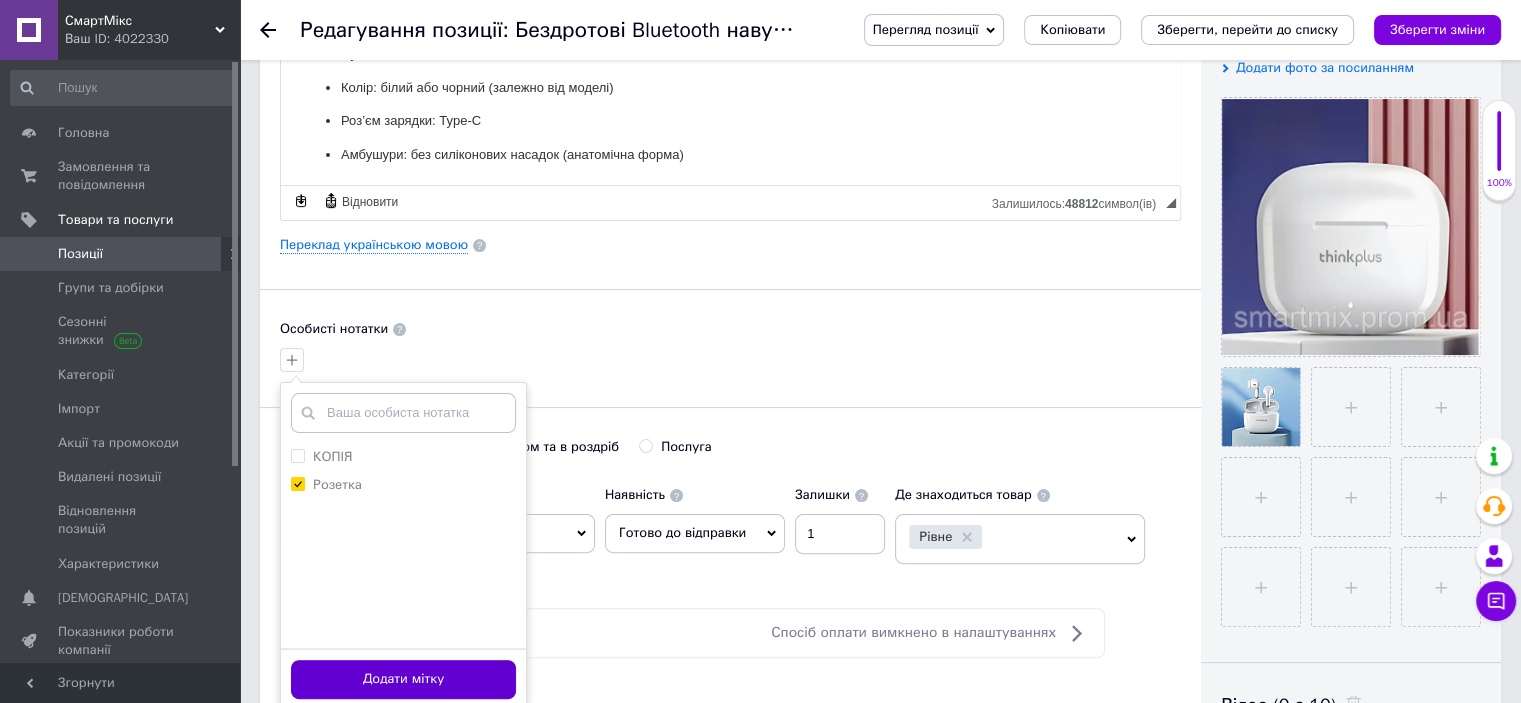 click on "Додати мітку" at bounding box center (403, 679) 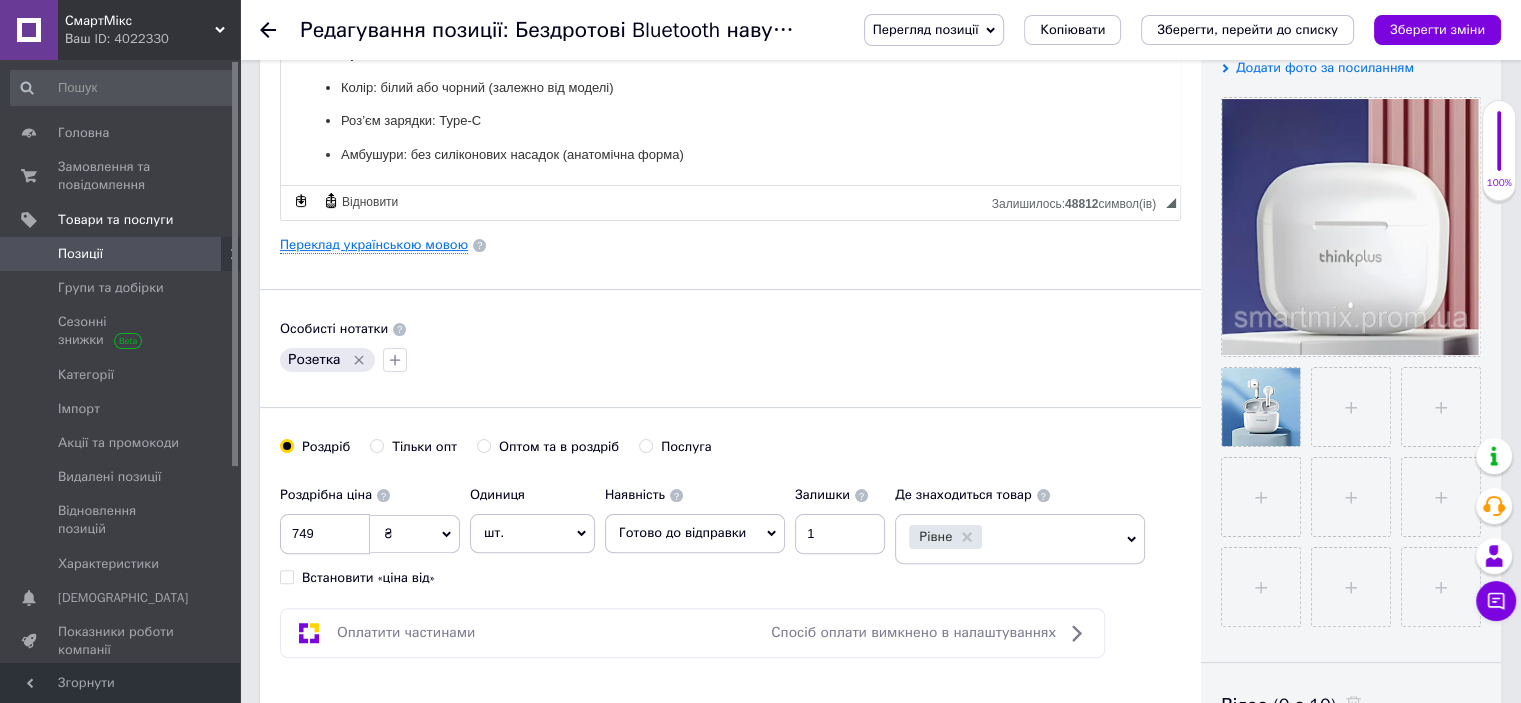 click on "Переклад українською мовою" at bounding box center (374, 245) 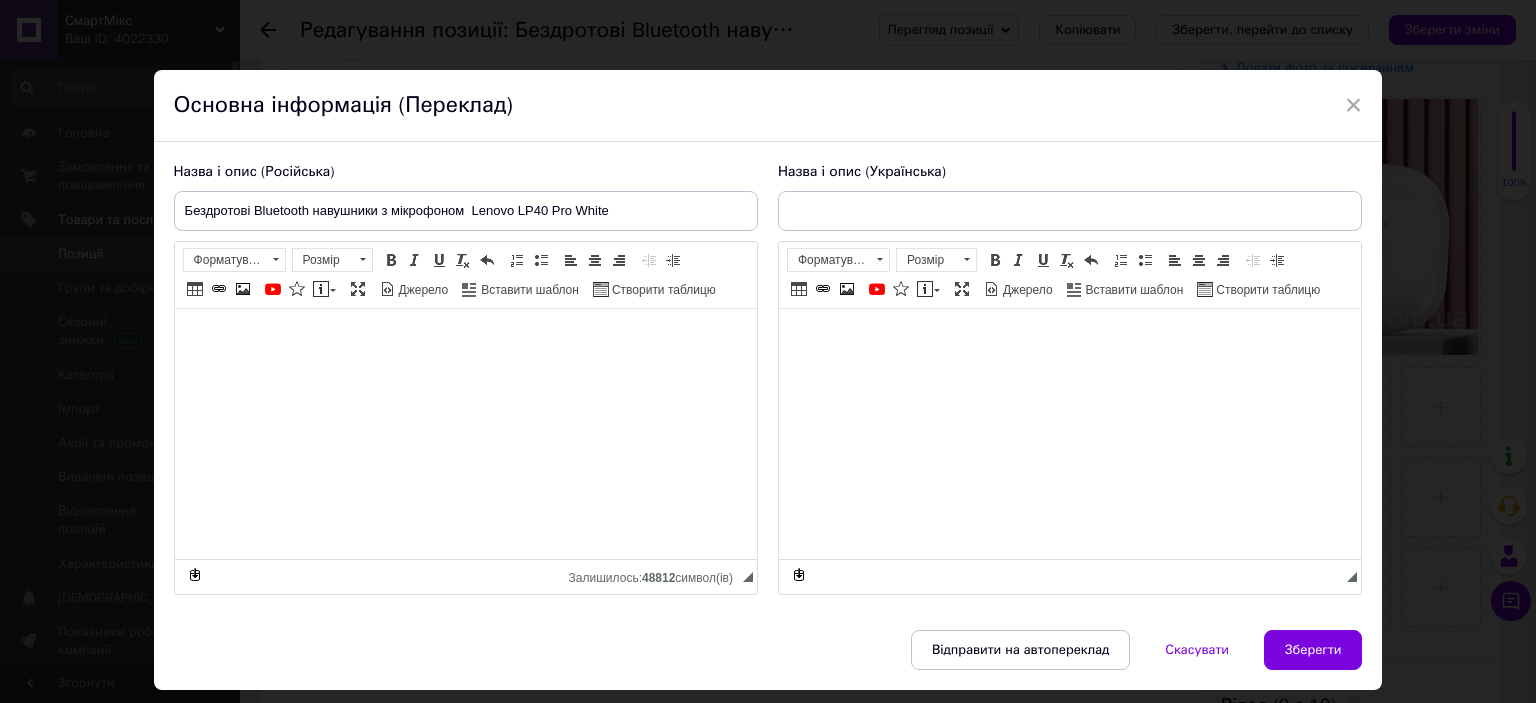 type on "Бездротові Bluetooth навушники з мікрофоном  Lenovo LP40 Pro White" 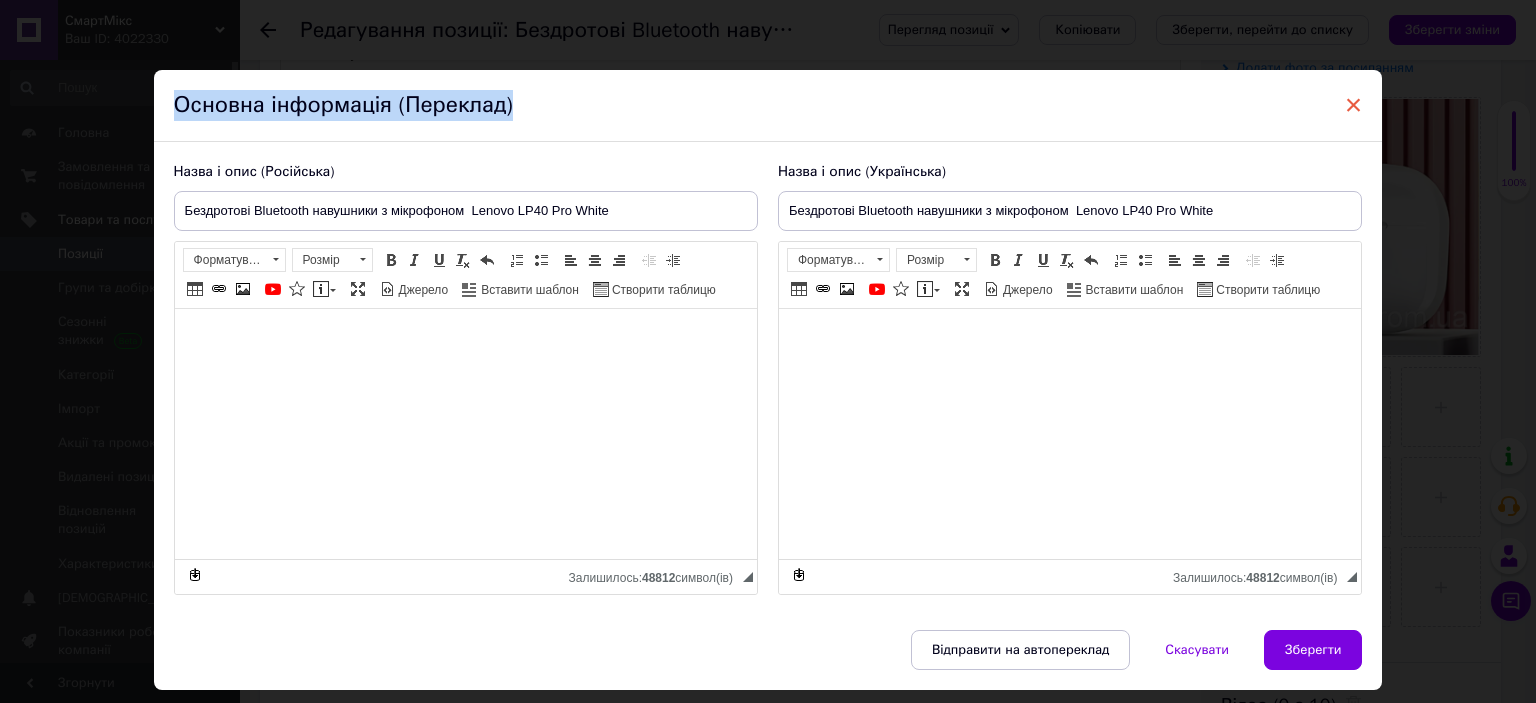 click on "× Основна інформація (Переклад) Назва і опис (Російська) Бездротові Bluetooth навушники з мікрофоном  Lenovo LP40 Pro White Lenovo LP40 Pro  — популярні TWS-навушники нового покоління з сучасним дизайном, чудовим звучанням і максимально зручною посадкою. Завдяки компактному кейсу, надійному Bluetooth-з'єднанню та автономності до 20 годин — це ідеальний вибір для музики, відео, ігор та спілкування.
-  Bluetooth 5.3  — швидке і стабільне з’єднання
-  Стереозвук з глибокими басами  — баланс високих та низьких частот
-  Сенсорне керування  — зручно перемикати треки та відповідати на дзвінки" at bounding box center (768, 380) 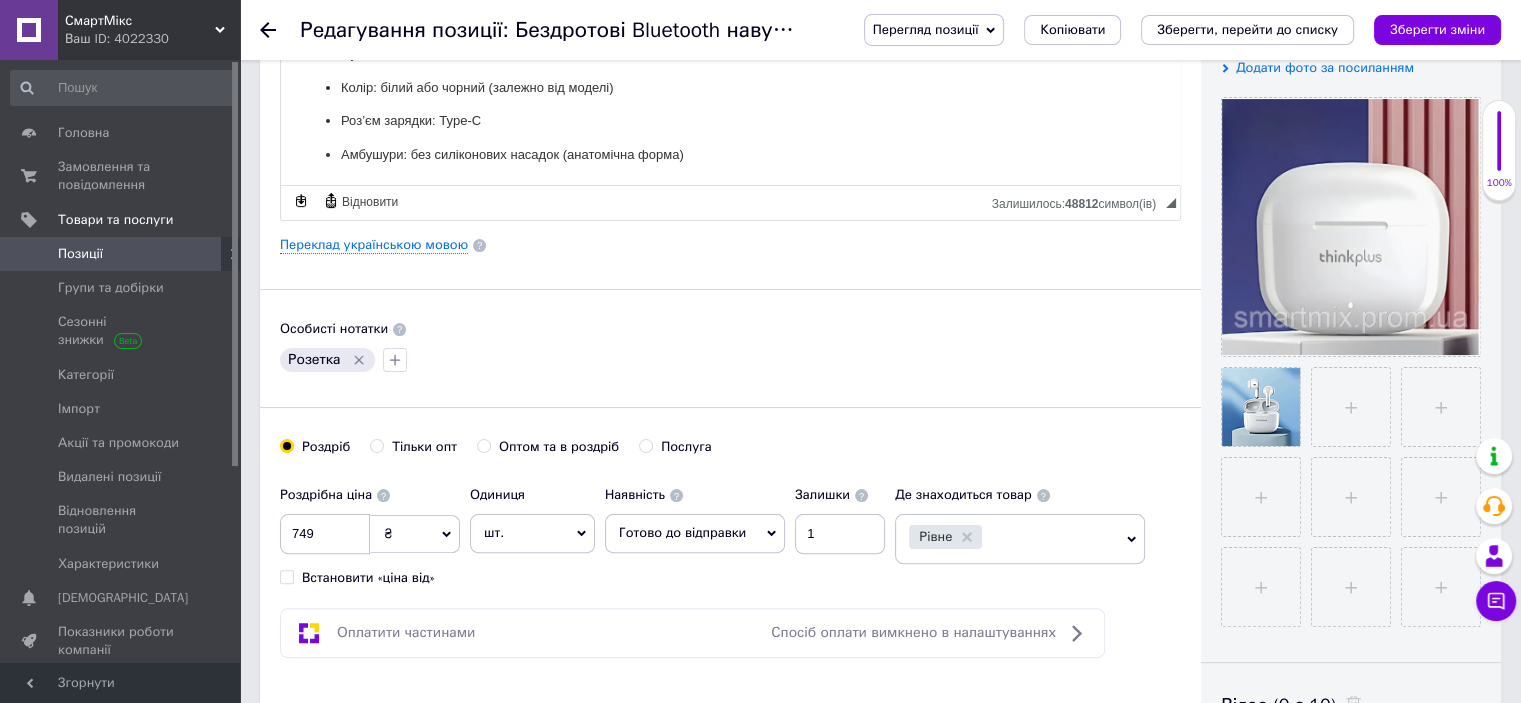 click on "Зберегти зміни" at bounding box center [1437, 30] 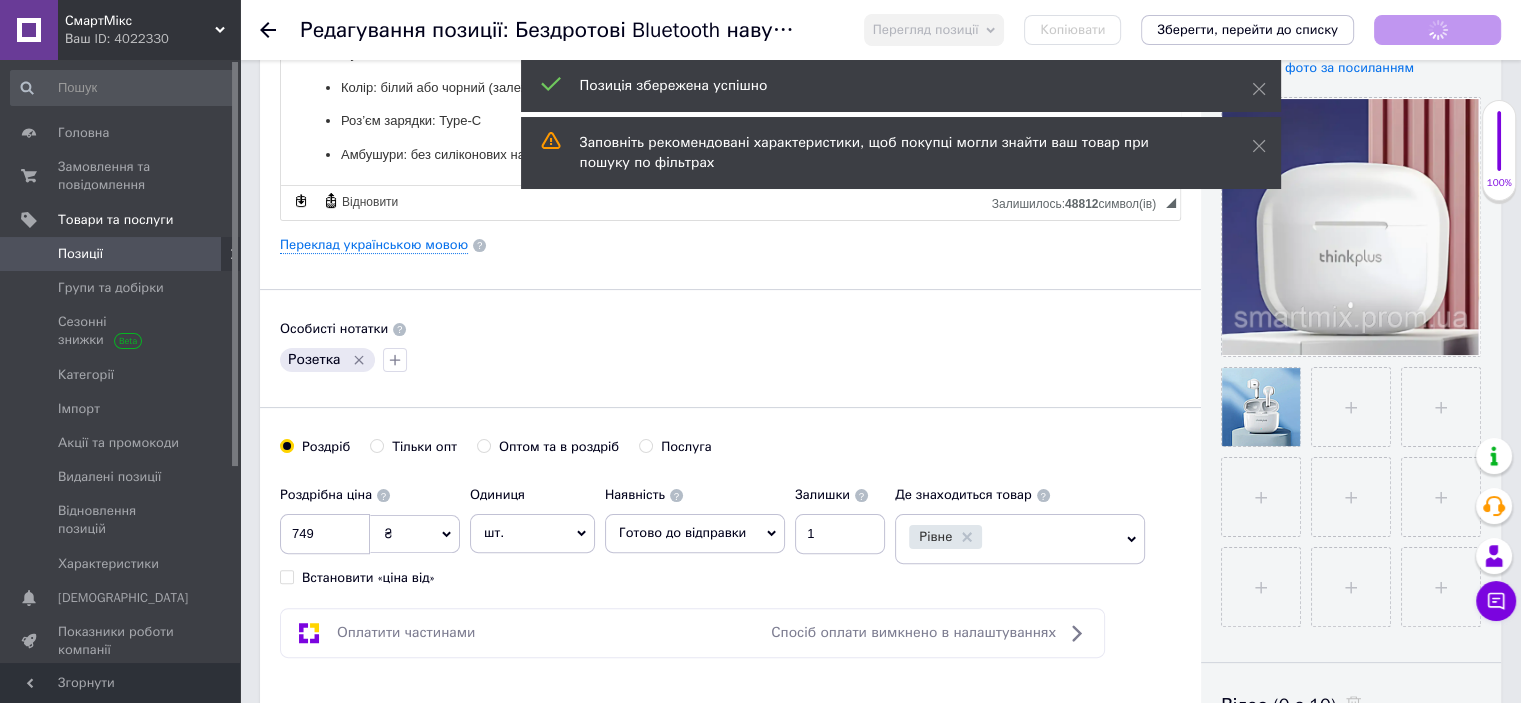 click on "Позиції" at bounding box center (121, 254) 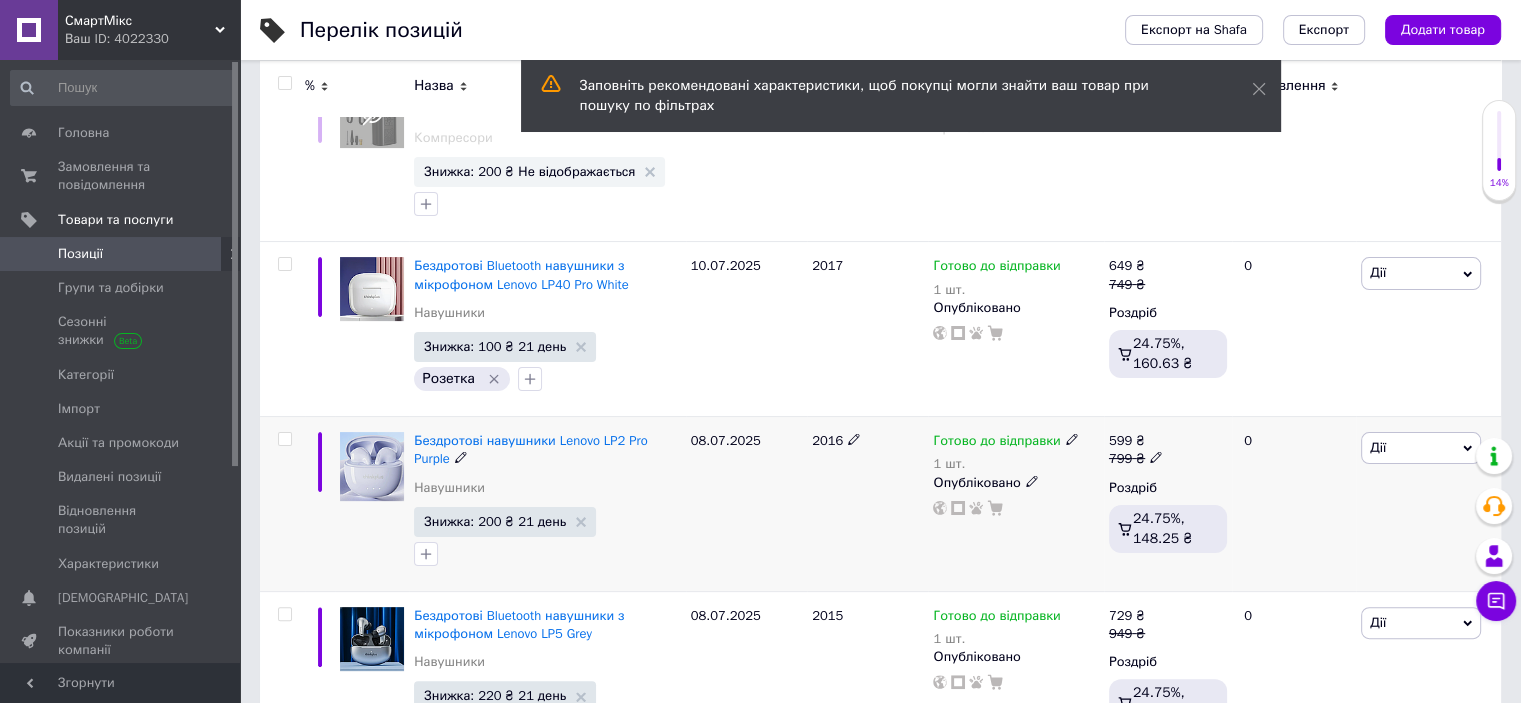 scroll, scrollTop: 400, scrollLeft: 0, axis: vertical 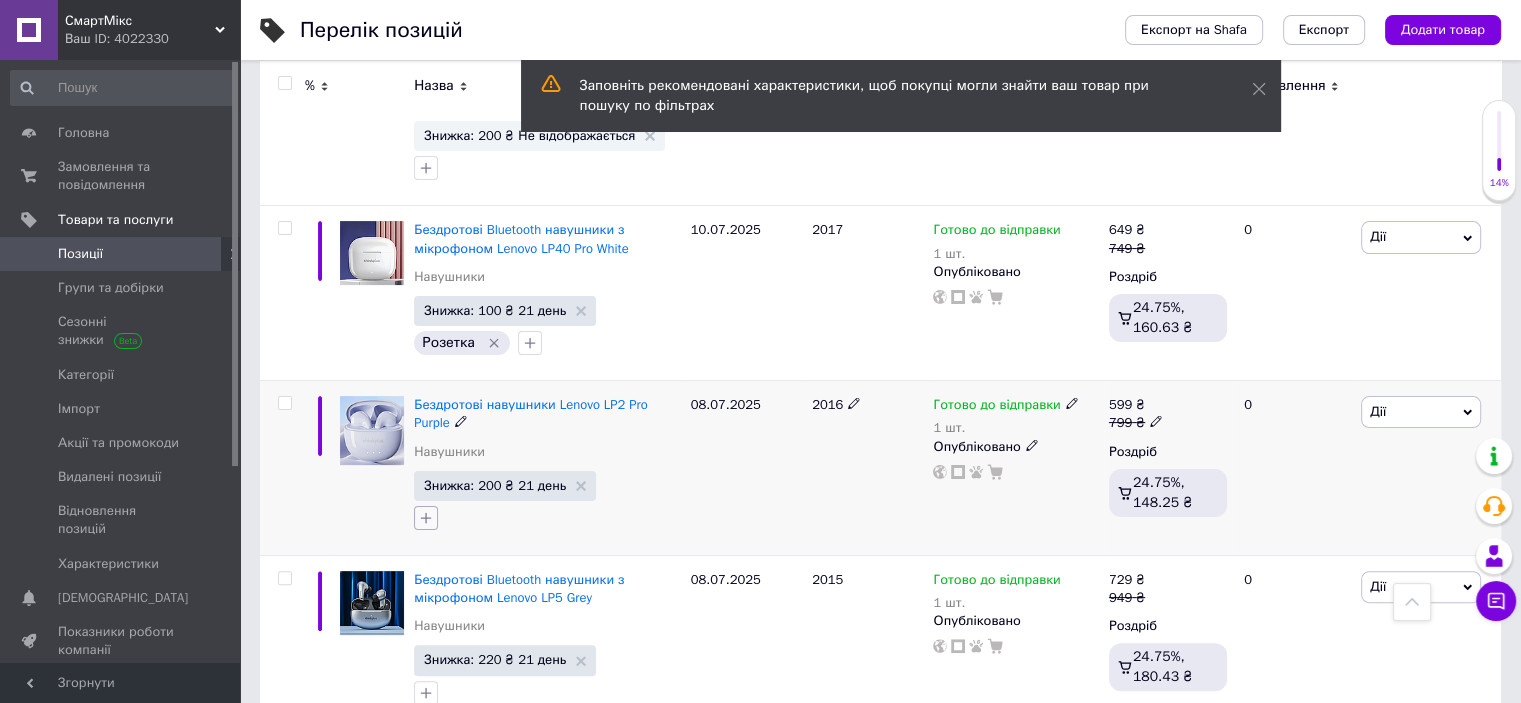 click at bounding box center (426, 518) 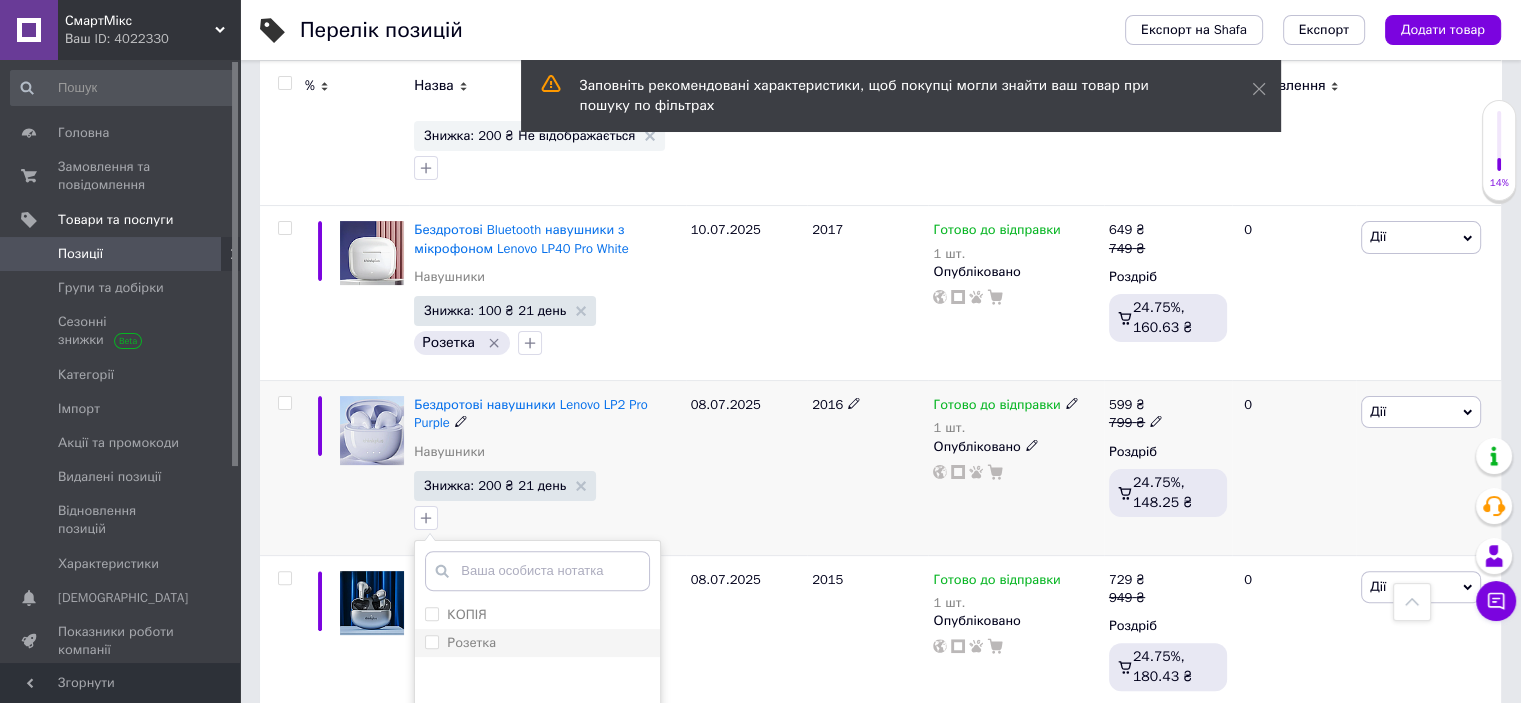 click on "Розетка" at bounding box center [537, 643] 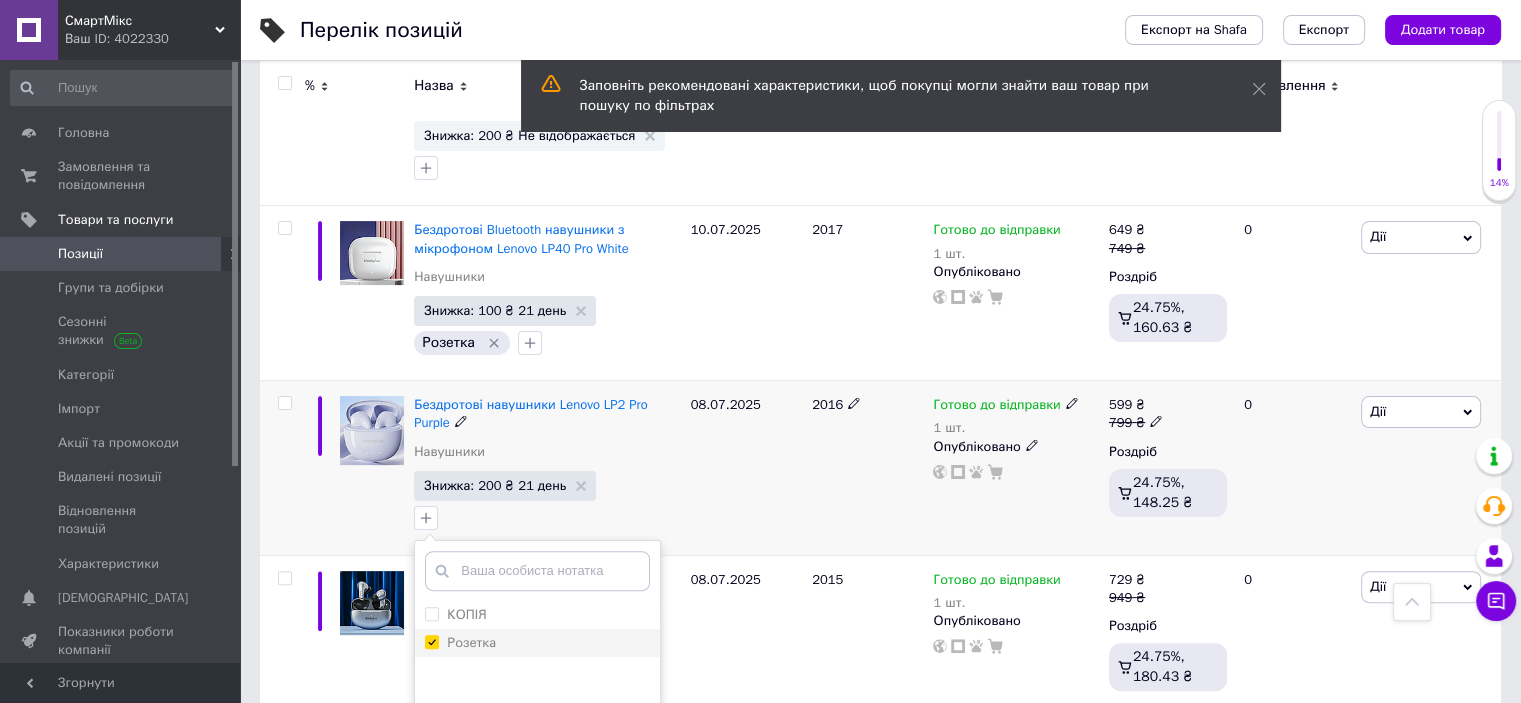 checkbox on "true" 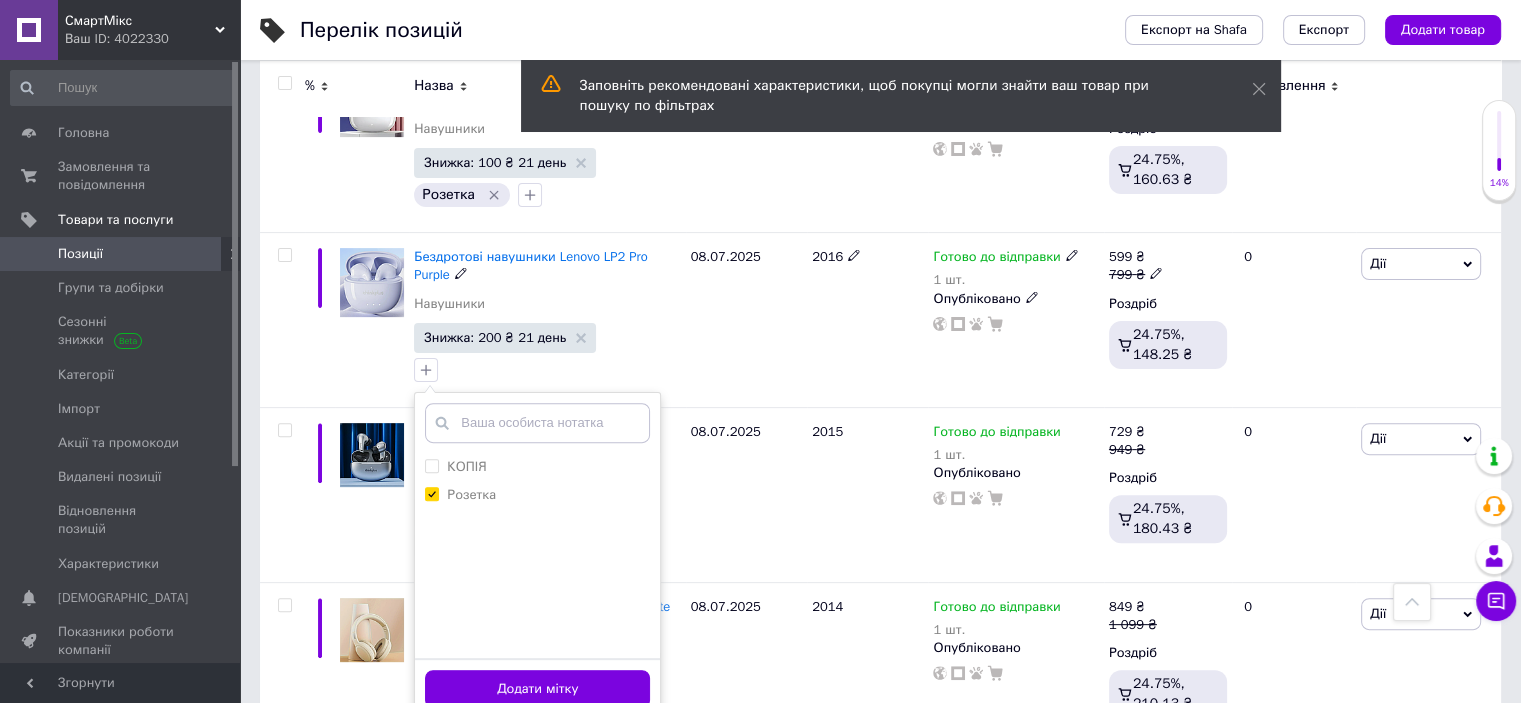 scroll, scrollTop: 700, scrollLeft: 0, axis: vertical 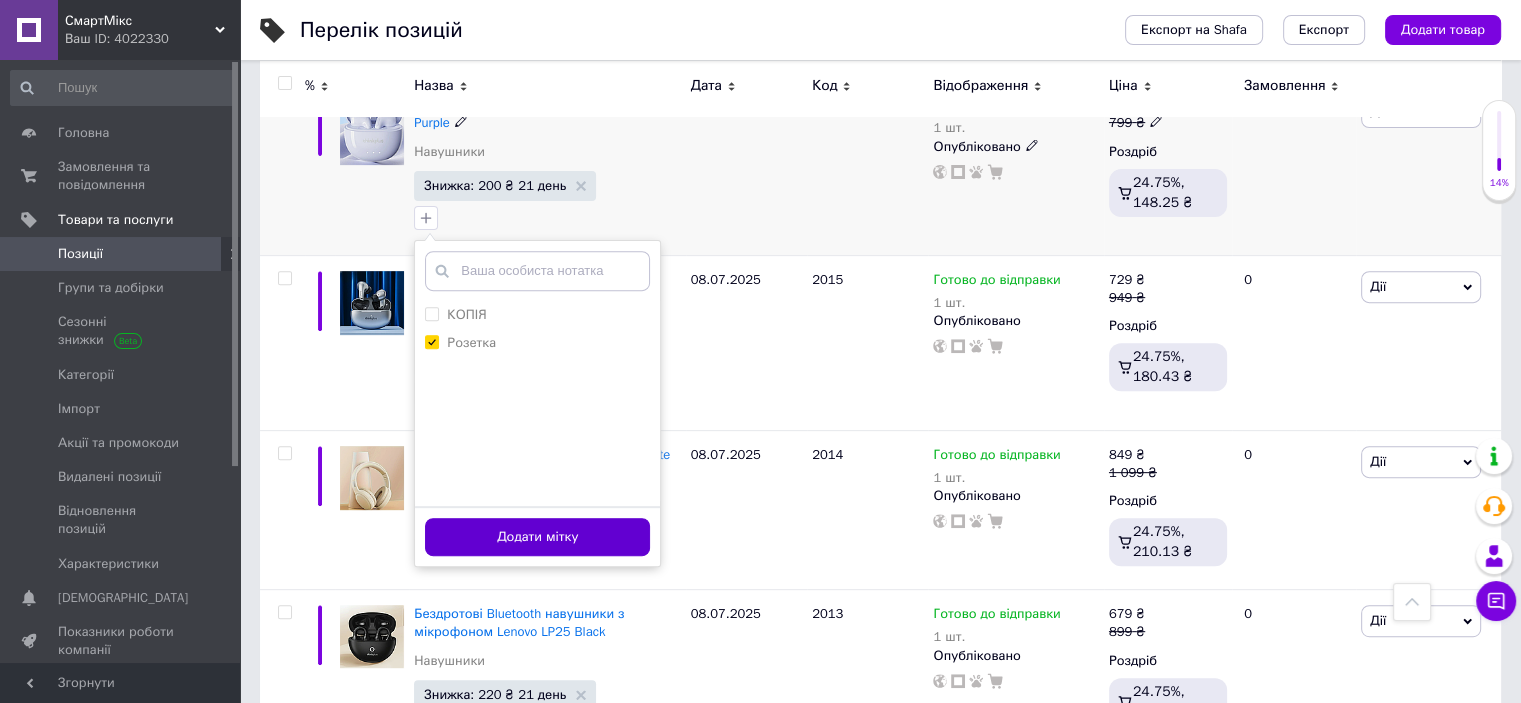 click on "Додати мітку" at bounding box center [537, 537] 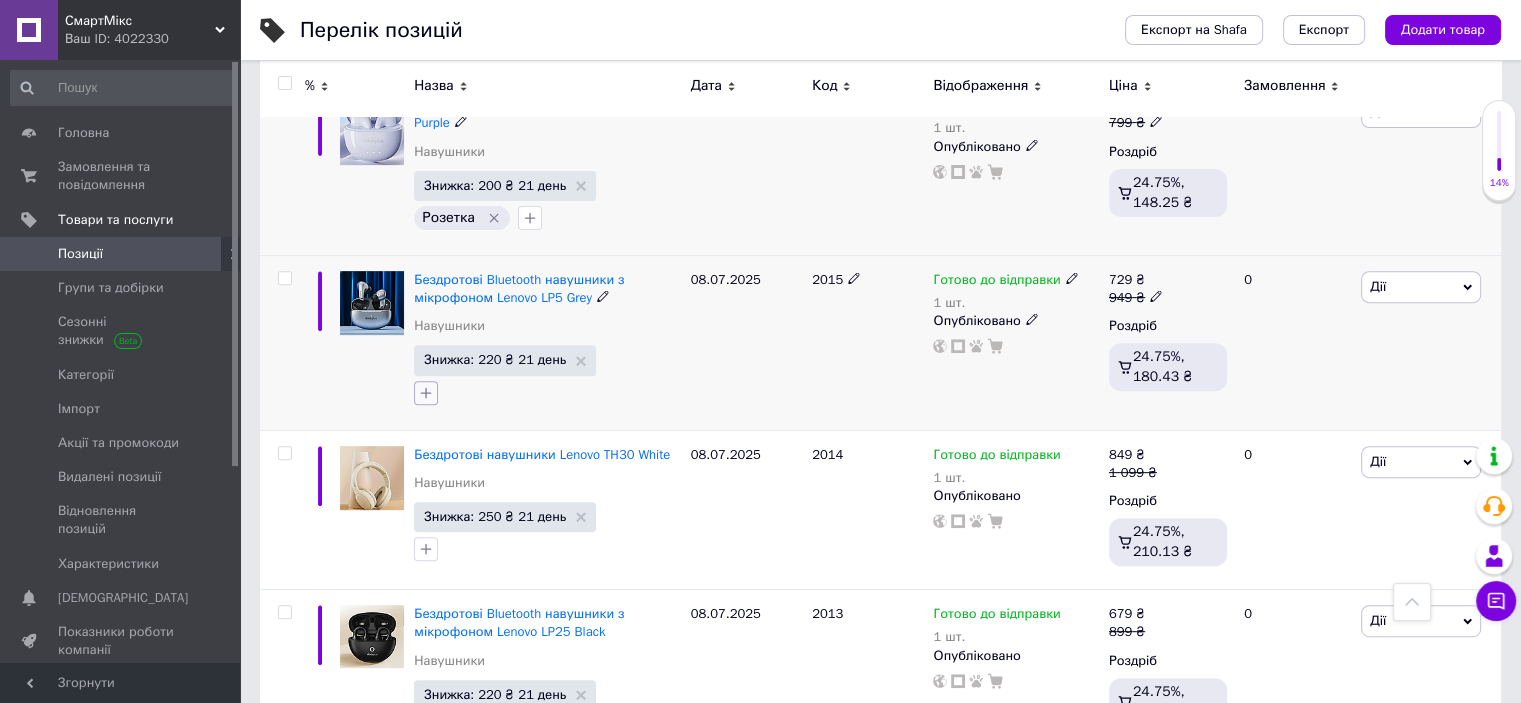 click 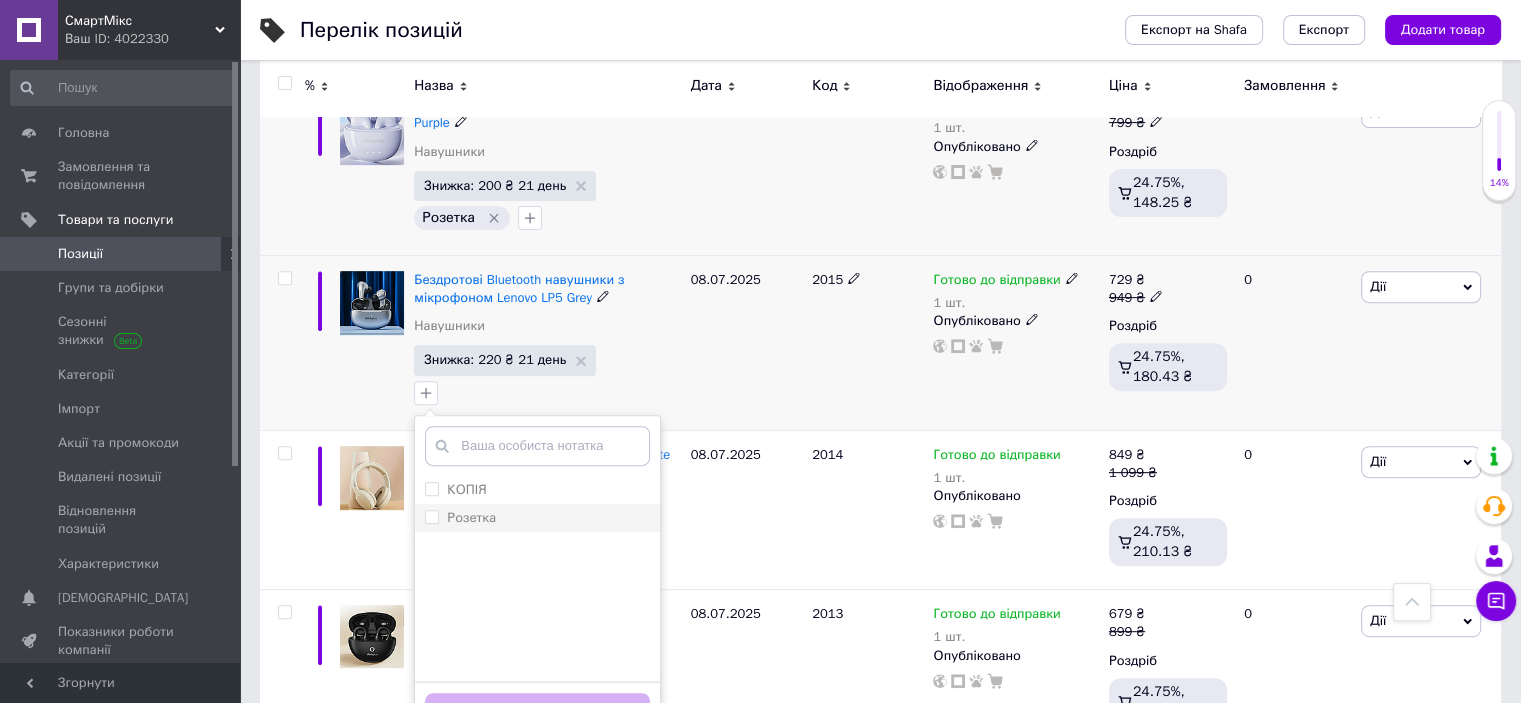 click at bounding box center [432, 517] 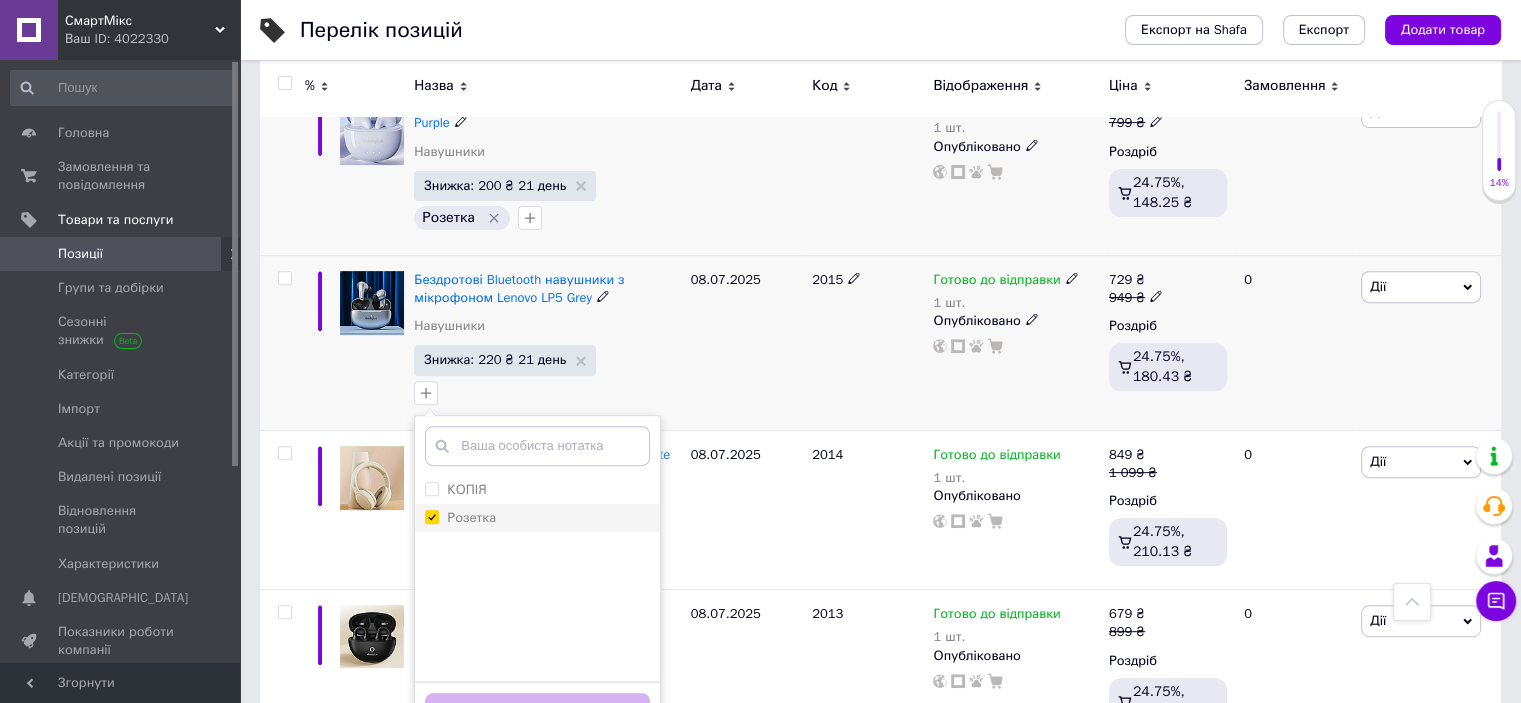 click on "Розетка" at bounding box center (431, 516) 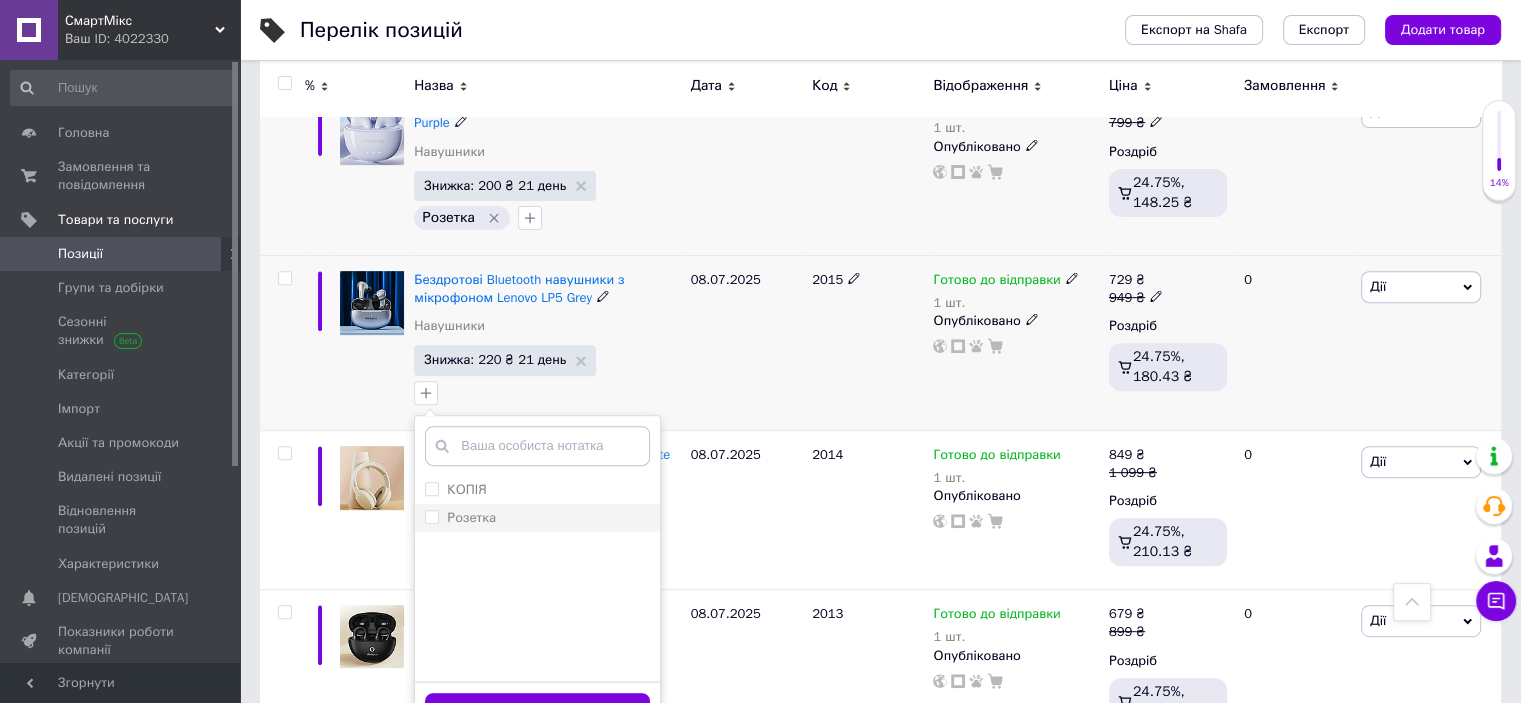 click on "Розетка" at bounding box center [431, 516] 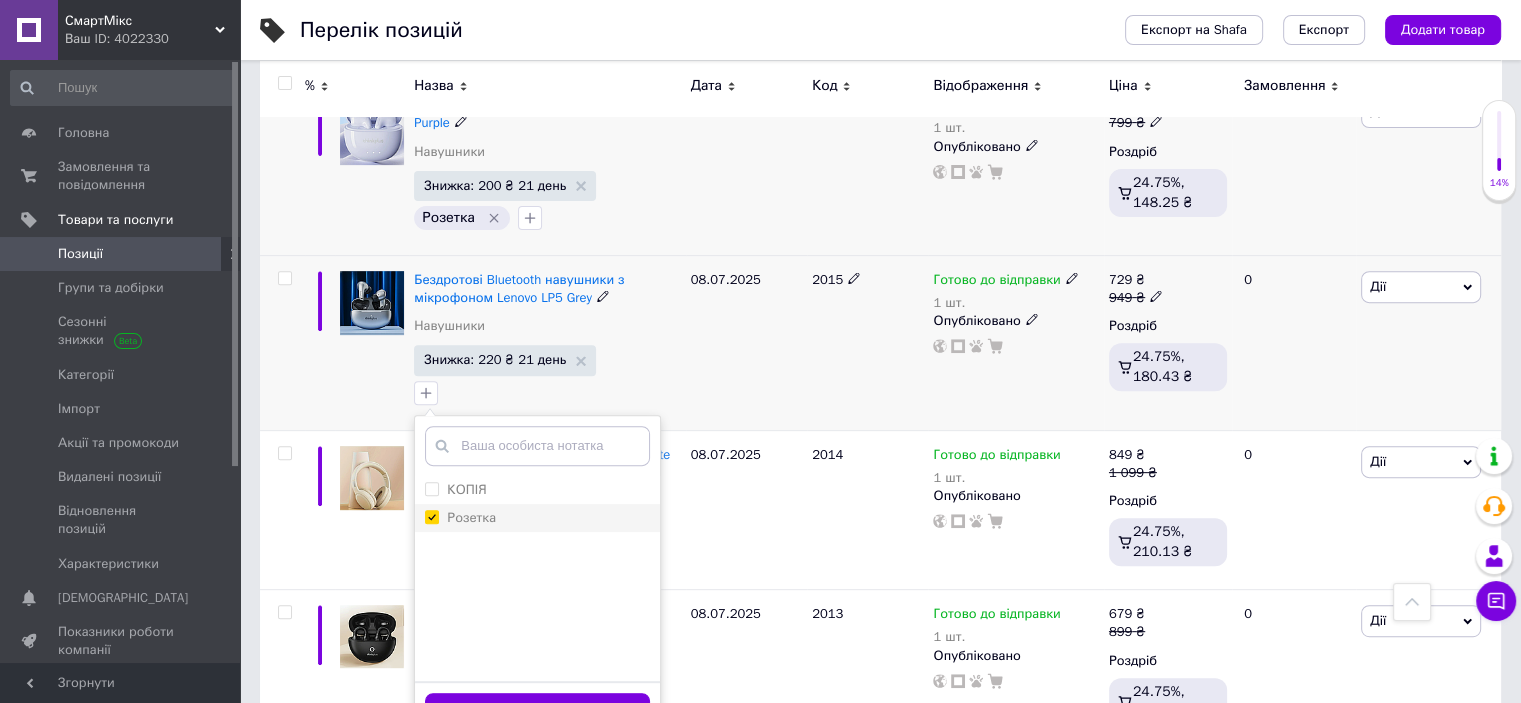 checkbox on "true" 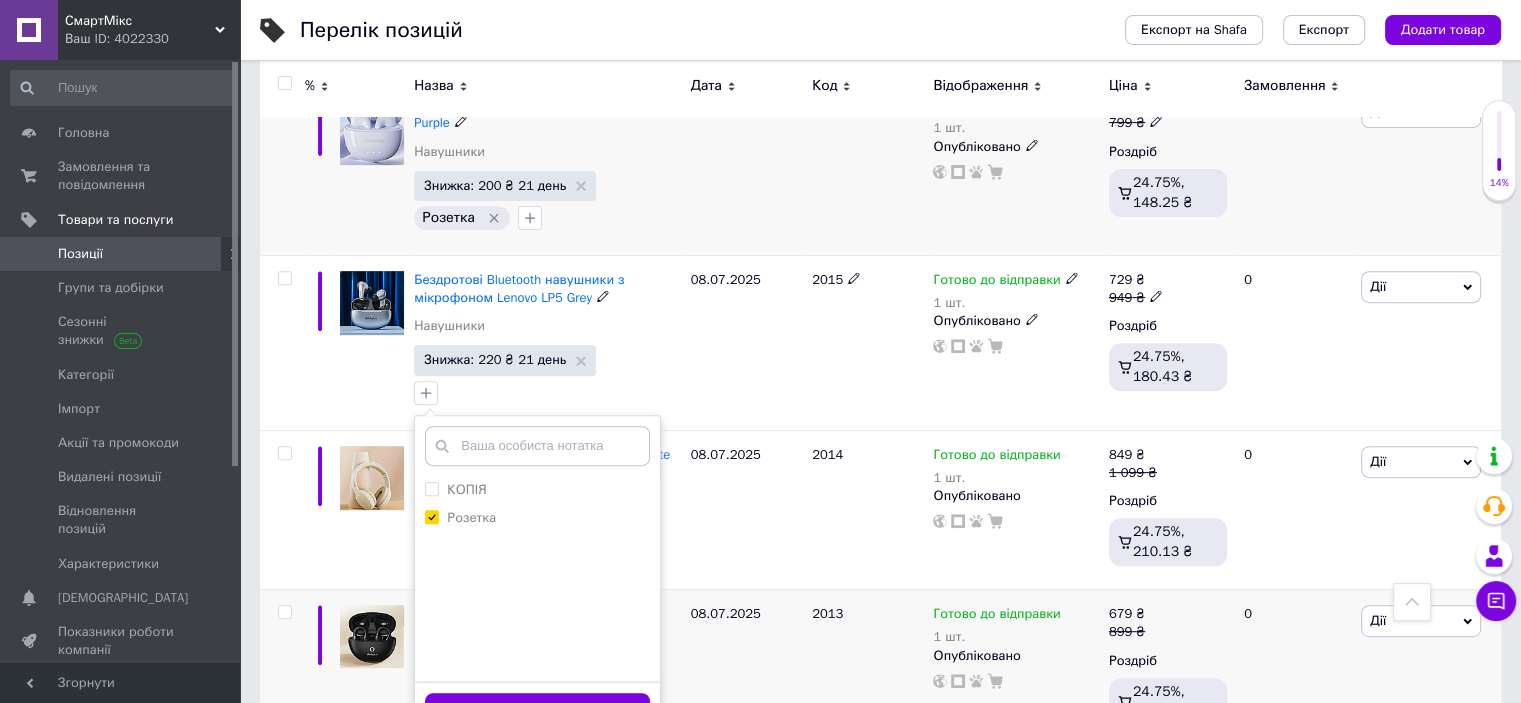 click on "Додати мітку" at bounding box center (537, 712) 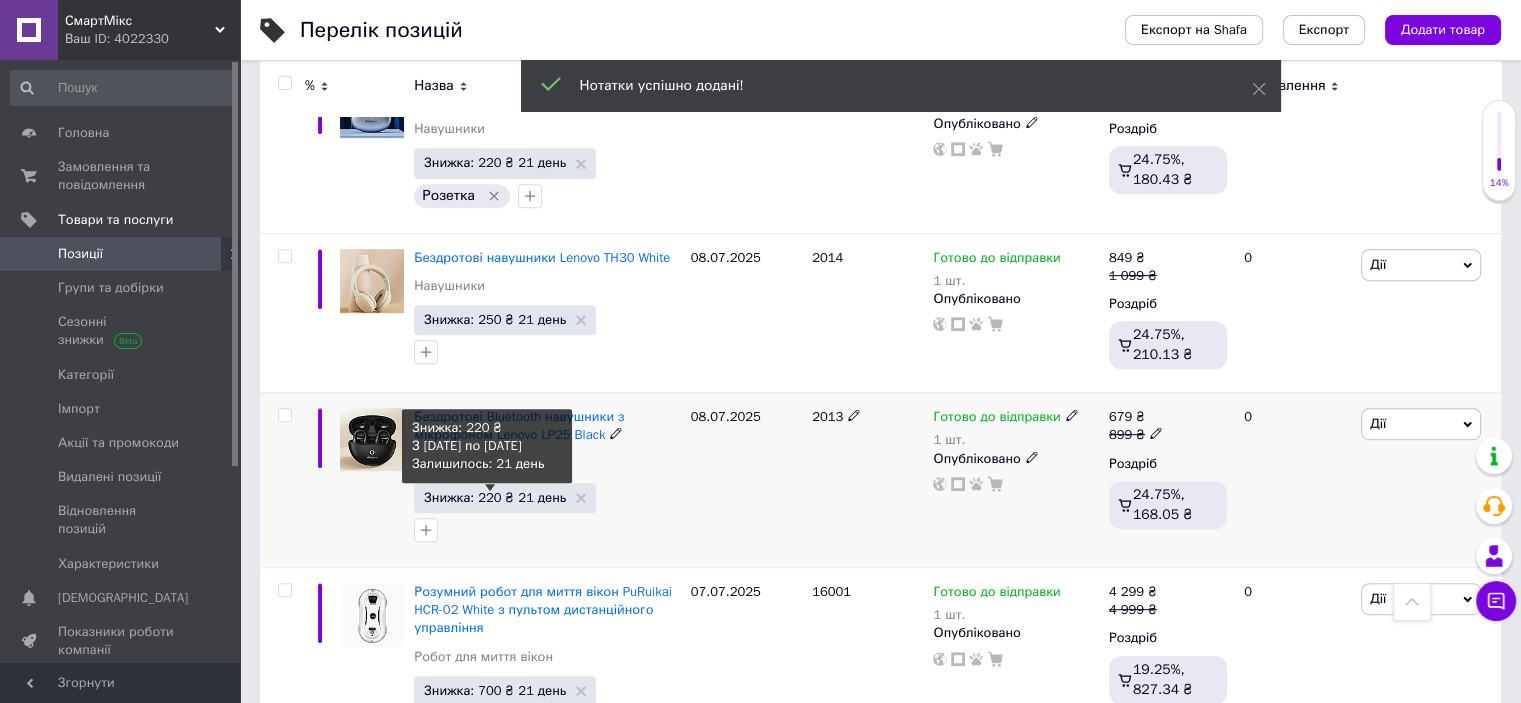 scroll, scrollTop: 900, scrollLeft: 0, axis: vertical 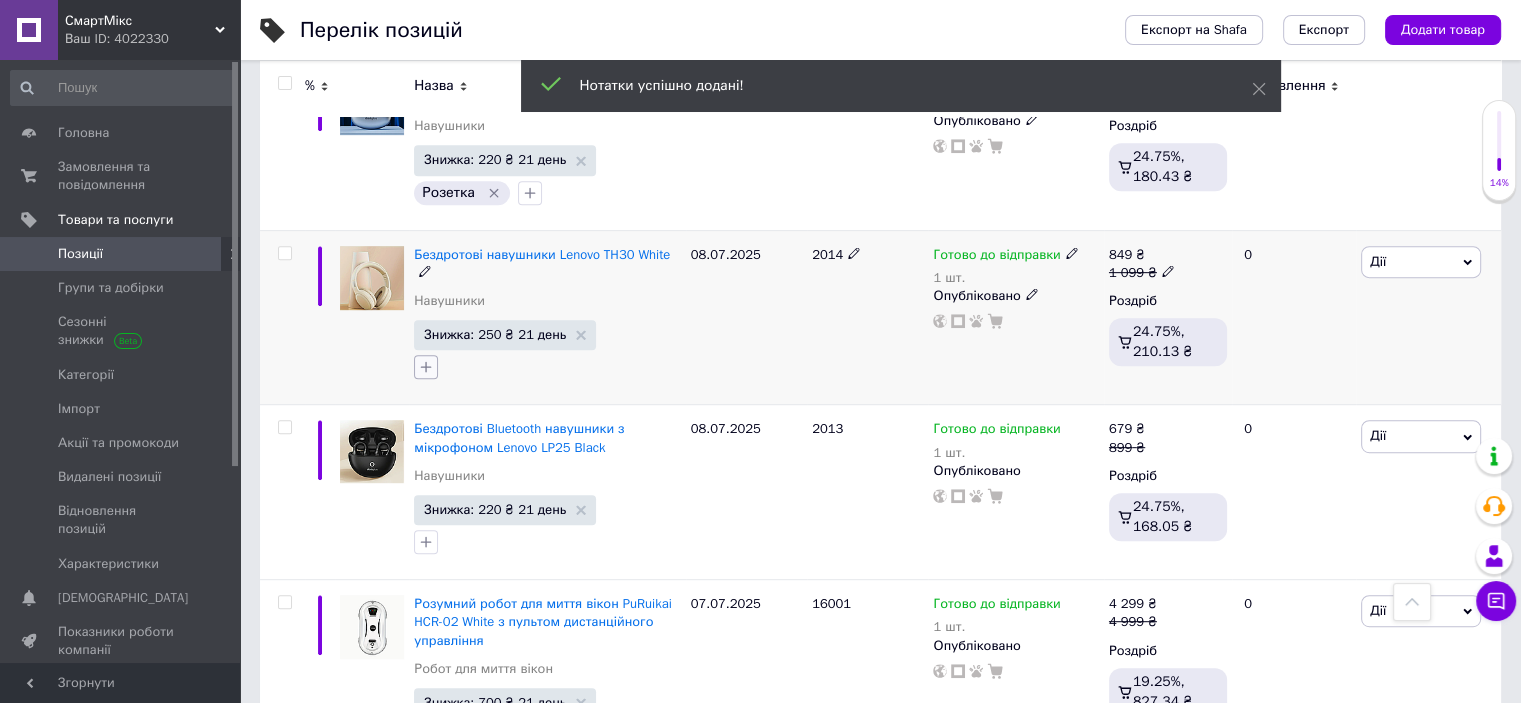 click 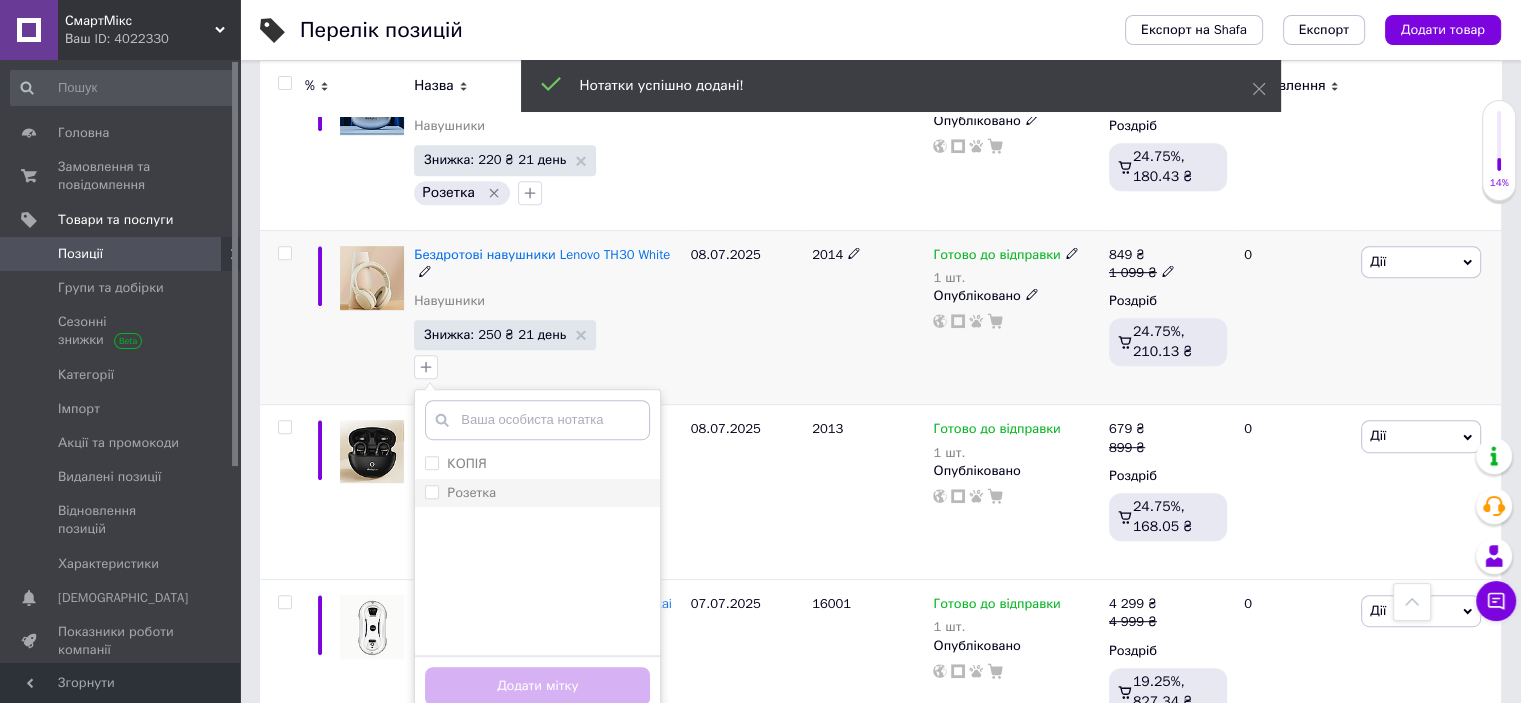 click on "Розетка" at bounding box center (460, 493) 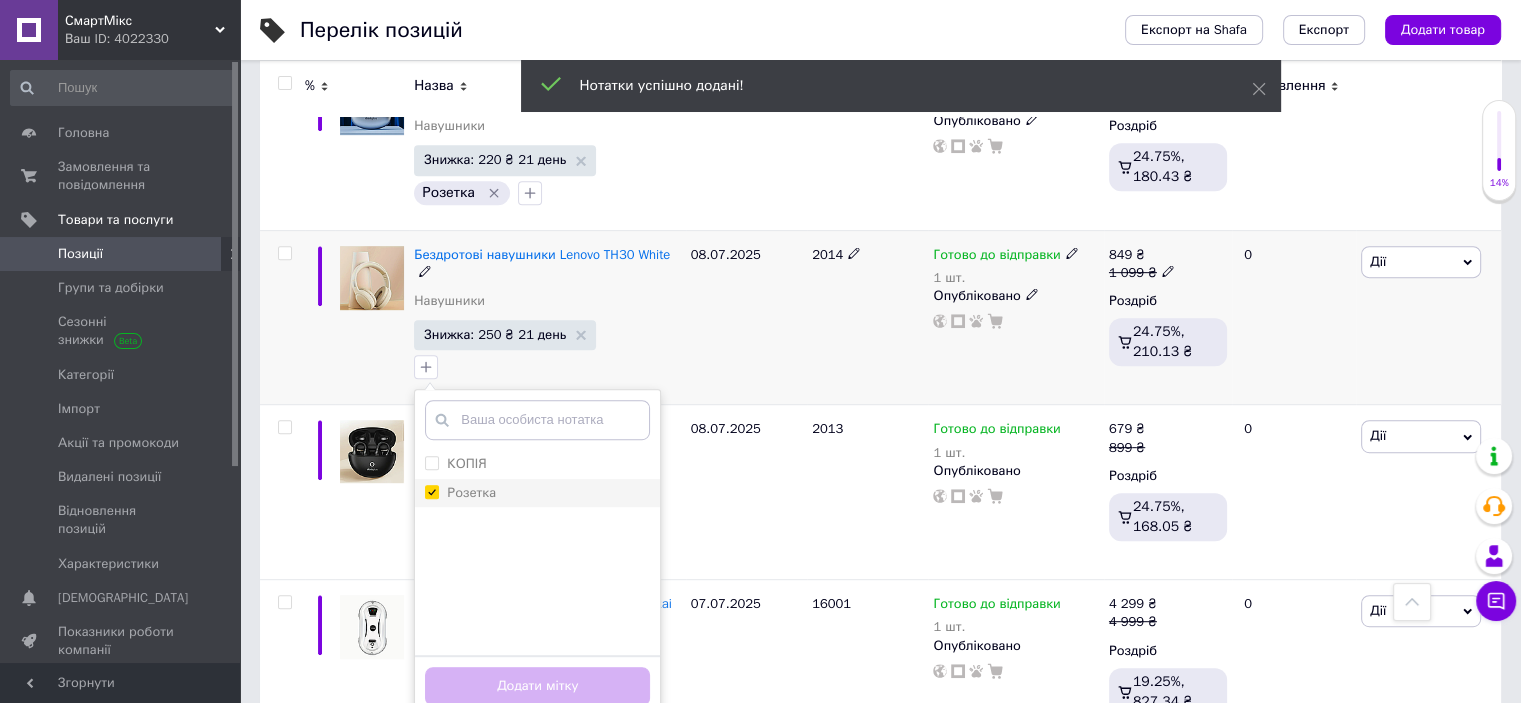 click on "Розетка" at bounding box center [431, 491] 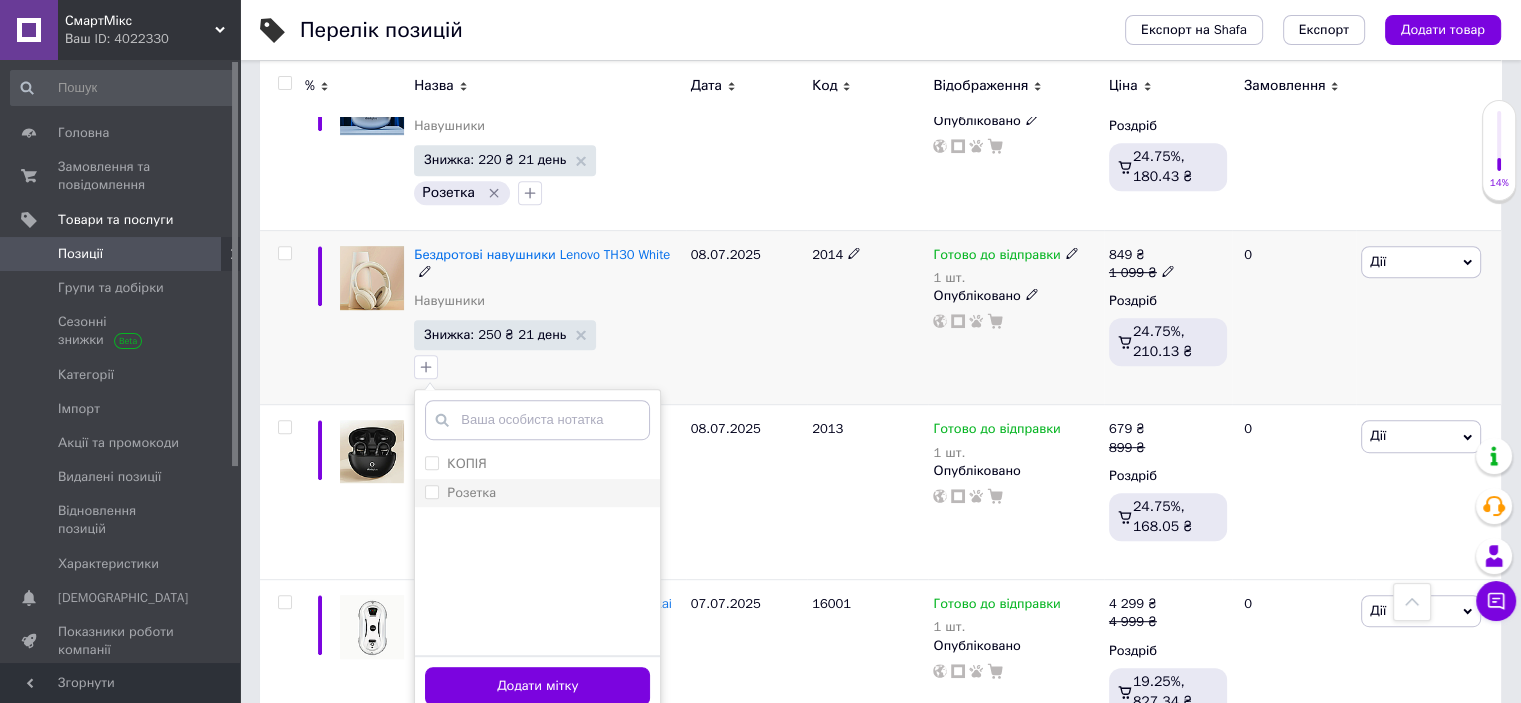 click on "Розетка" at bounding box center [431, 491] 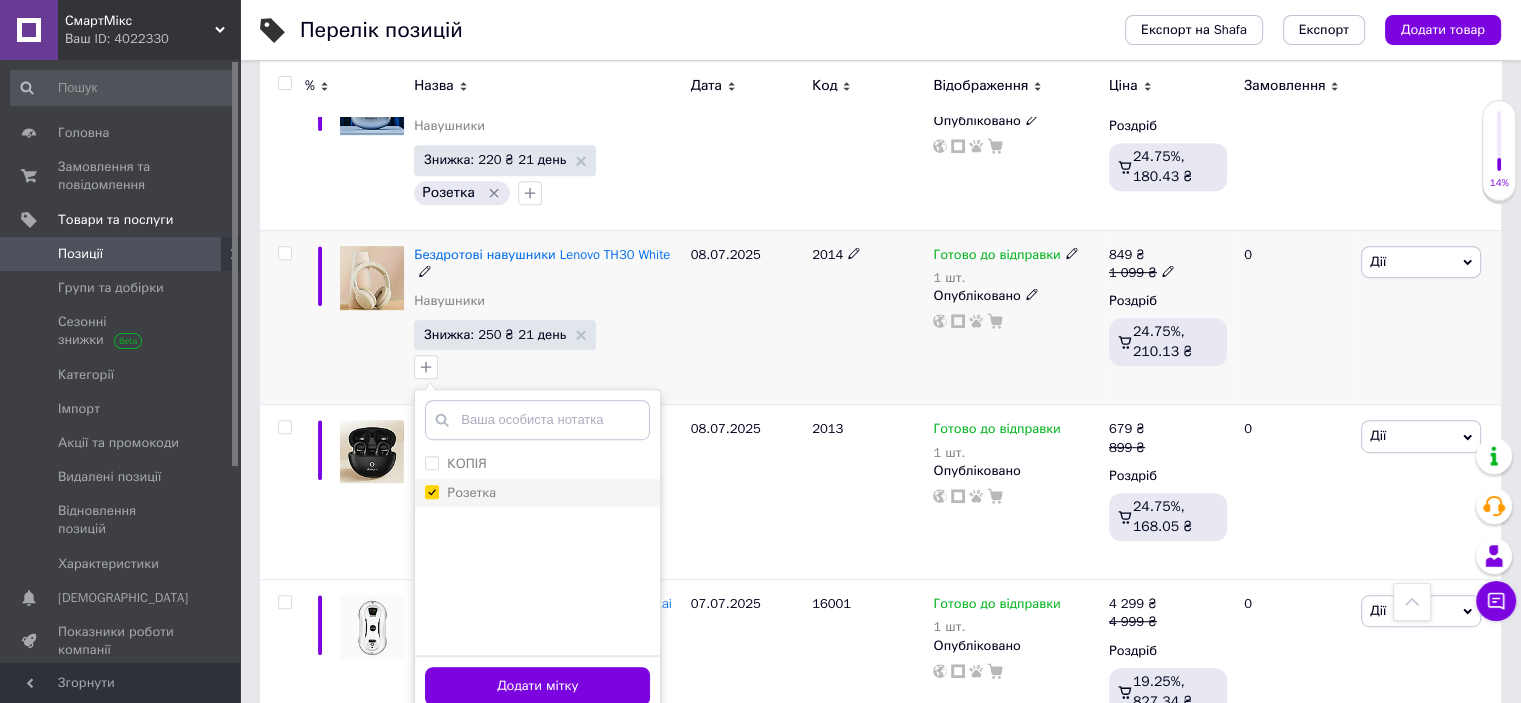 checkbox on "true" 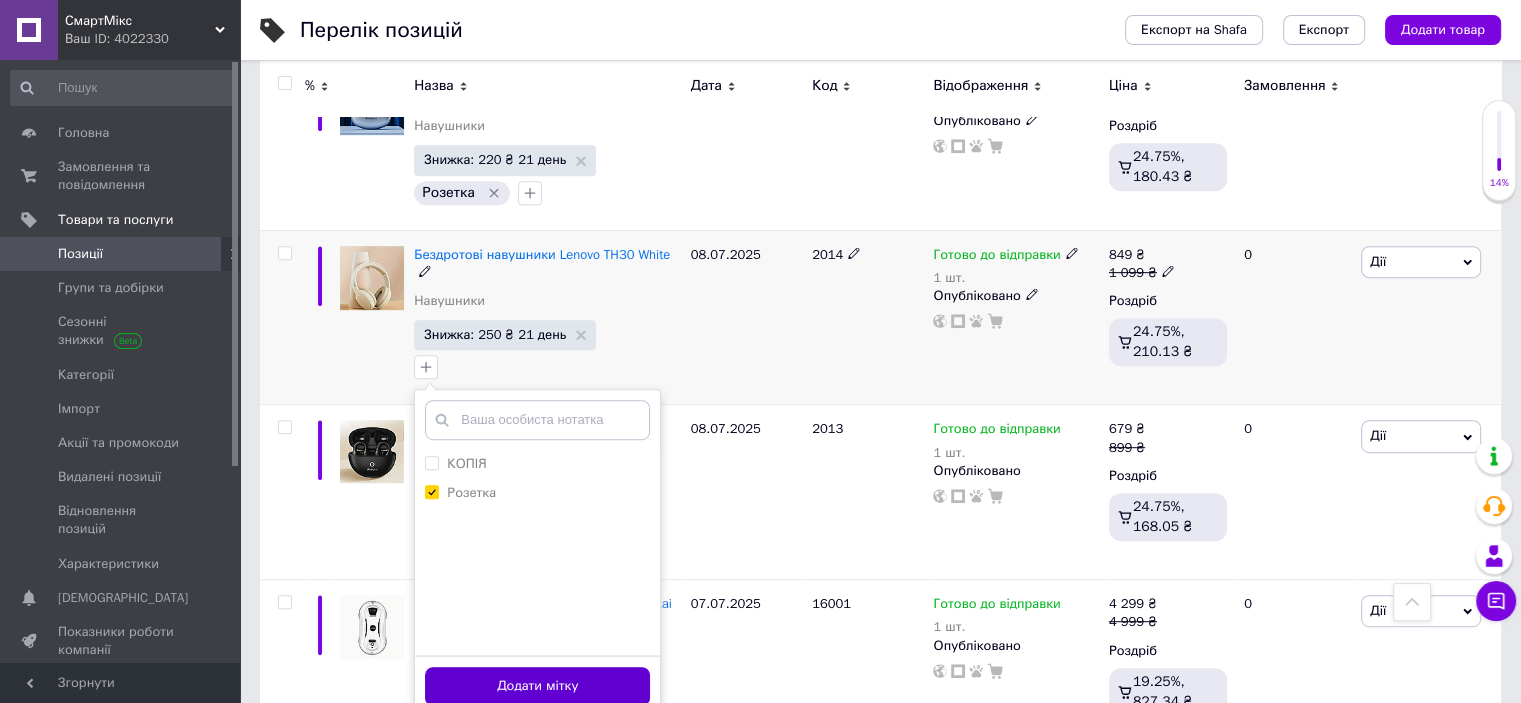 click on "Додати мітку" at bounding box center (537, 686) 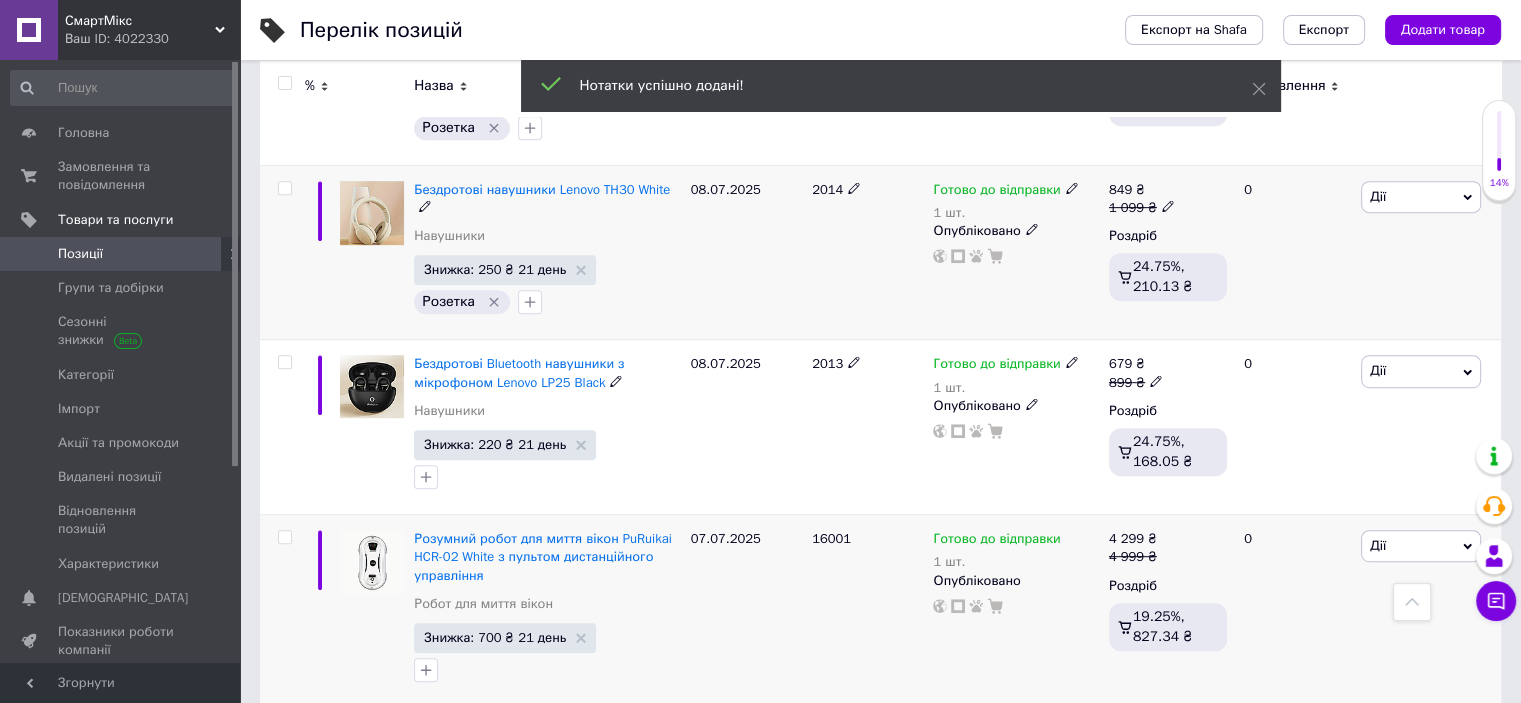scroll, scrollTop: 1000, scrollLeft: 0, axis: vertical 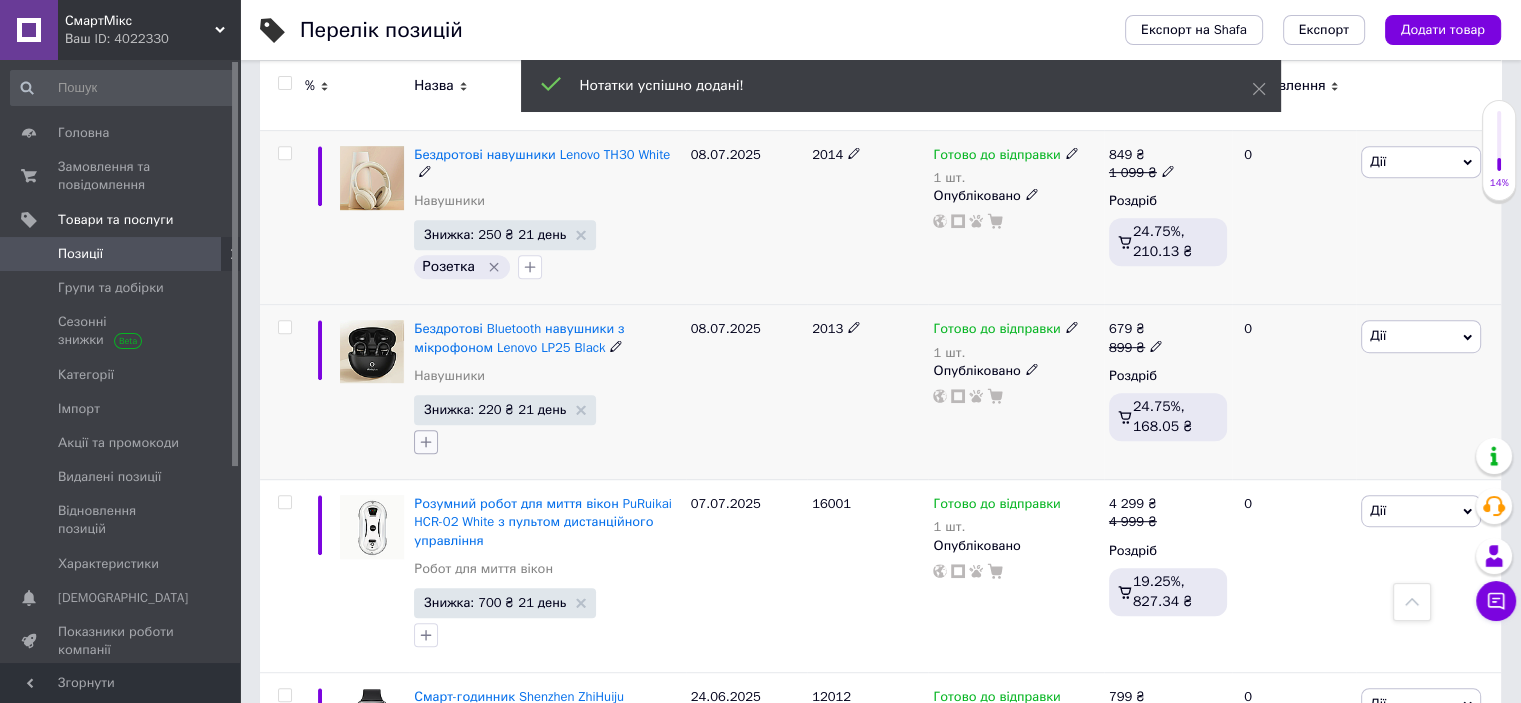 click 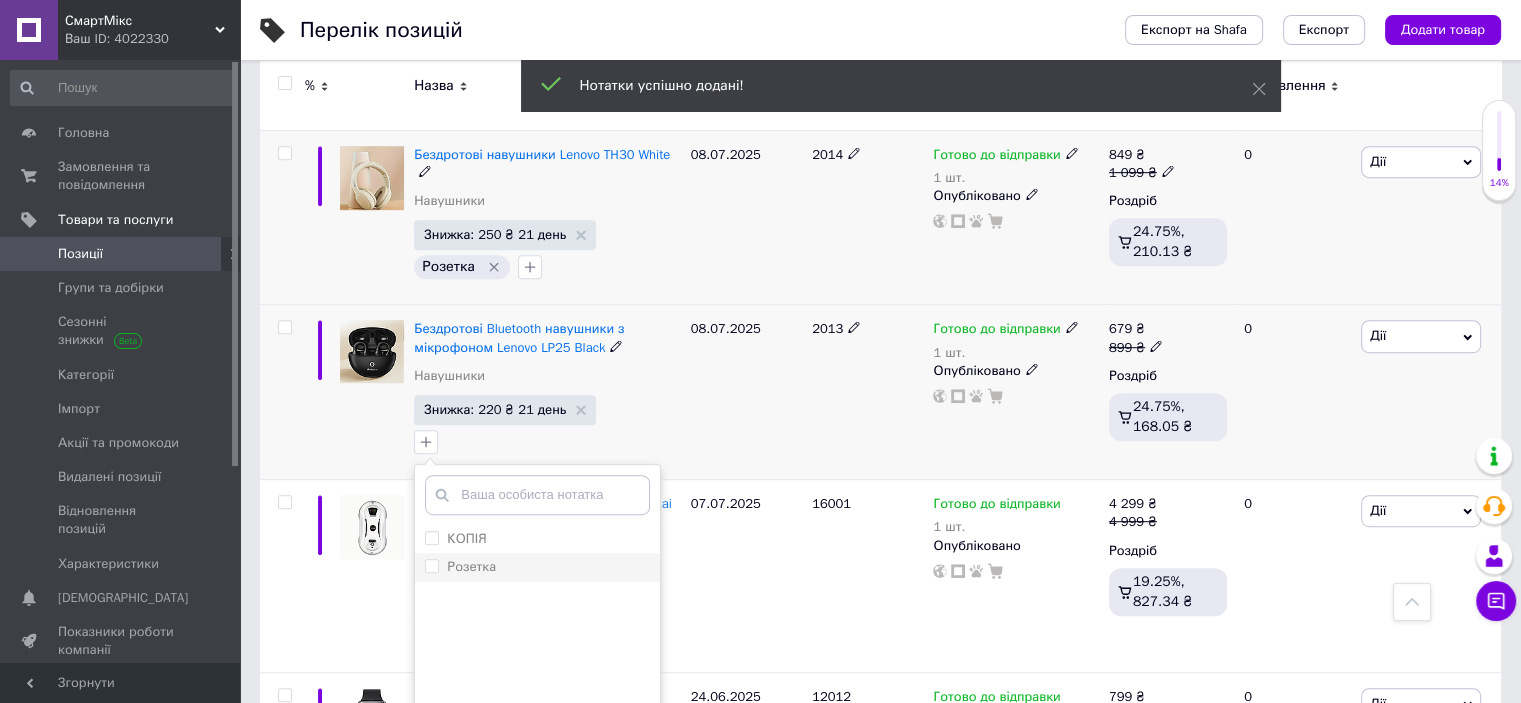 click on "Розетка" at bounding box center [431, 565] 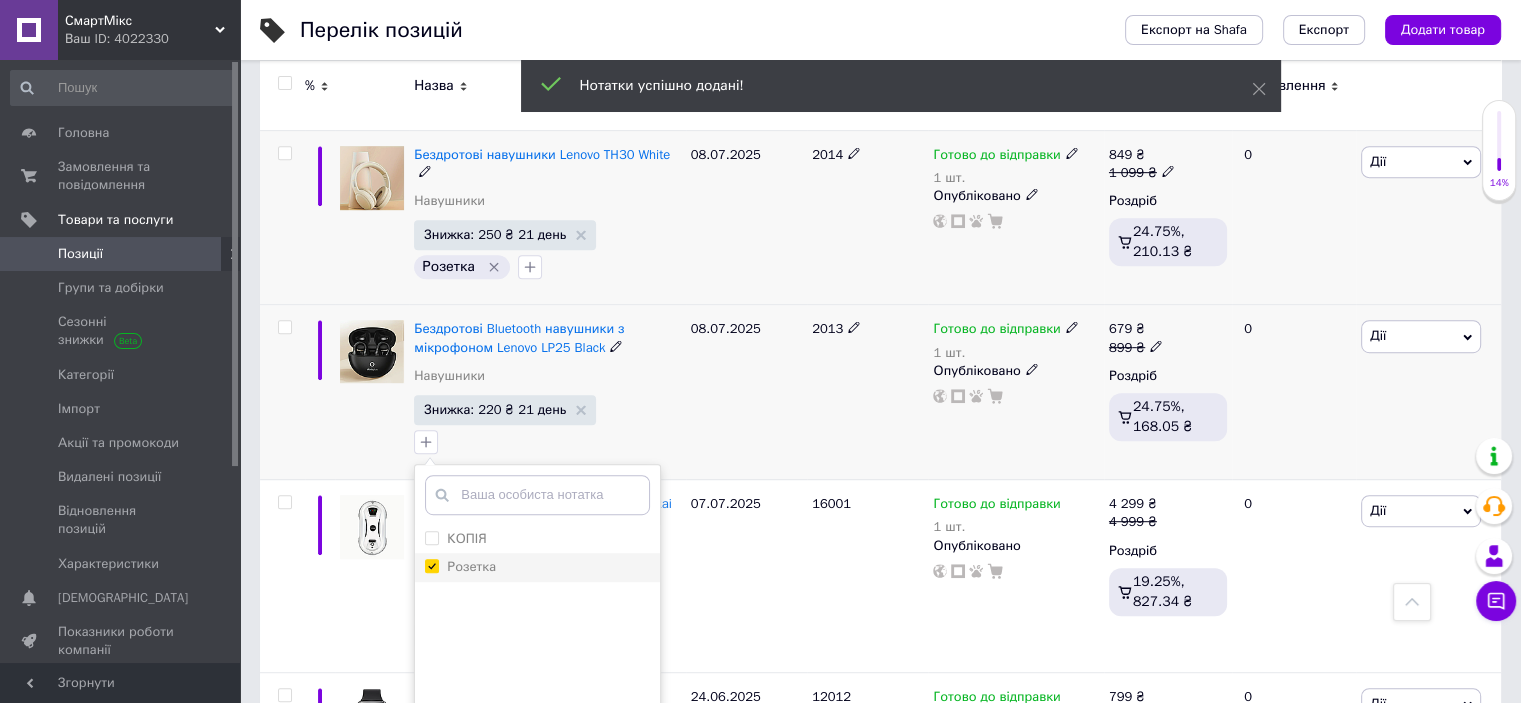 checkbox on "true" 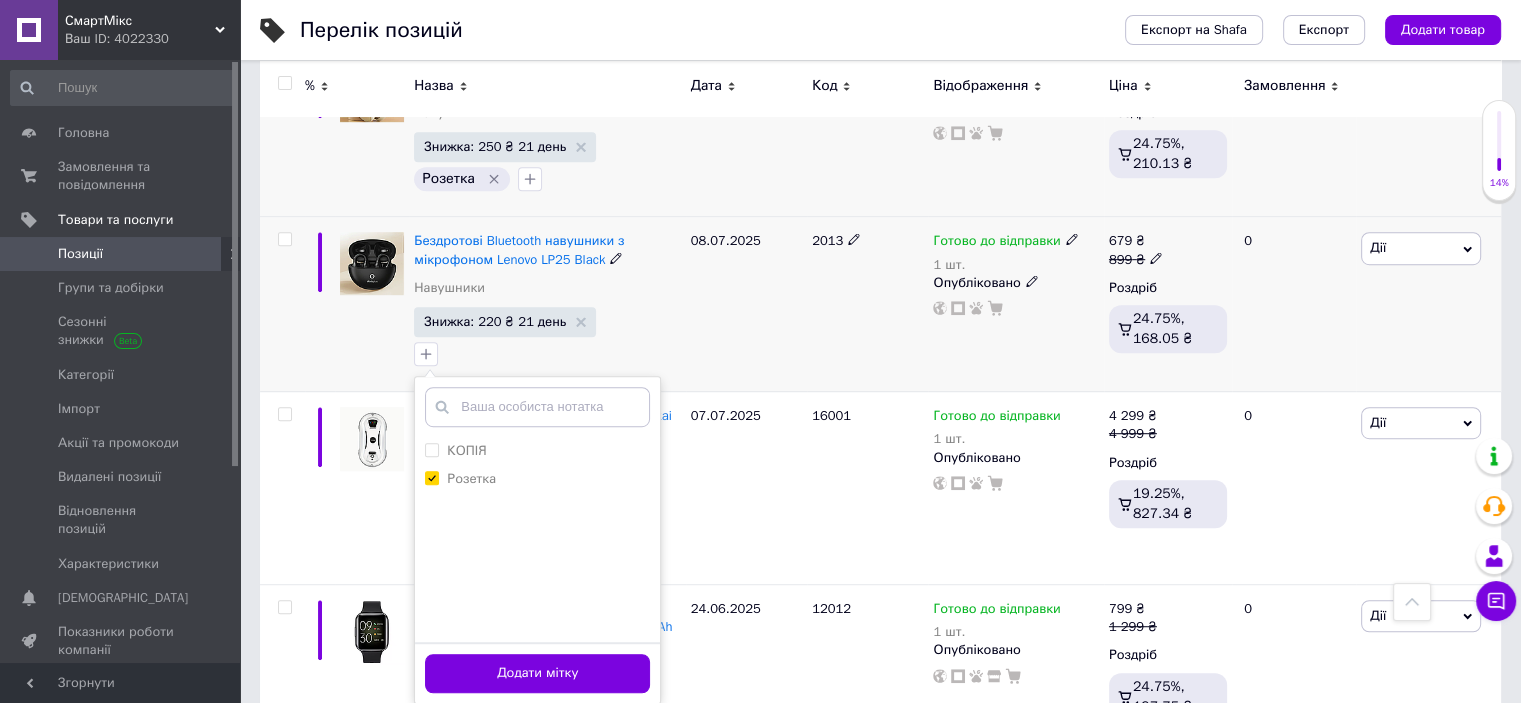 scroll, scrollTop: 1300, scrollLeft: 0, axis: vertical 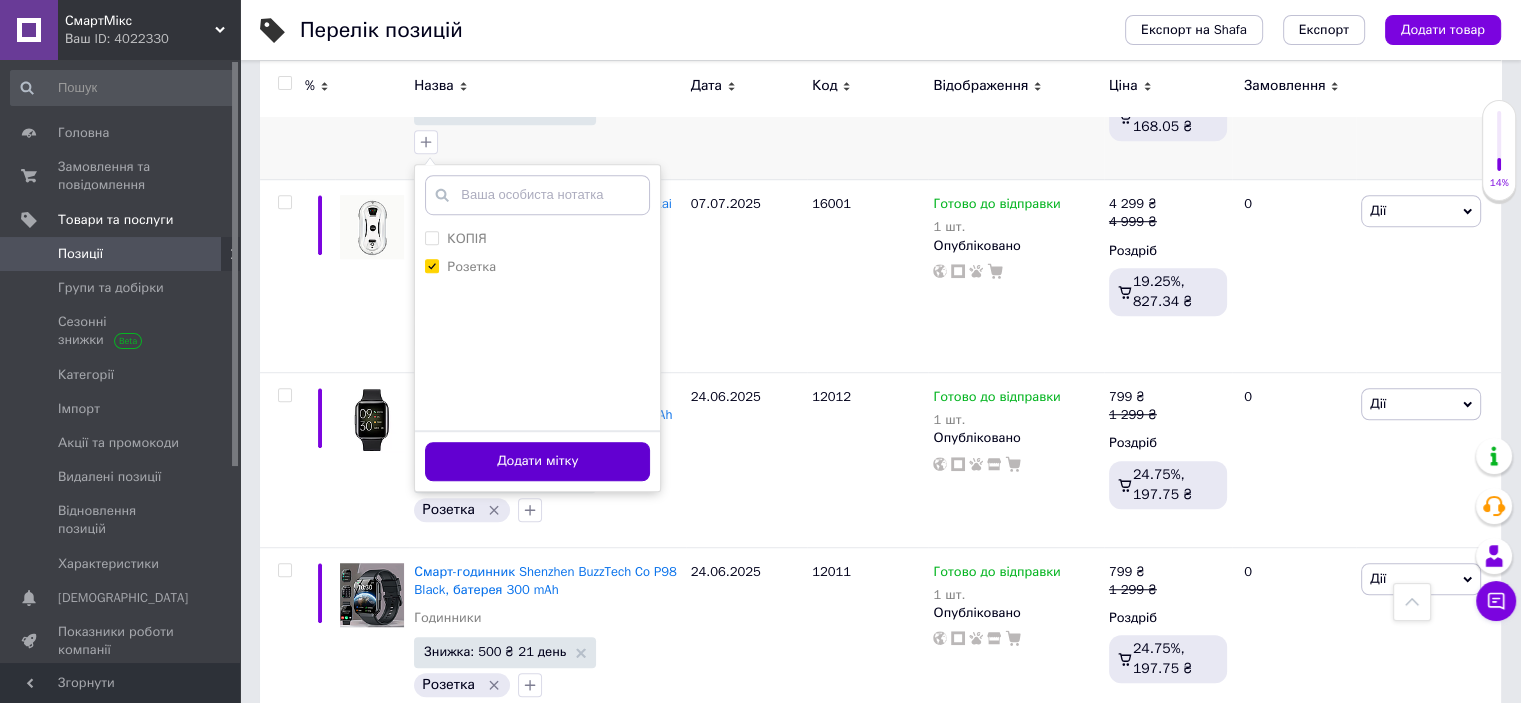 click on "Додати мітку" at bounding box center (537, 461) 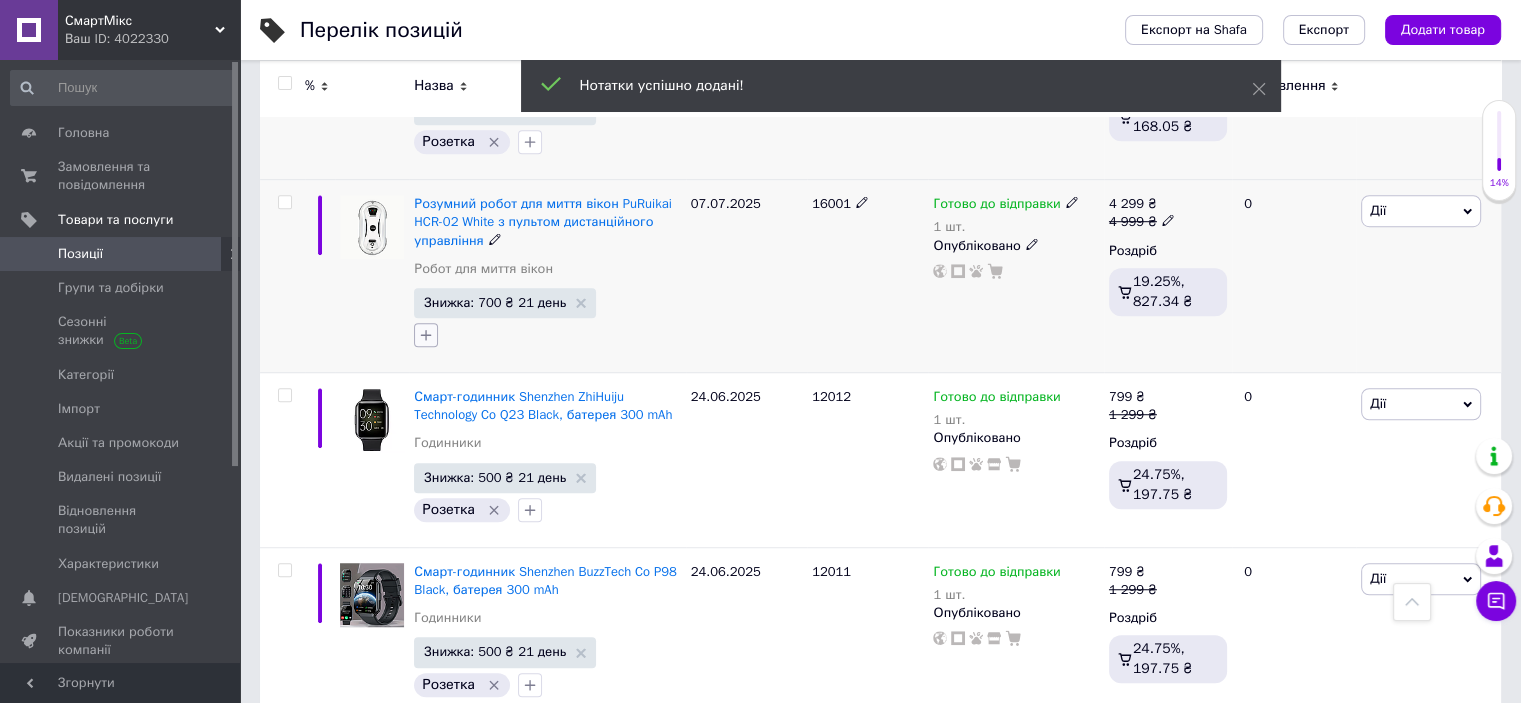 click at bounding box center (426, 335) 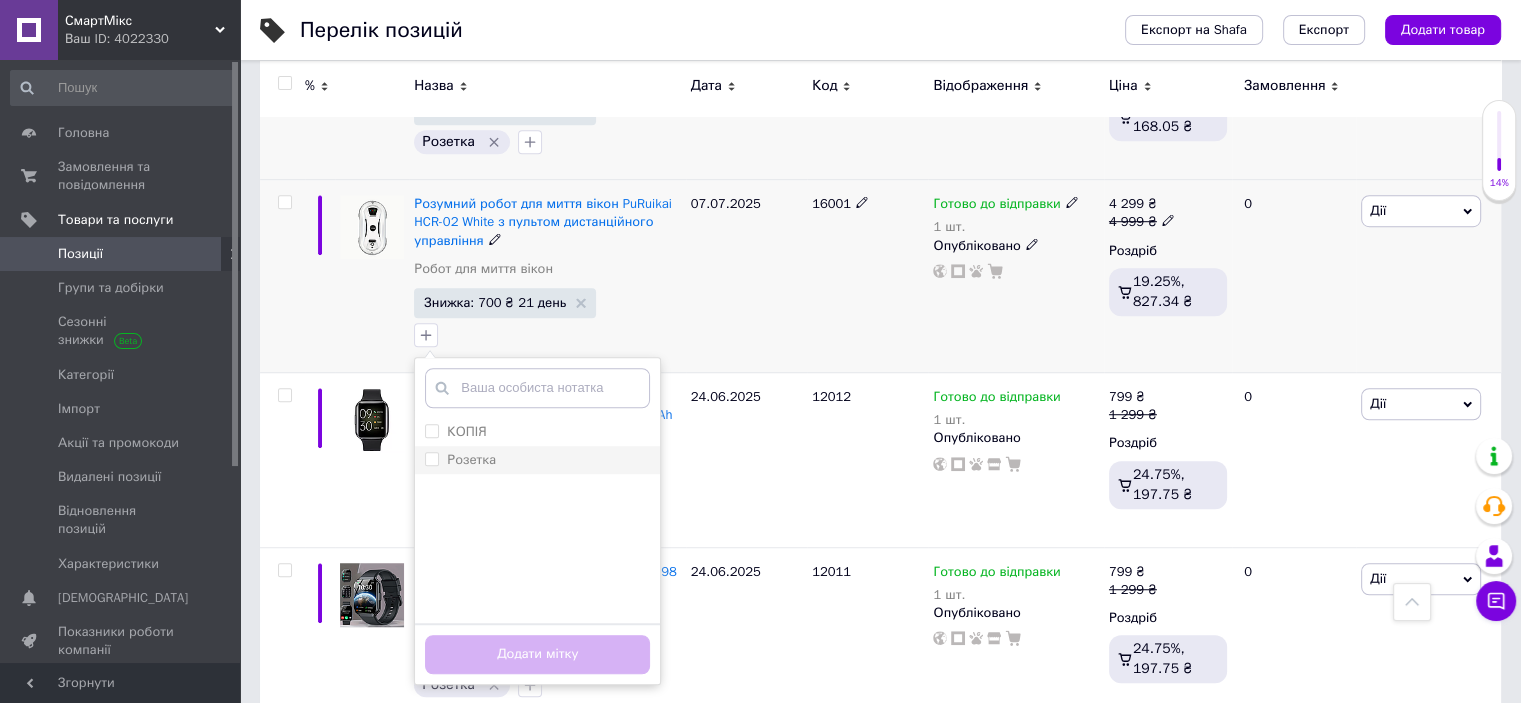 click on "Розетка" at bounding box center (431, 458) 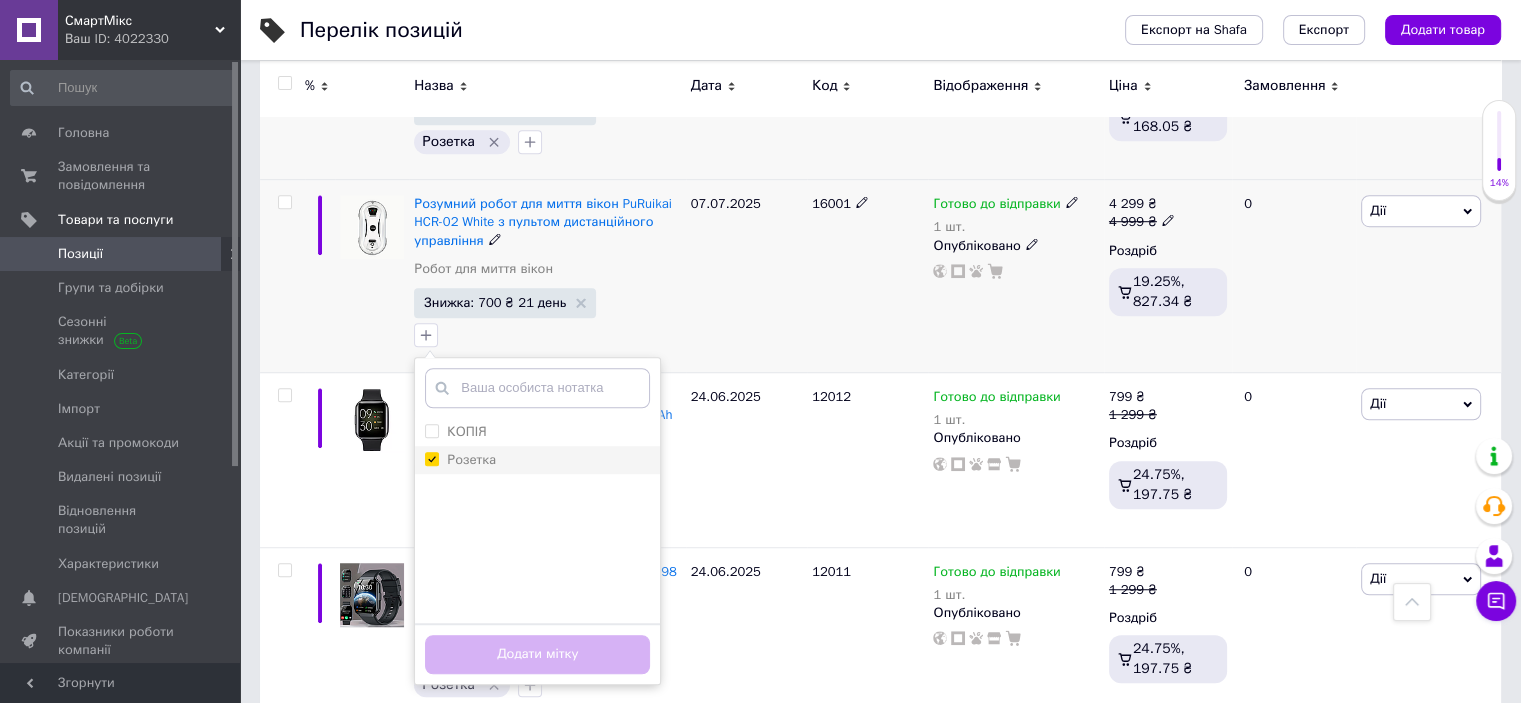 checkbox on "true" 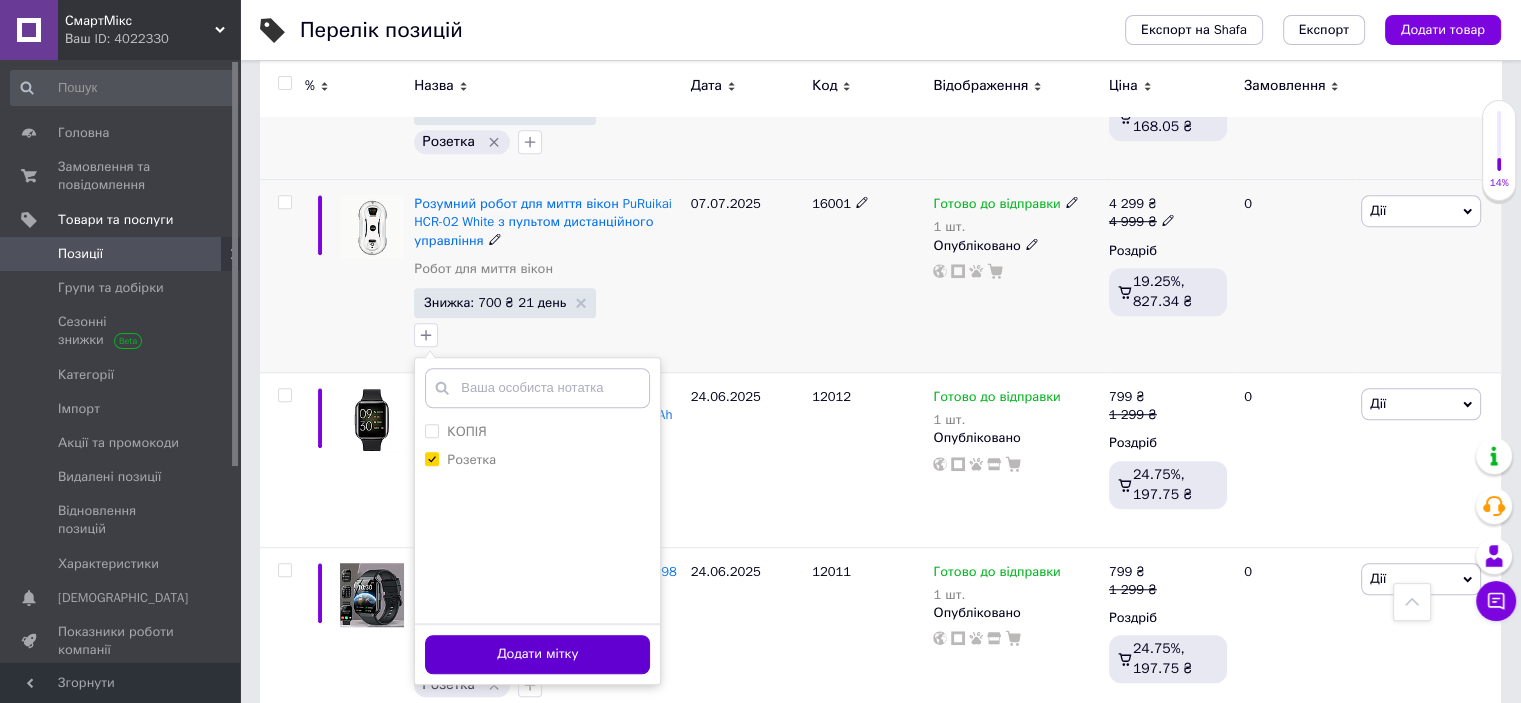 click on "Додати мітку" at bounding box center [537, 654] 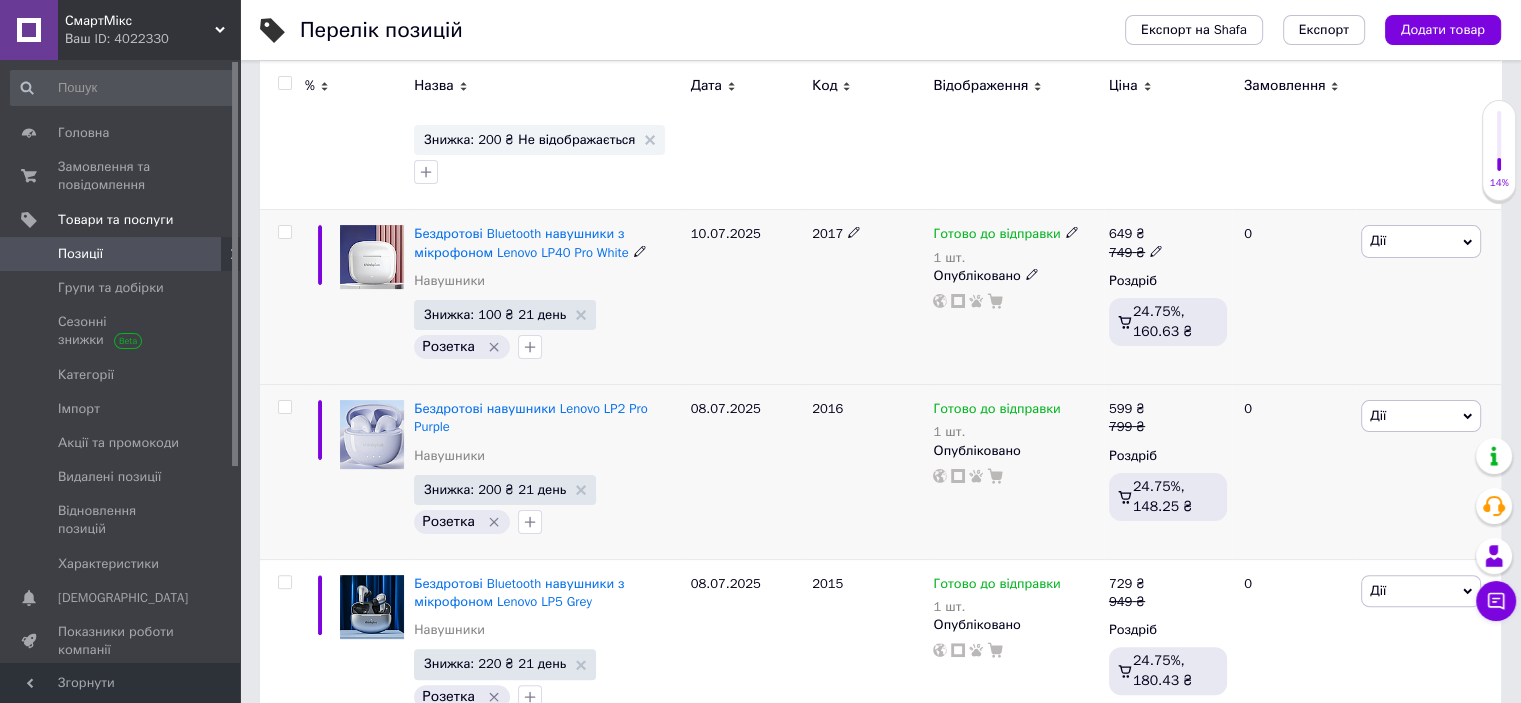 scroll, scrollTop: 400, scrollLeft: 0, axis: vertical 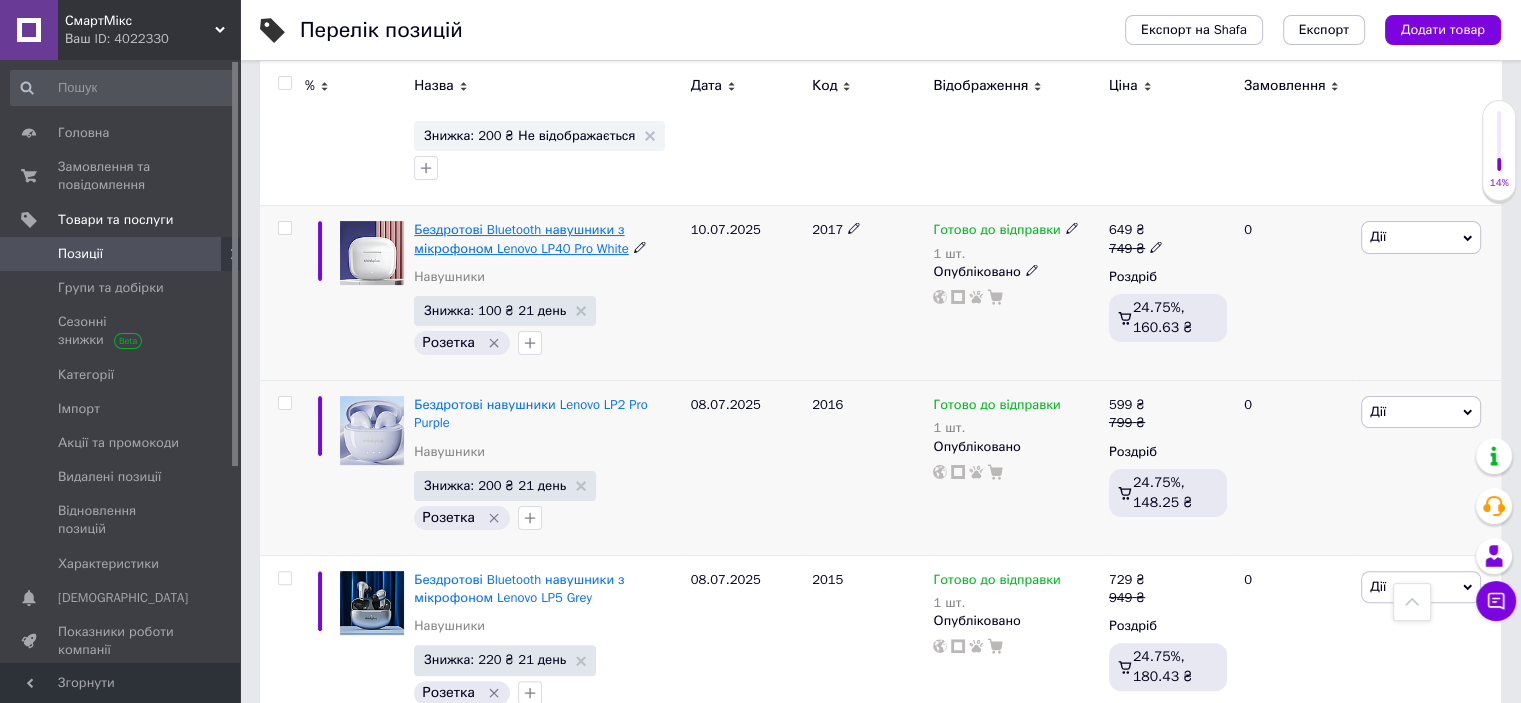 click on "Бездротові Bluetooth навушники з мікрофоном  Lenovo LP40 Pro White" at bounding box center (521, 238) 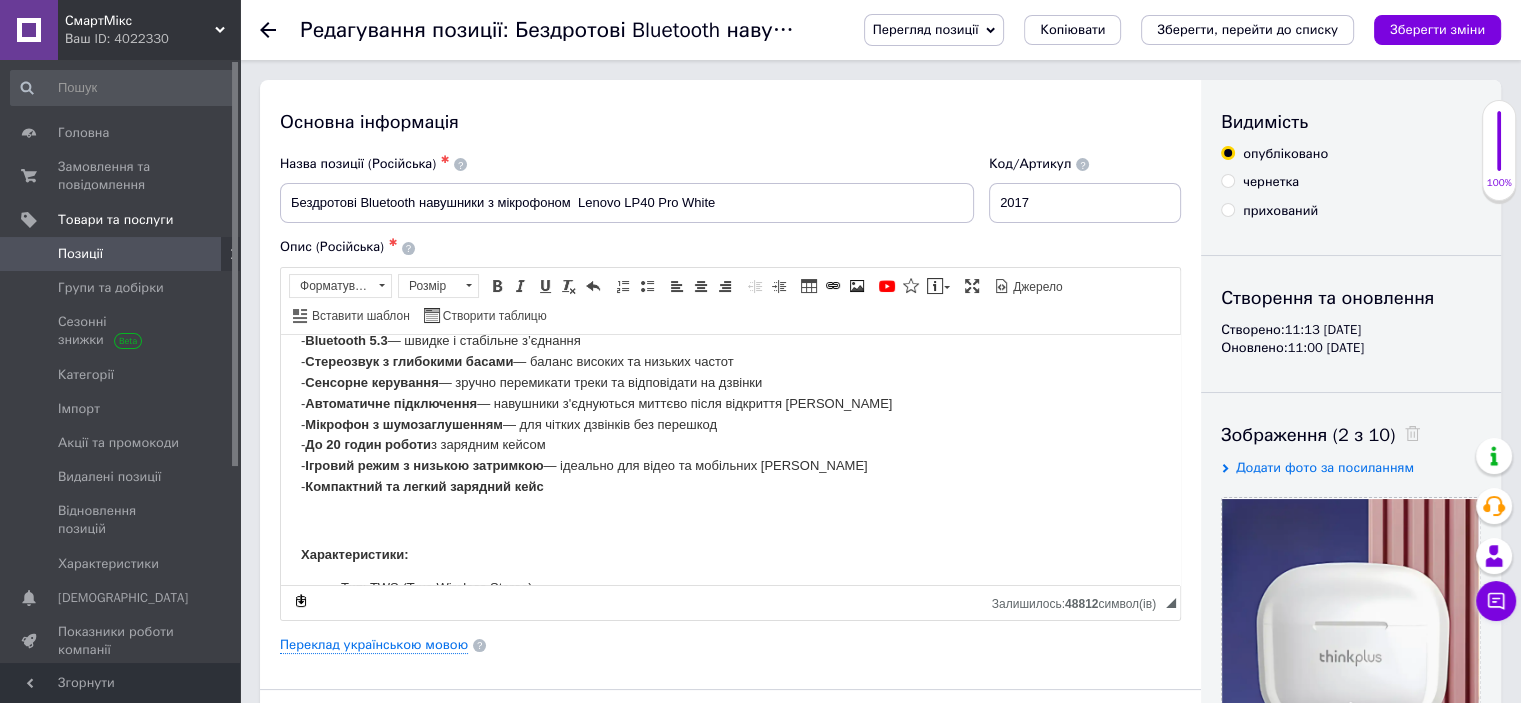 scroll, scrollTop: 100, scrollLeft: 0, axis: vertical 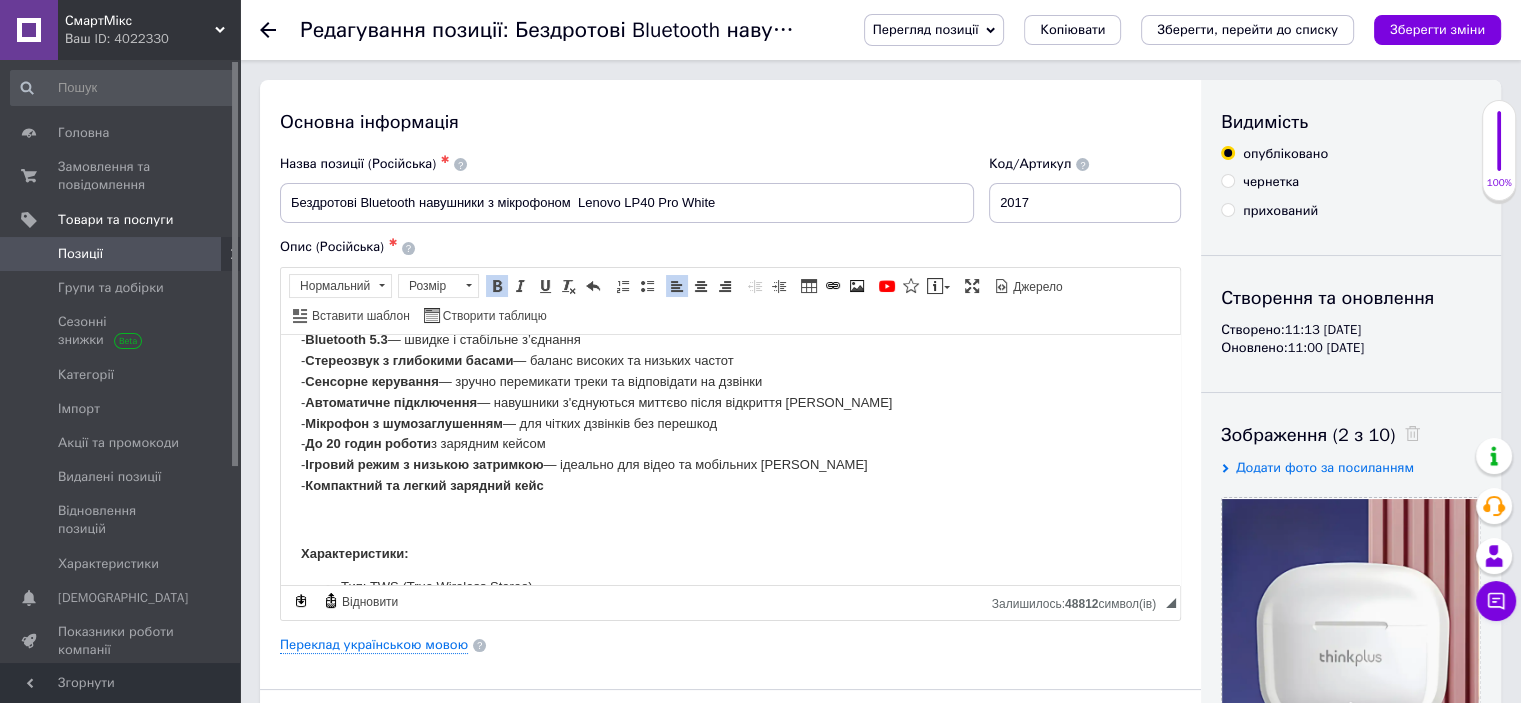 click at bounding box center [730, 519] 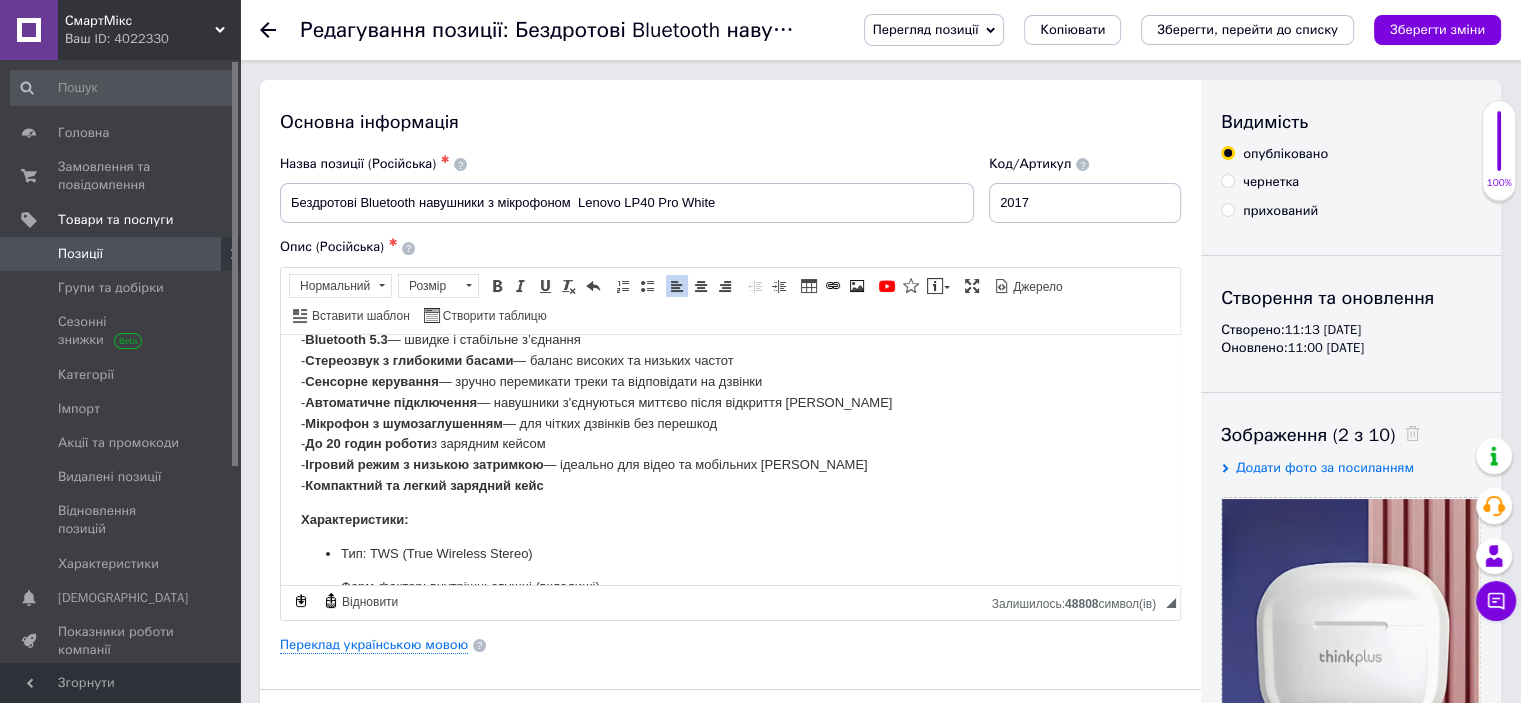 click on "Lenovo LP40 Pro  — популярні TWS-навушники нового покоління з сучасним дизайном, чудовим звучанням і максимально зручною посадкою. Завдяки компактному кейсу, надійному Bluetooth-з'єднанню та автономності до 20 годин — це ідеальний вибір для музики, відео, ігор та спілкування. -  Bluetooth 5.3  — швидке і стабільне з’єднання -  Стереозвук з глибокими басами  — баланс високих та низьких частот -  Сенсорне керування  — зручно перемикати треки та відповідати на дзвінки -  Автоматичне підключення  — навушники з'єднуються миттєво після відкриття кейса -  -  До 20 годин роботи -  -" at bounding box center (730, 594) 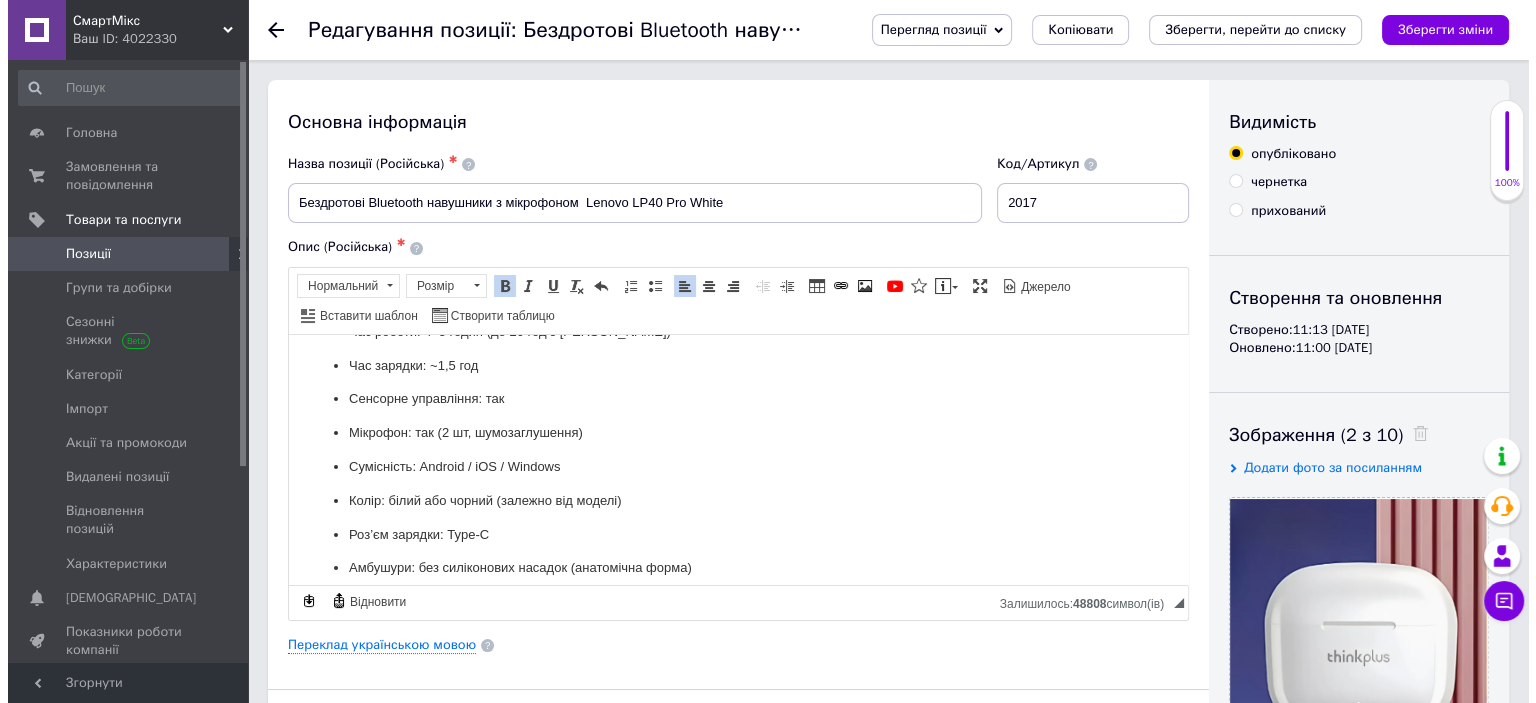 scroll, scrollTop: 471, scrollLeft: 0, axis: vertical 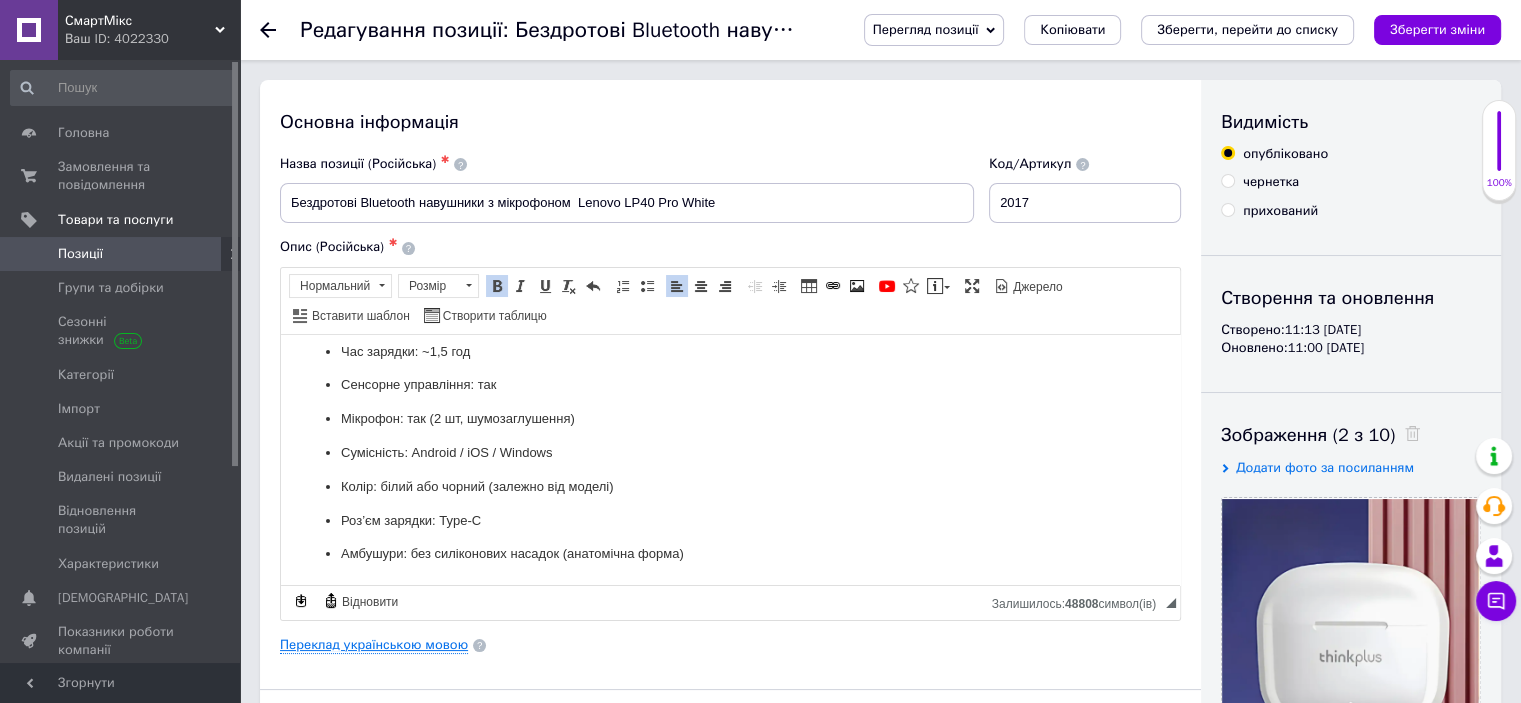 click on "Основна інформація Назва позиції (Російська) ✱ Бездротові Bluetooth навушники з мікрофоном  Lenovo LP40 Pro White Код/Артикул 2017 Опис (Російська) ✱ Lenovo LP40 Pro  — популярні TWS-навушники нового покоління з сучасним дизайном, чудовим звучанням і максимально зручною посадкою. Завдяки компактному кейсу, надійному Bluetooth-з'єднанню та автономності до 20 годин — це ідеальний вибір для музики, відео, ігор та спілкування.
-  Bluetooth 5.3  — швидке і стабільне з’єднання
-  Стереозвук з глибокими басами  — баланс високих та низьких частот
-  Сенсорне керування
-  Автоматичне підключення" at bounding box center (730, 638) 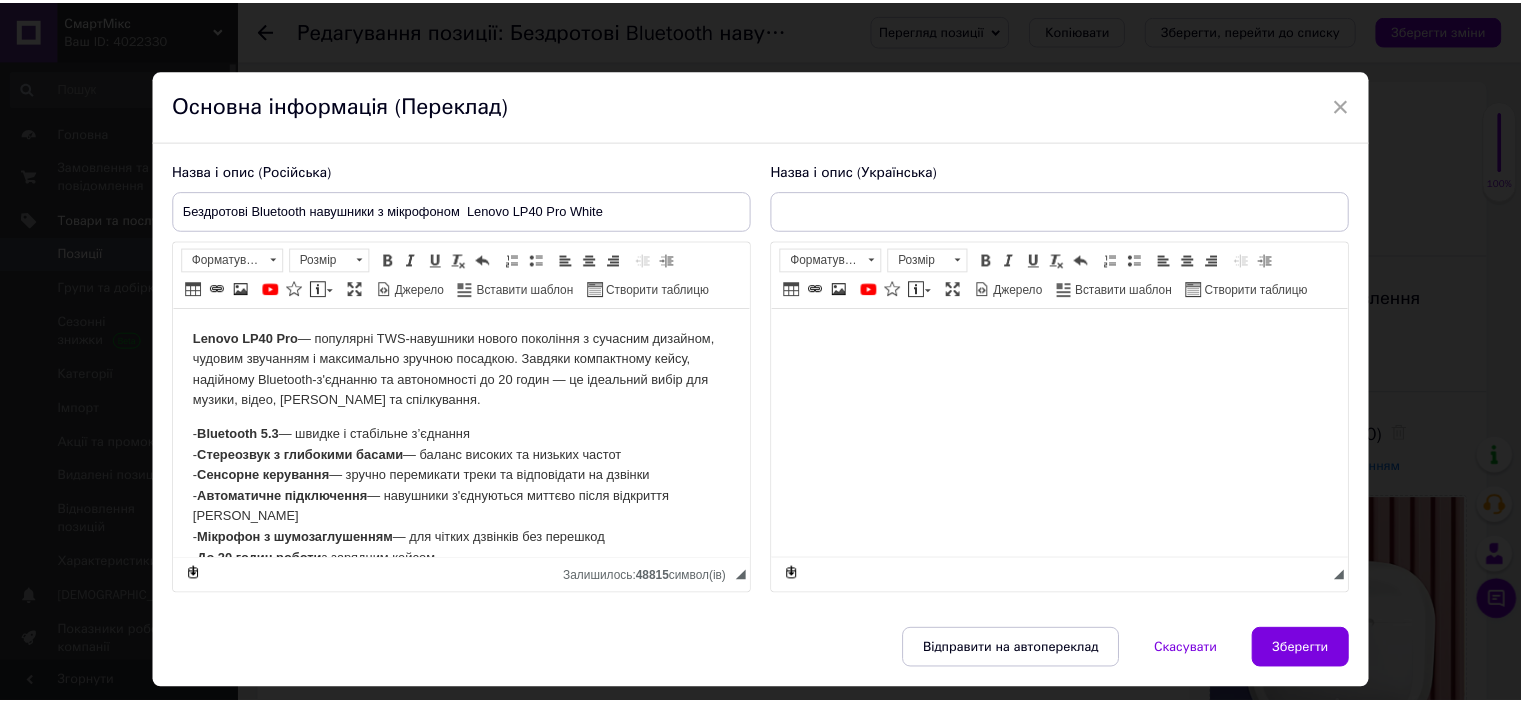 scroll, scrollTop: 0, scrollLeft: 0, axis: both 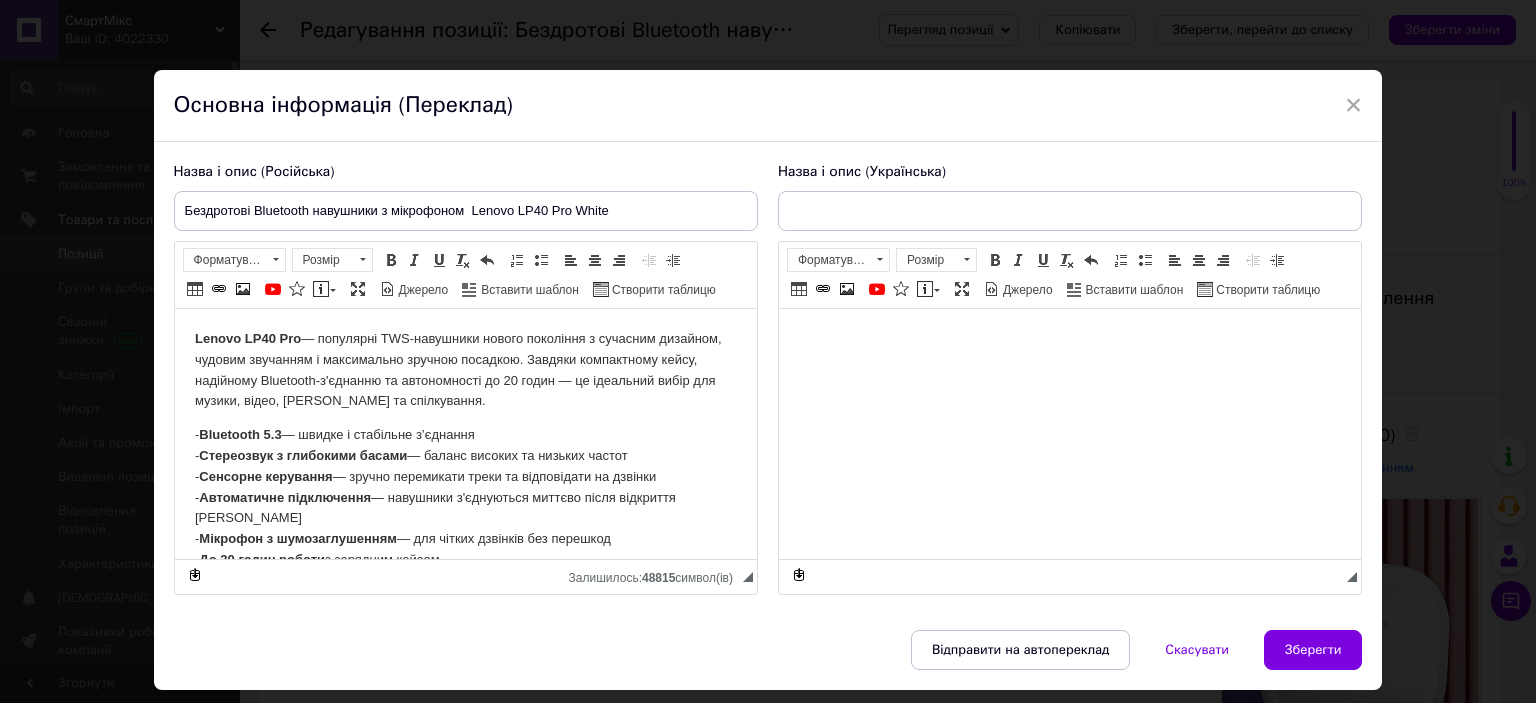 type on "Бездротові Bluetooth навушники з мікрофоном  Lenovo LP40 Pro White" 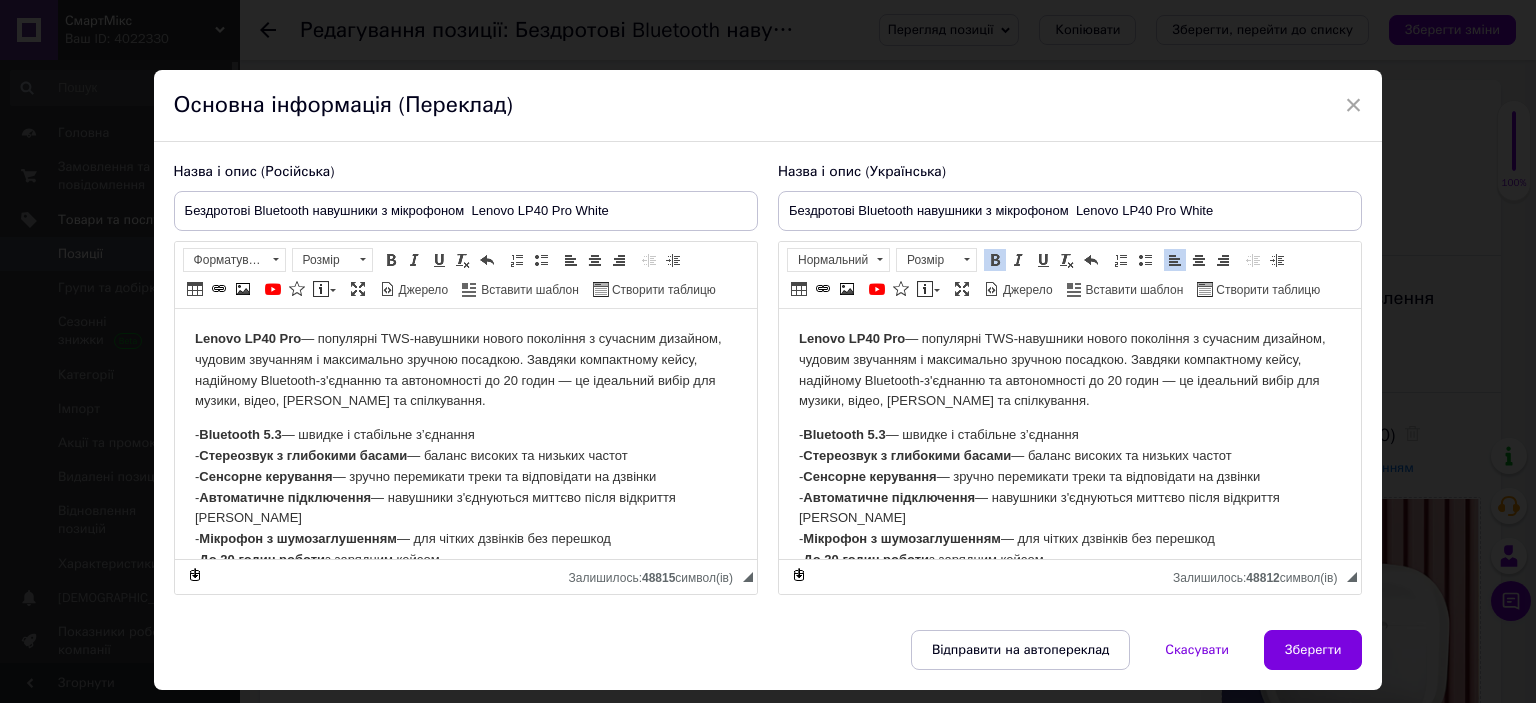 click on "Lenovo LP40 Pro  — популярні TWS-навушники нового покоління з сучасним дизайном, чудовим звучанням і максимально зручною посадкою. Завдяки компактному кейсу, надійному Bluetooth-з'єднанню та автономності до 20 годин — це ідеальний вибір для музики, відео, ігор та спілкування. -  Bluetooth 5.3  — швидке і стабільне з’єднання -  Стереозвук з глибокими басами  — баланс високих та низьких частот -  Сенсорне керування  — зручно перемикати треки та відповідати на дзвінки -  Автоматичне підключення  — навушники з'єднуються миттєво після відкриття кейса -  -  До 20 годин роботи -  -" at bounding box center [1069, 717] 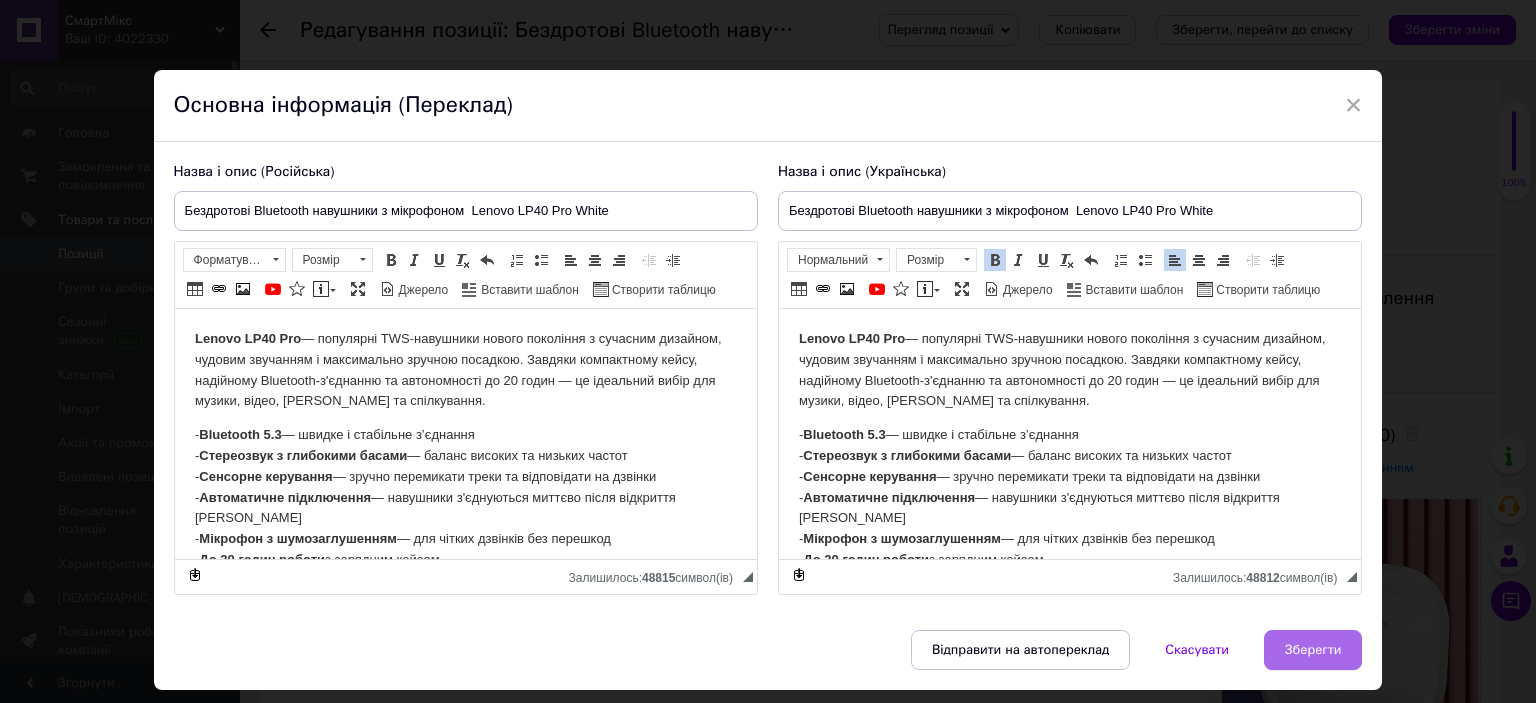 click on "Зберегти" at bounding box center (1313, 650) 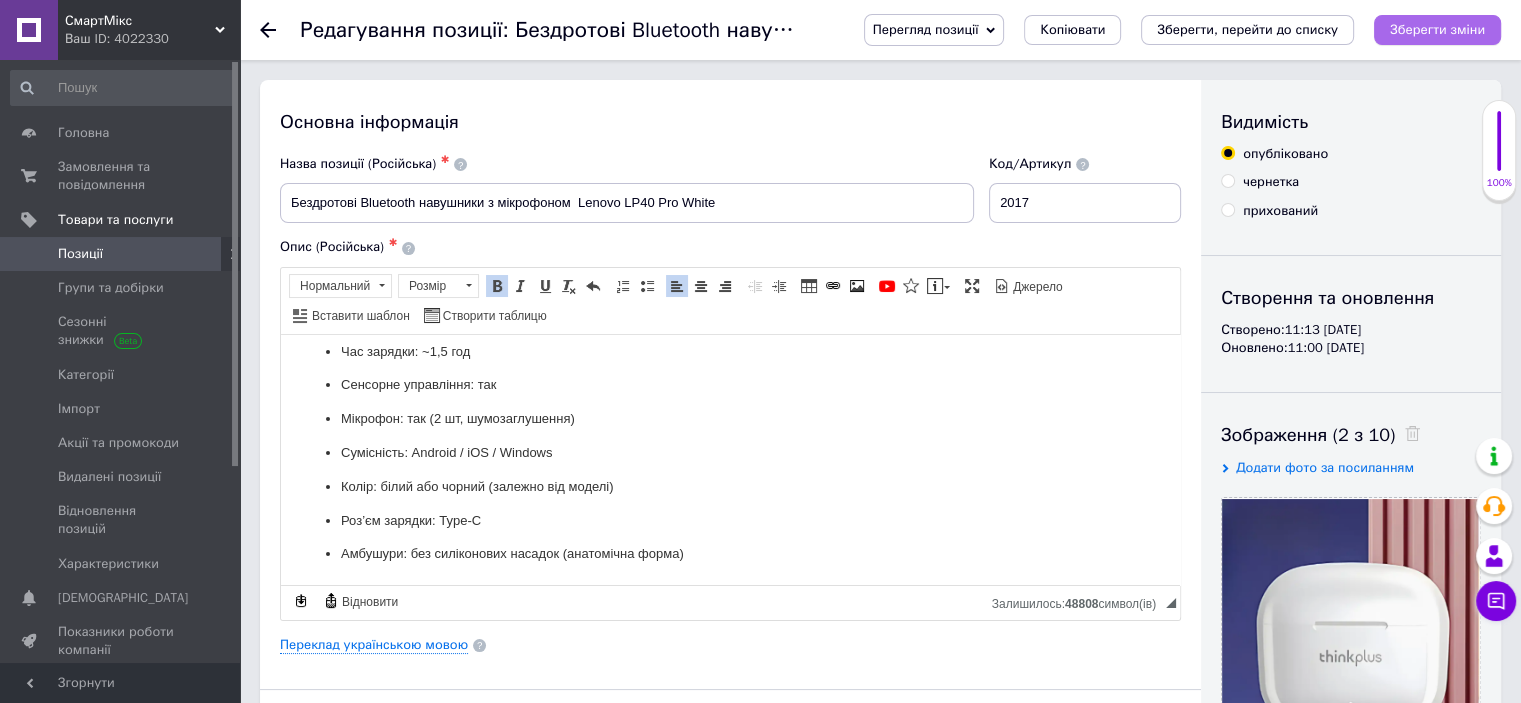 click on "Зберегти зміни" at bounding box center [1437, 29] 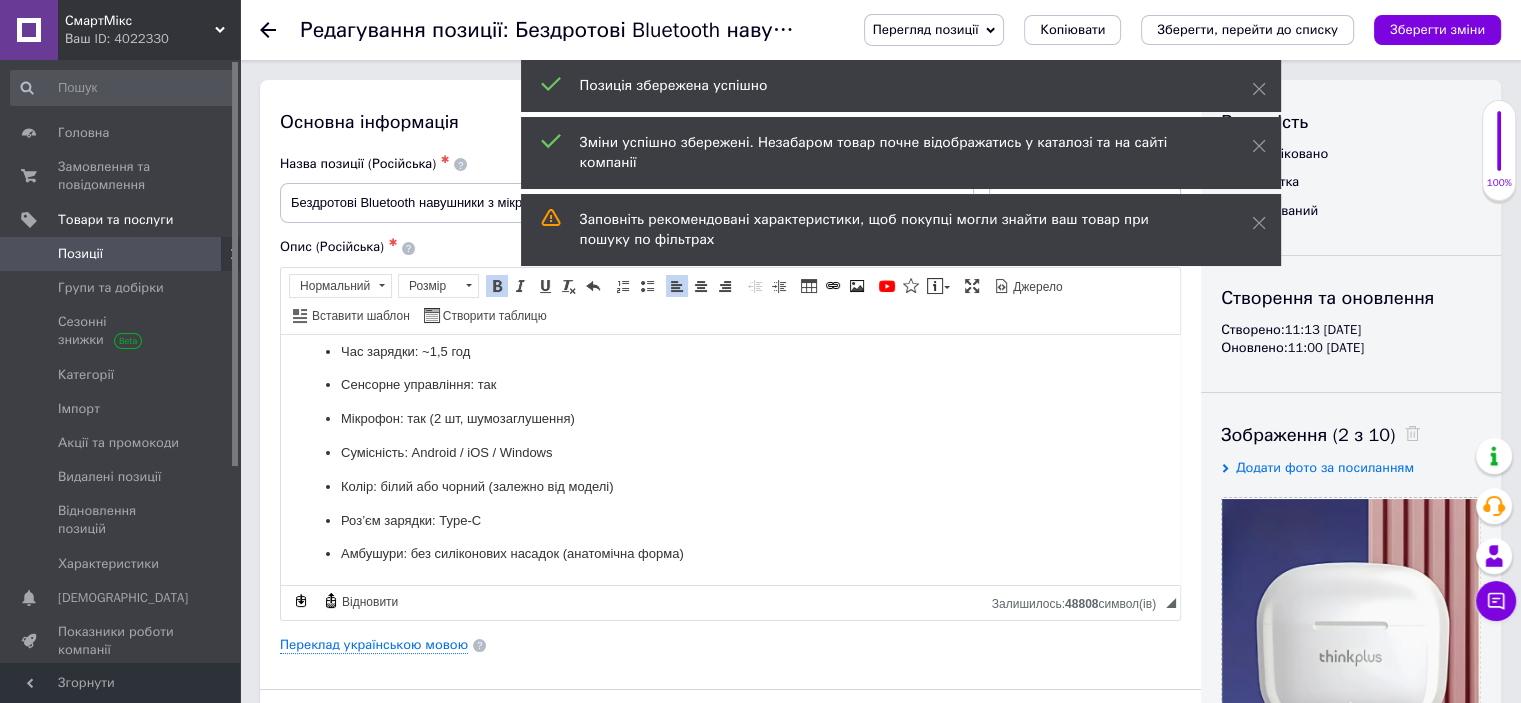click on "Позиції" at bounding box center [121, 254] 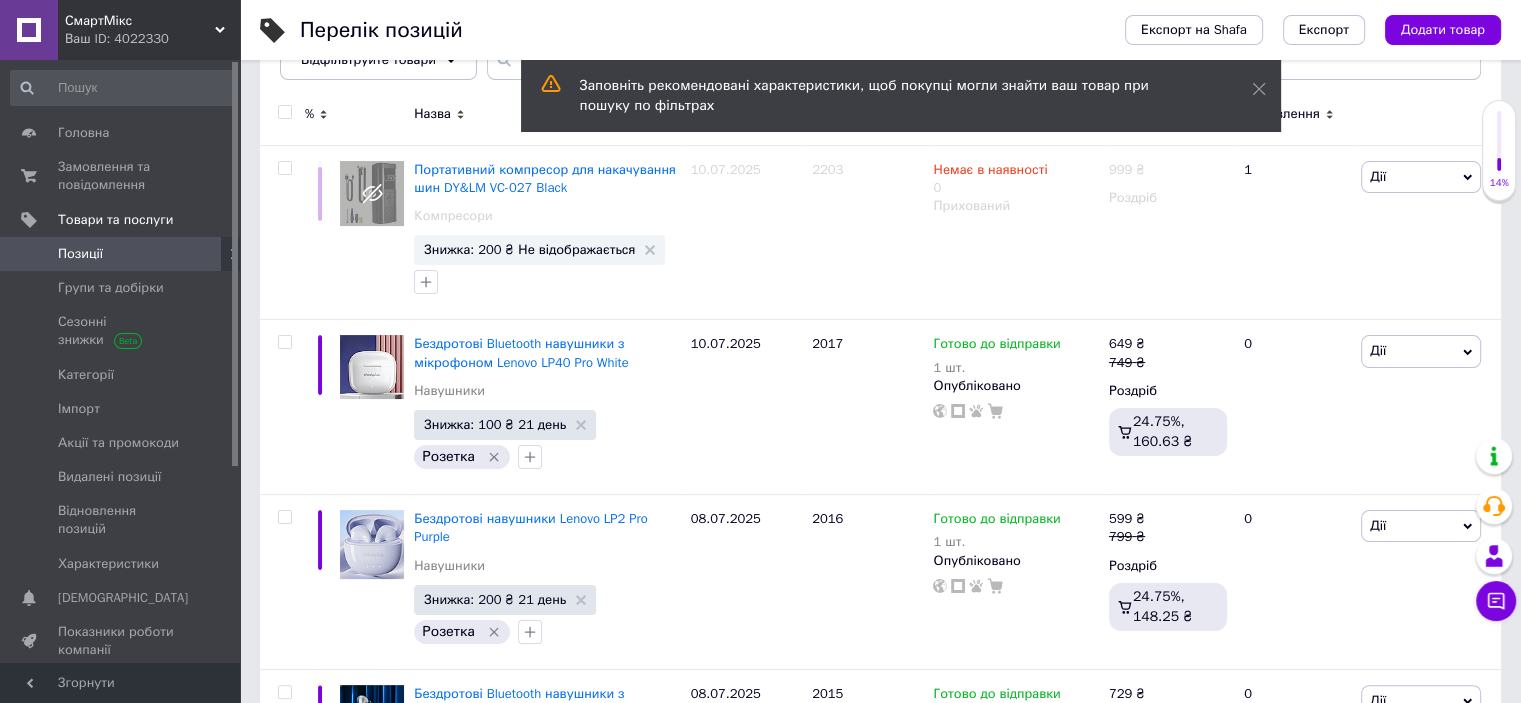 scroll, scrollTop: 300, scrollLeft: 0, axis: vertical 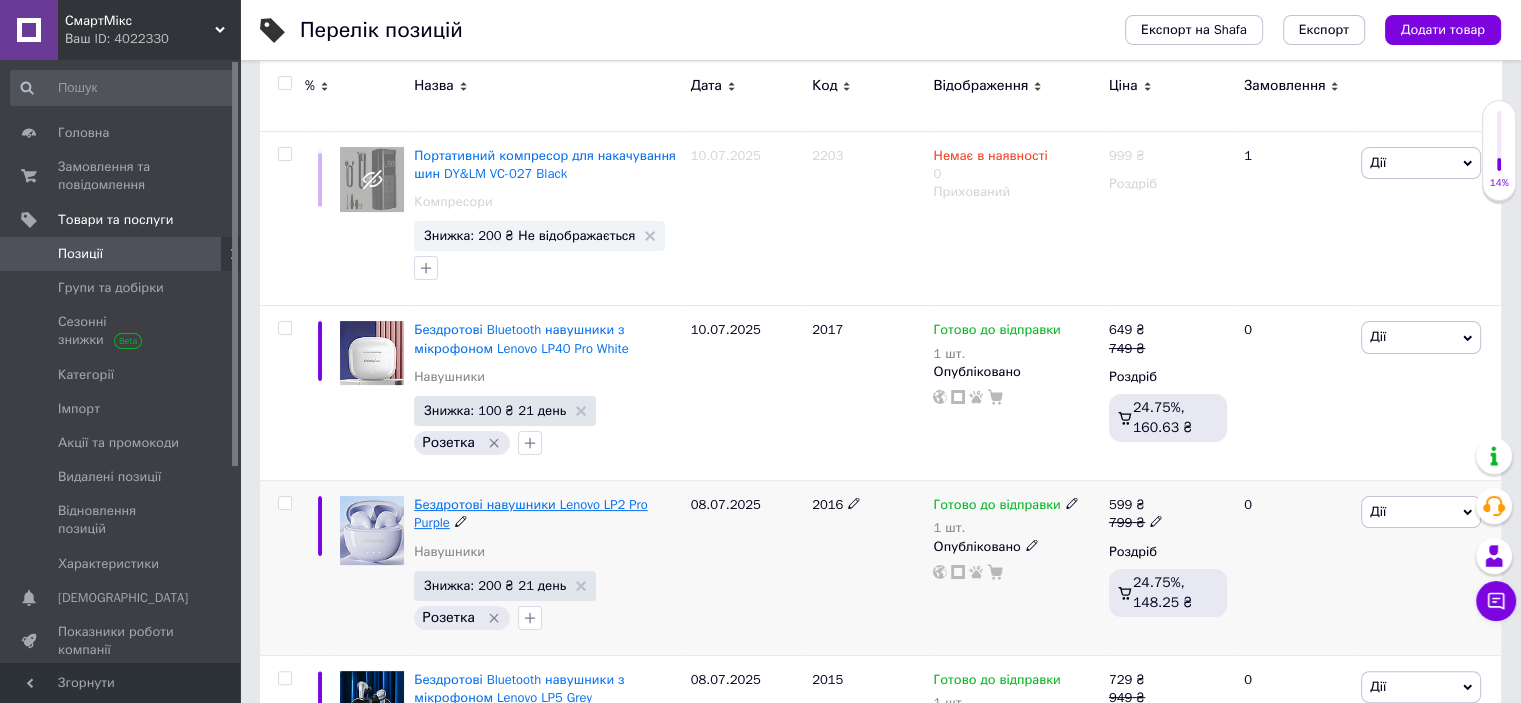 click on "Бездротові навушники Lenovo LP2 Pro Purple" at bounding box center (530, 513) 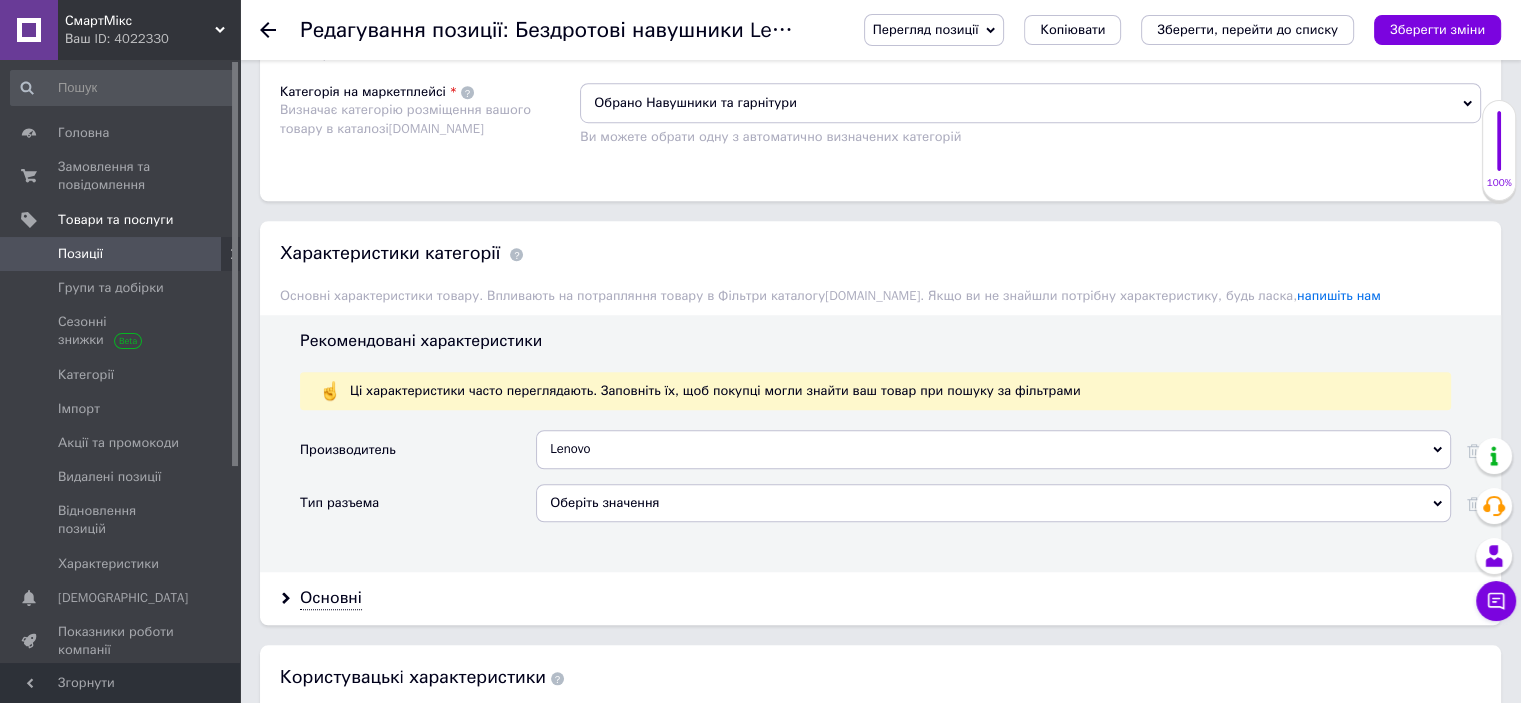 scroll, scrollTop: 1700, scrollLeft: 0, axis: vertical 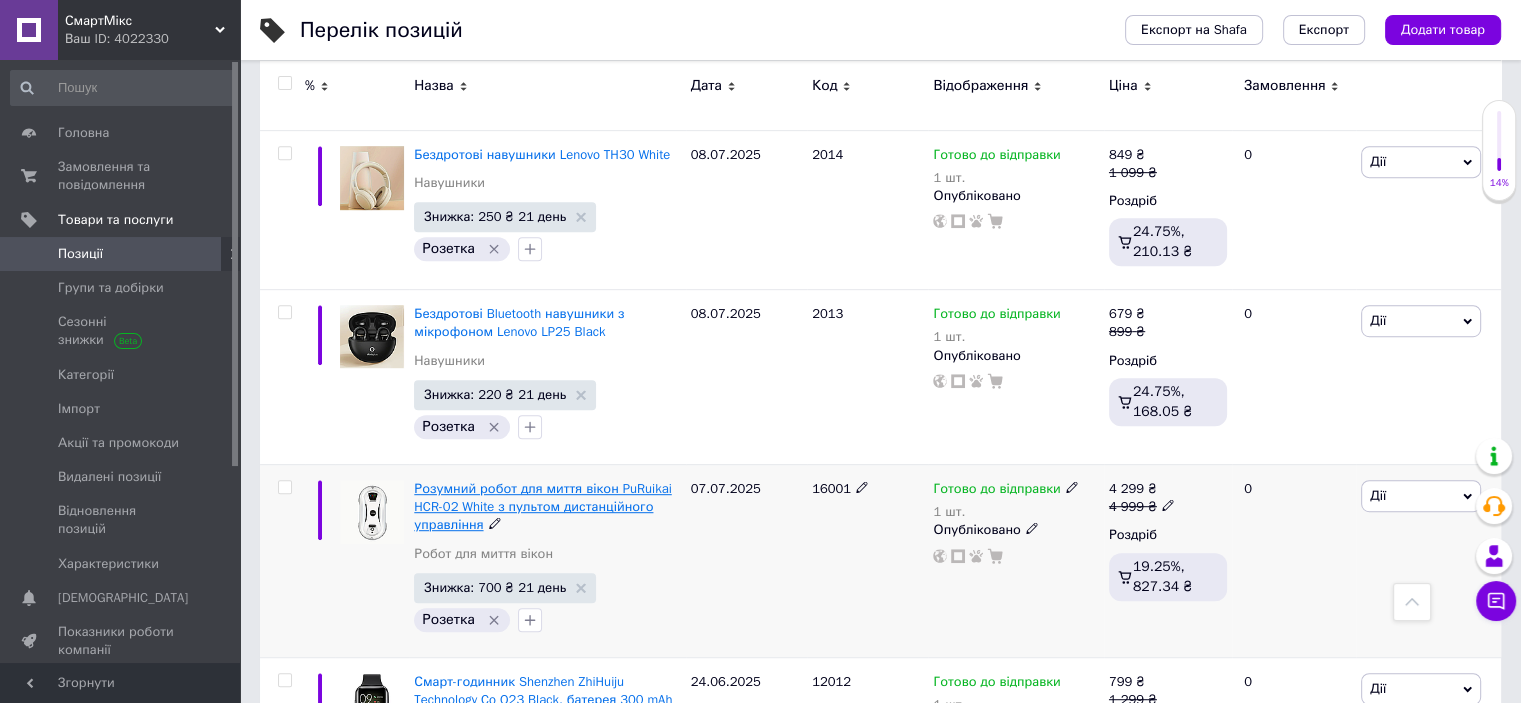 click on "Розумний робот для миття вікон PuRuikai HCR-02 White з пультом дистанційного управління" at bounding box center (542, 506) 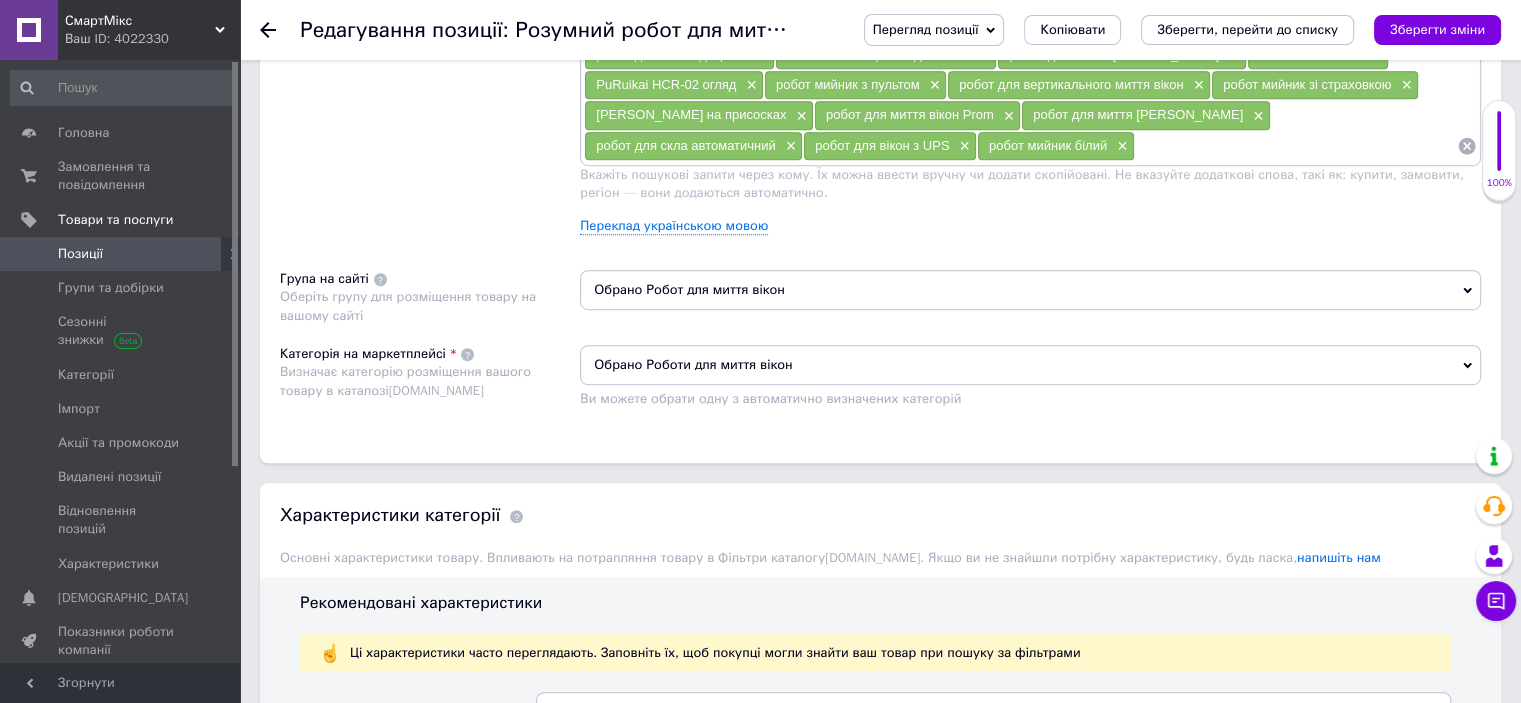 scroll, scrollTop: 1300, scrollLeft: 0, axis: vertical 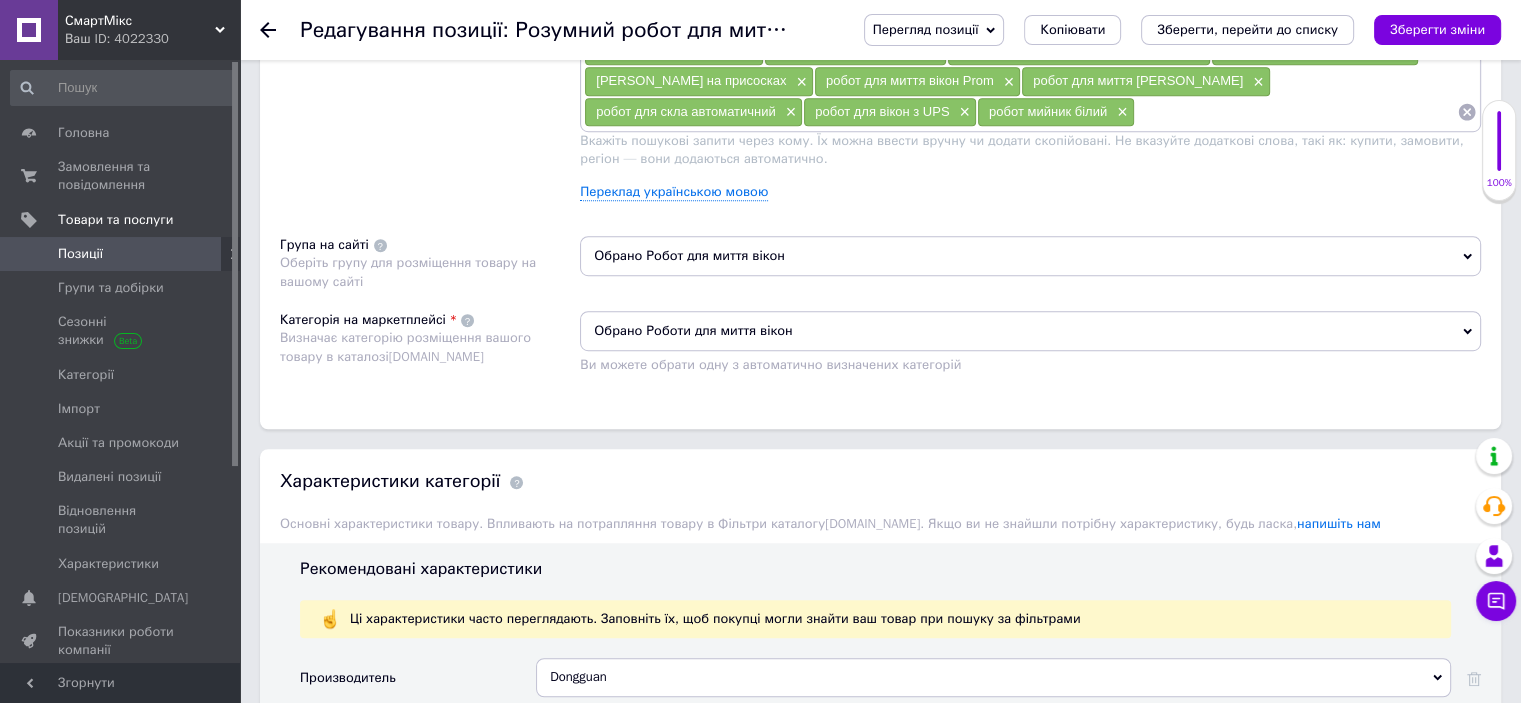 click on "Позиції" at bounding box center [80, 254] 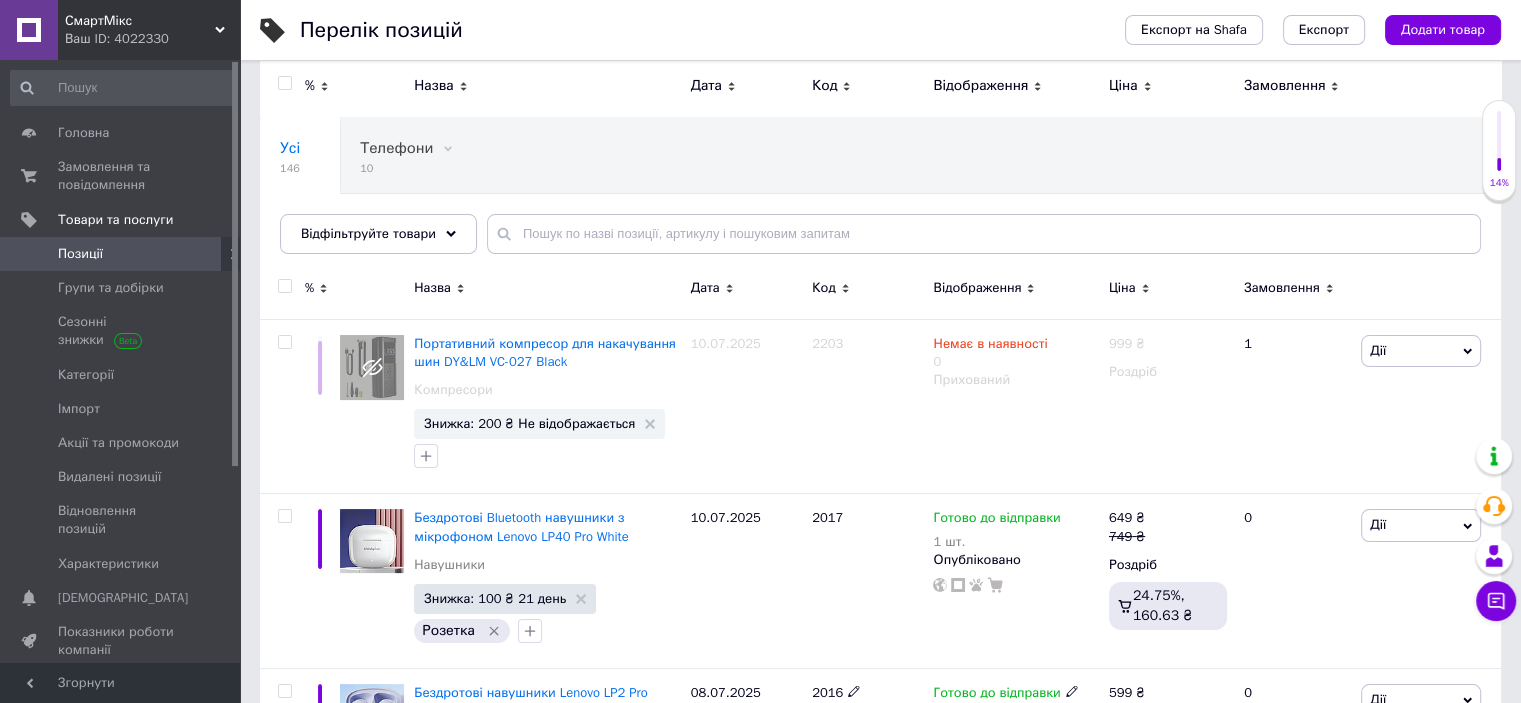 scroll, scrollTop: 0, scrollLeft: 0, axis: both 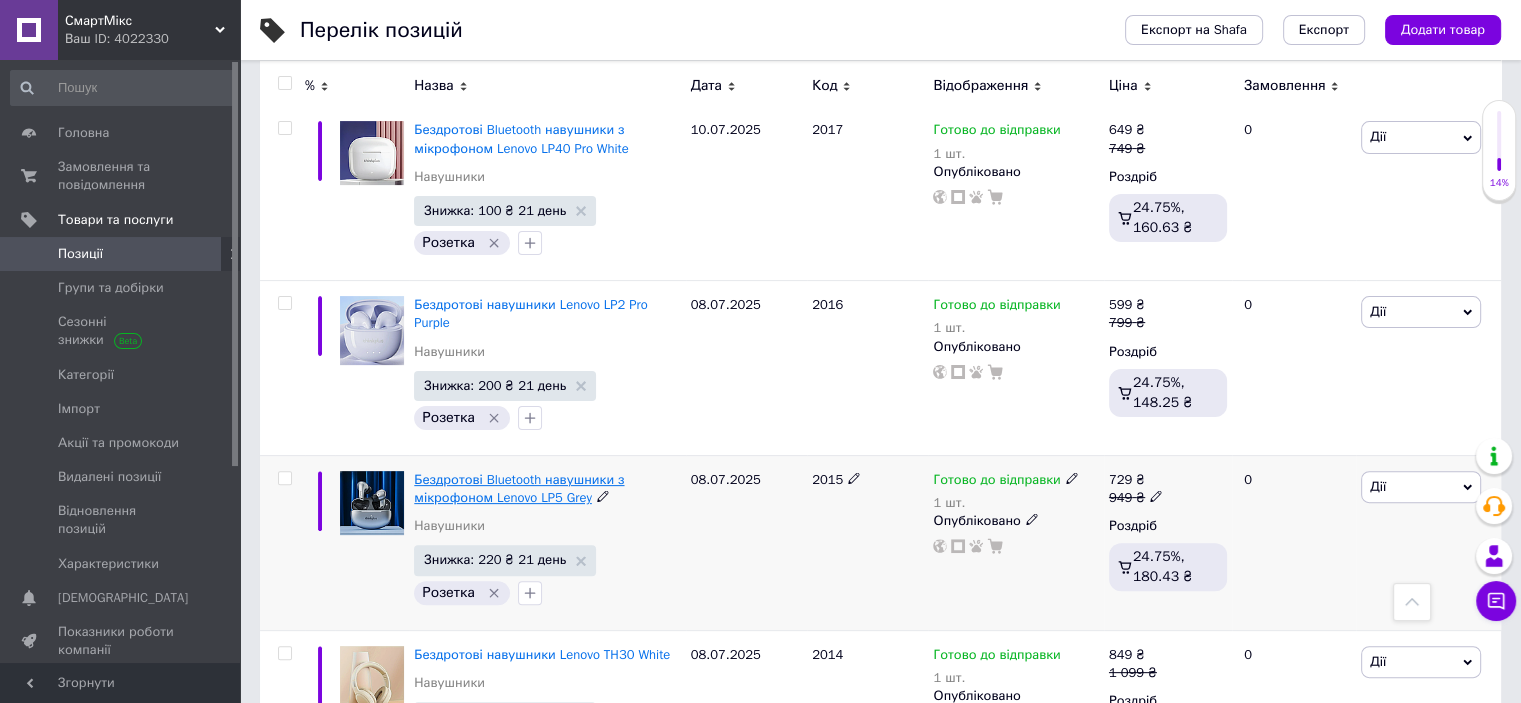 click on "Бездротові Bluetooth навушники з мікрофоном Lenovo LP5 Grey" at bounding box center [519, 488] 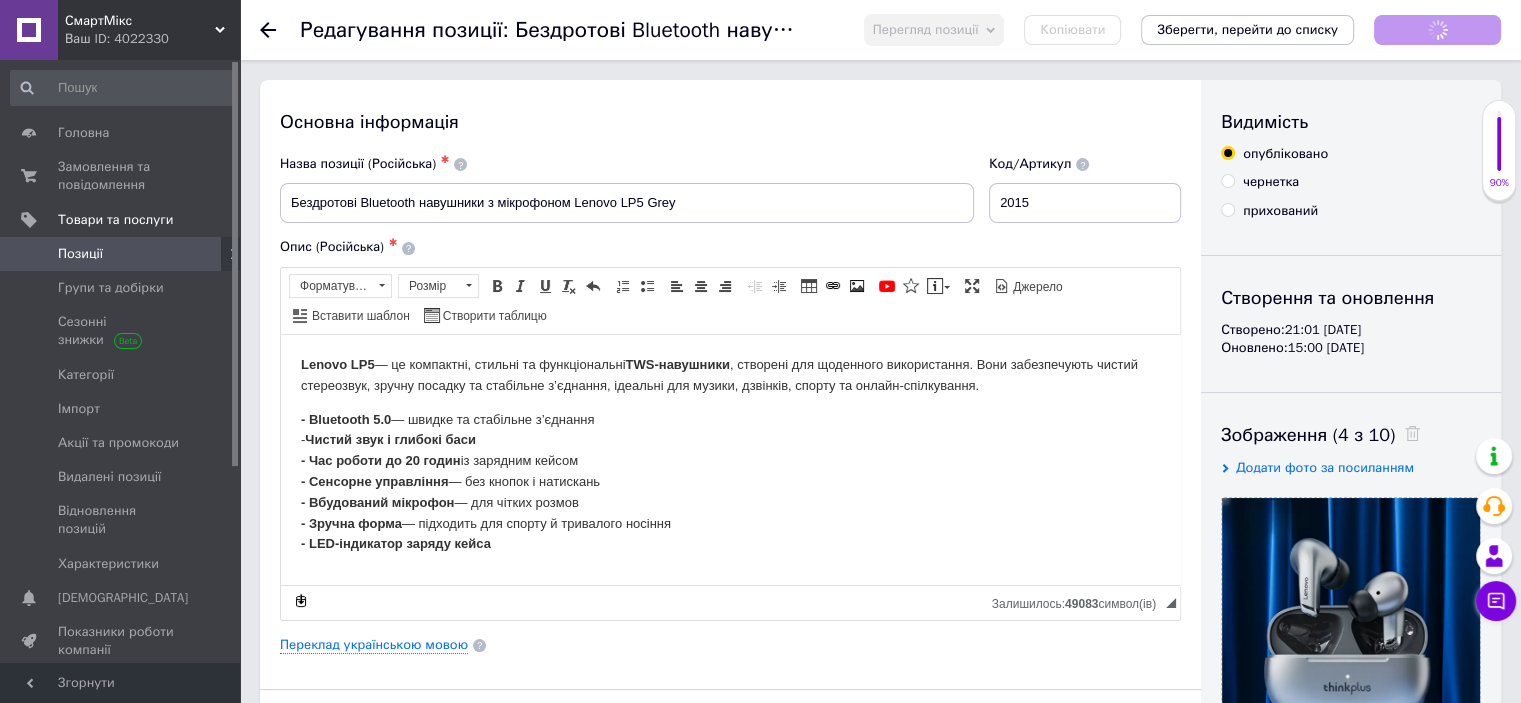 scroll, scrollTop: 0, scrollLeft: 0, axis: both 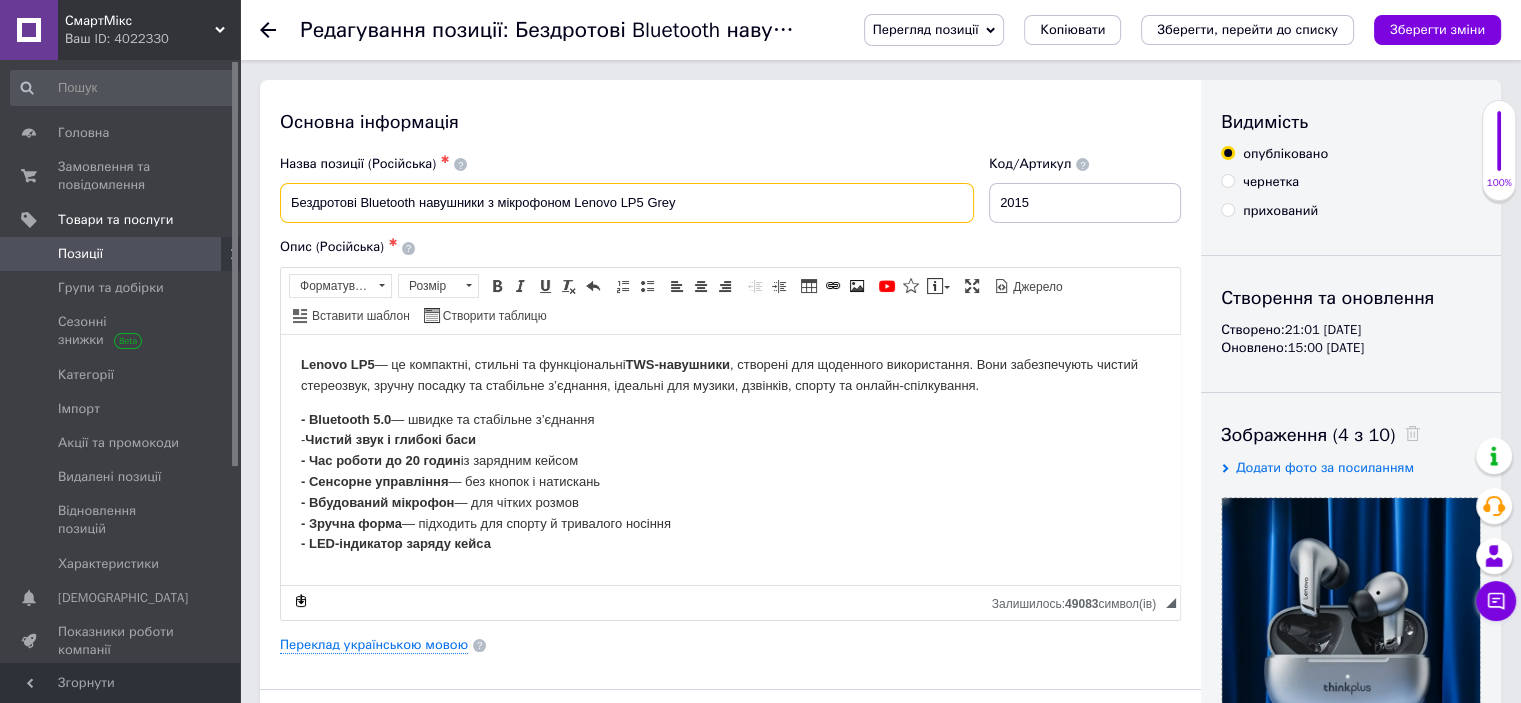 drag, startPoint x: 413, startPoint y: 203, endPoint x: 356, endPoint y: 203, distance: 57 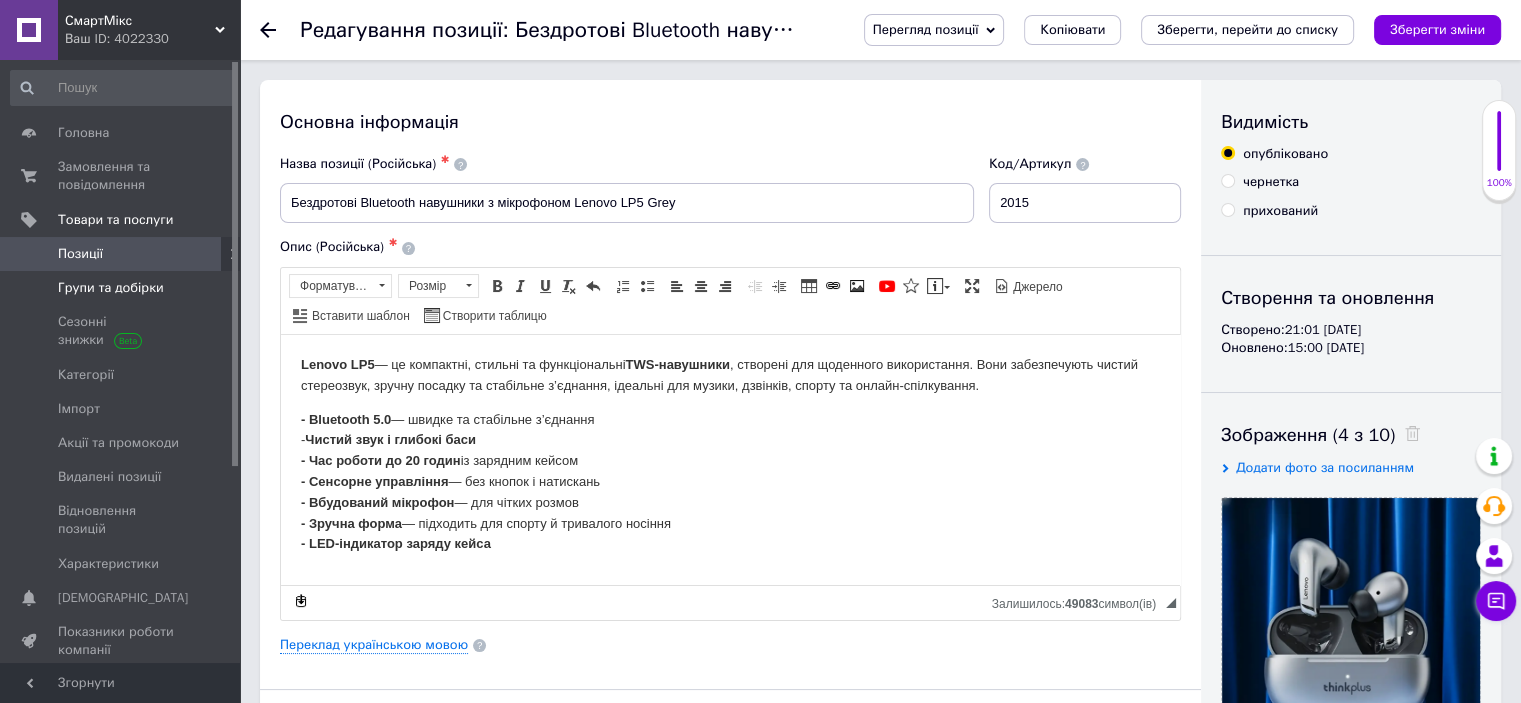 click on "Групи та добірки" at bounding box center (121, 288) 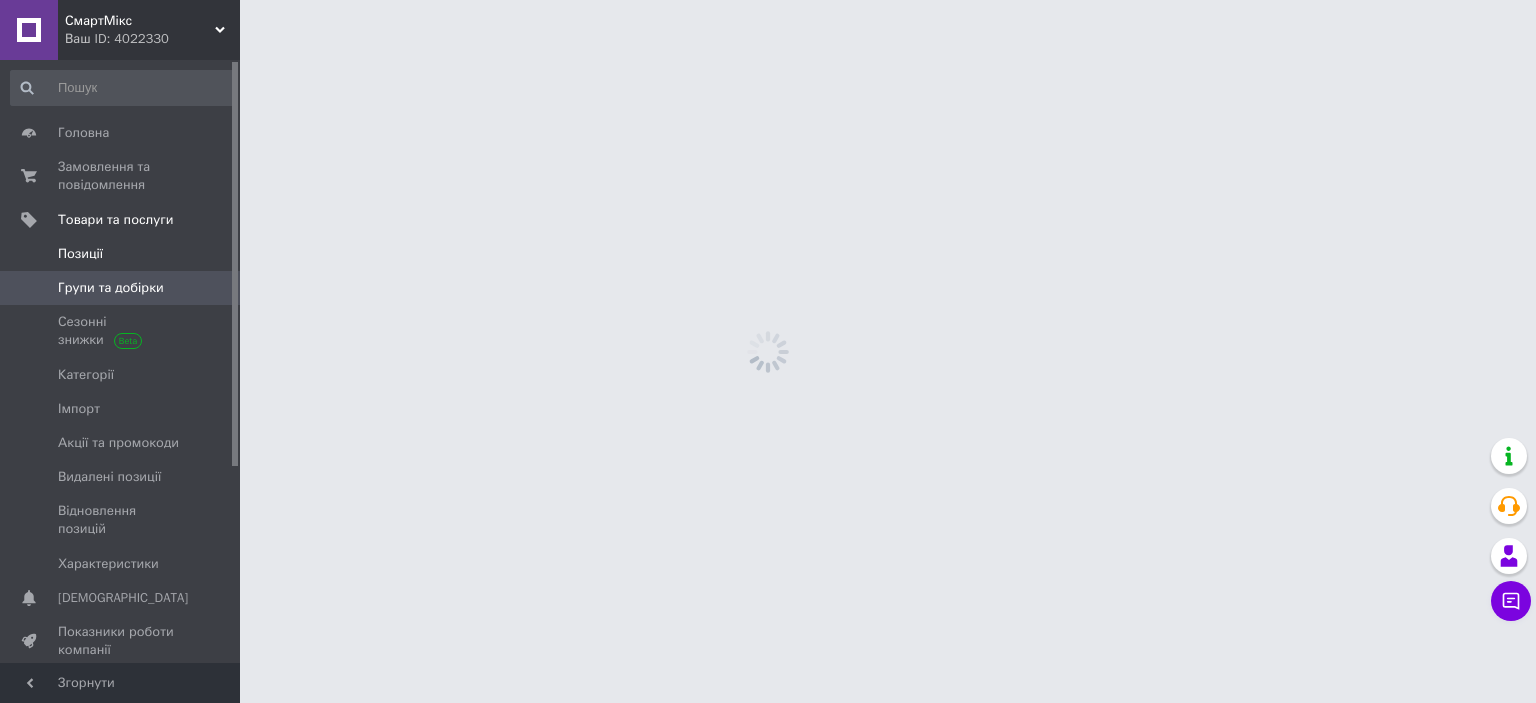 click on "Позиції" at bounding box center (121, 254) 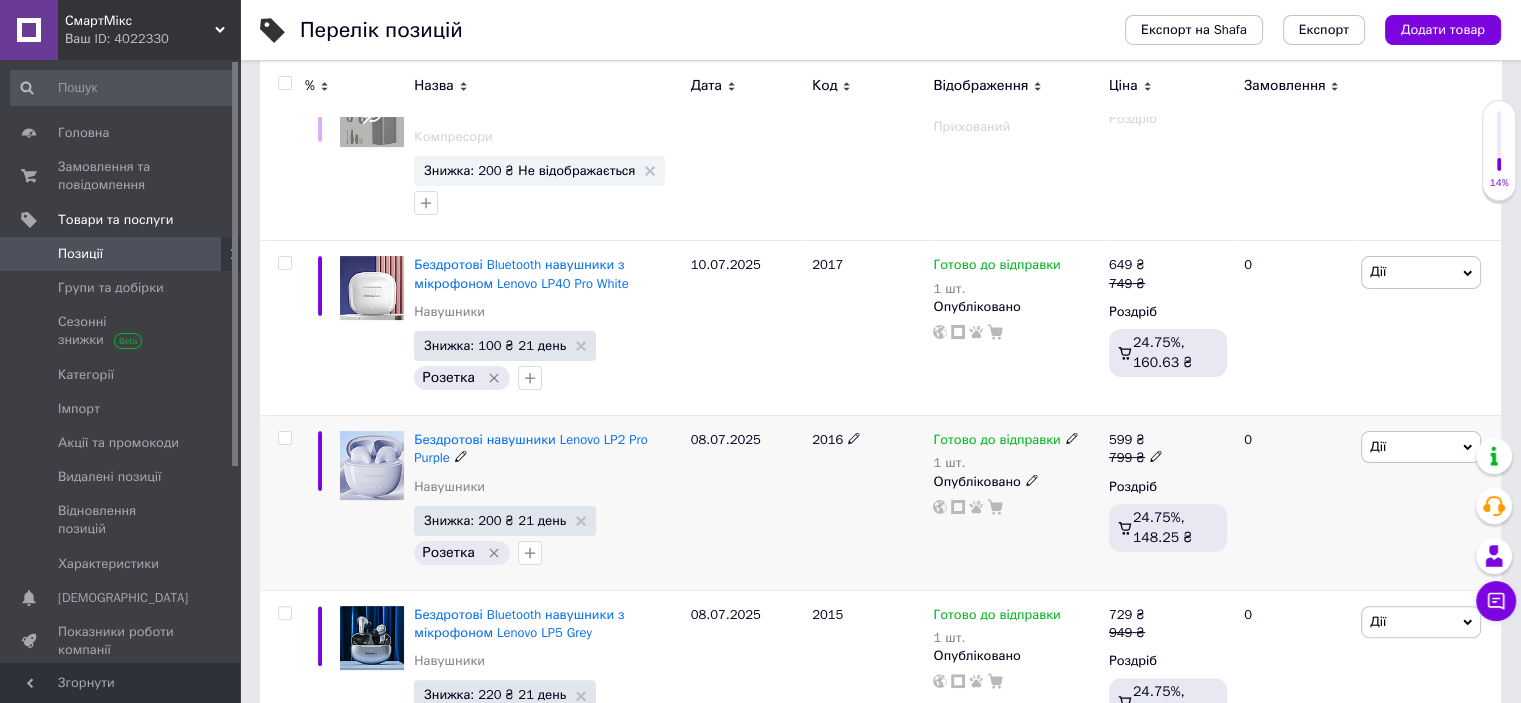 scroll, scrollTop: 400, scrollLeft: 0, axis: vertical 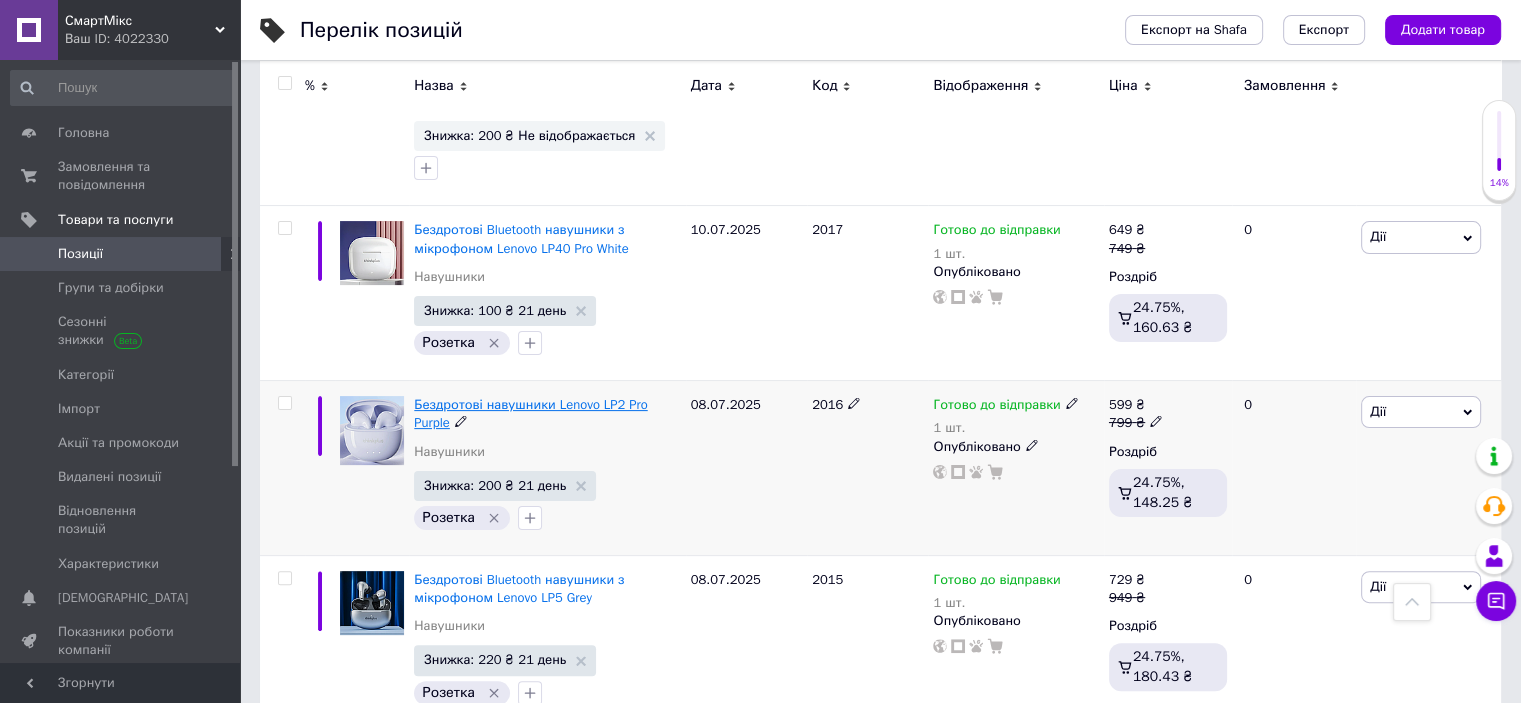 click on "Бездротові навушники Lenovo LP2 Pro Purple" at bounding box center (530, 413) 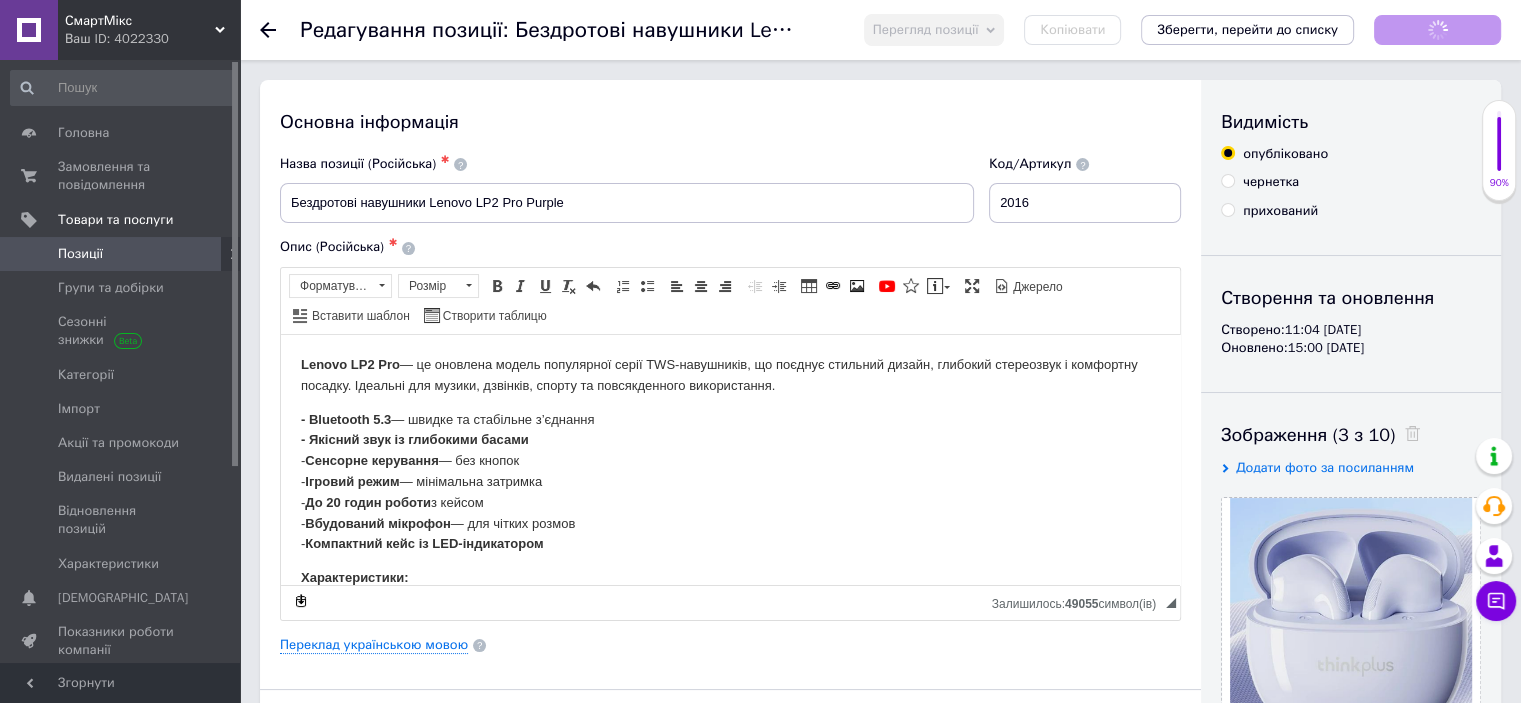 scroll, scrollTop: 0, scrollLeft: 0, axis: both 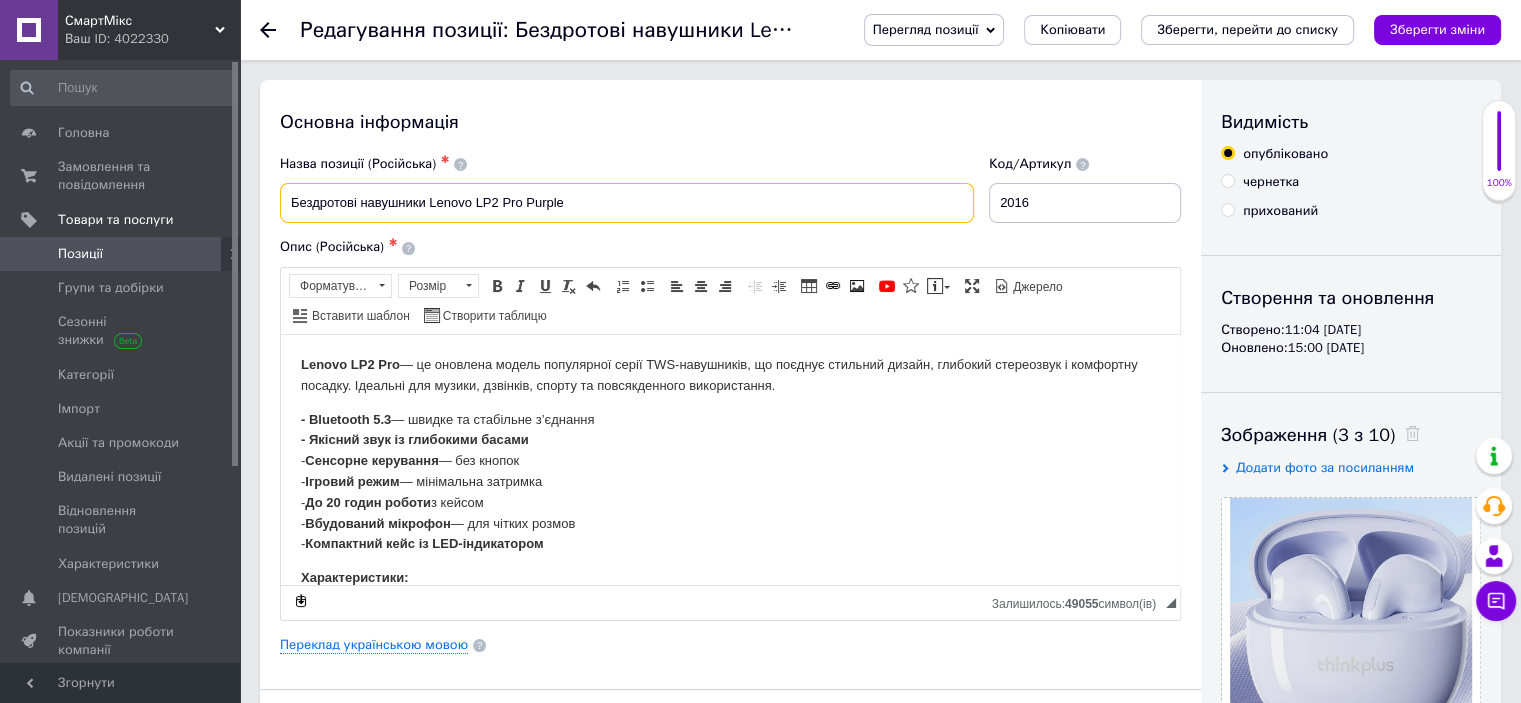 click on "Бездротові навушники Lenovo LP2 Pro Purple" at bounding box center [627, 203] 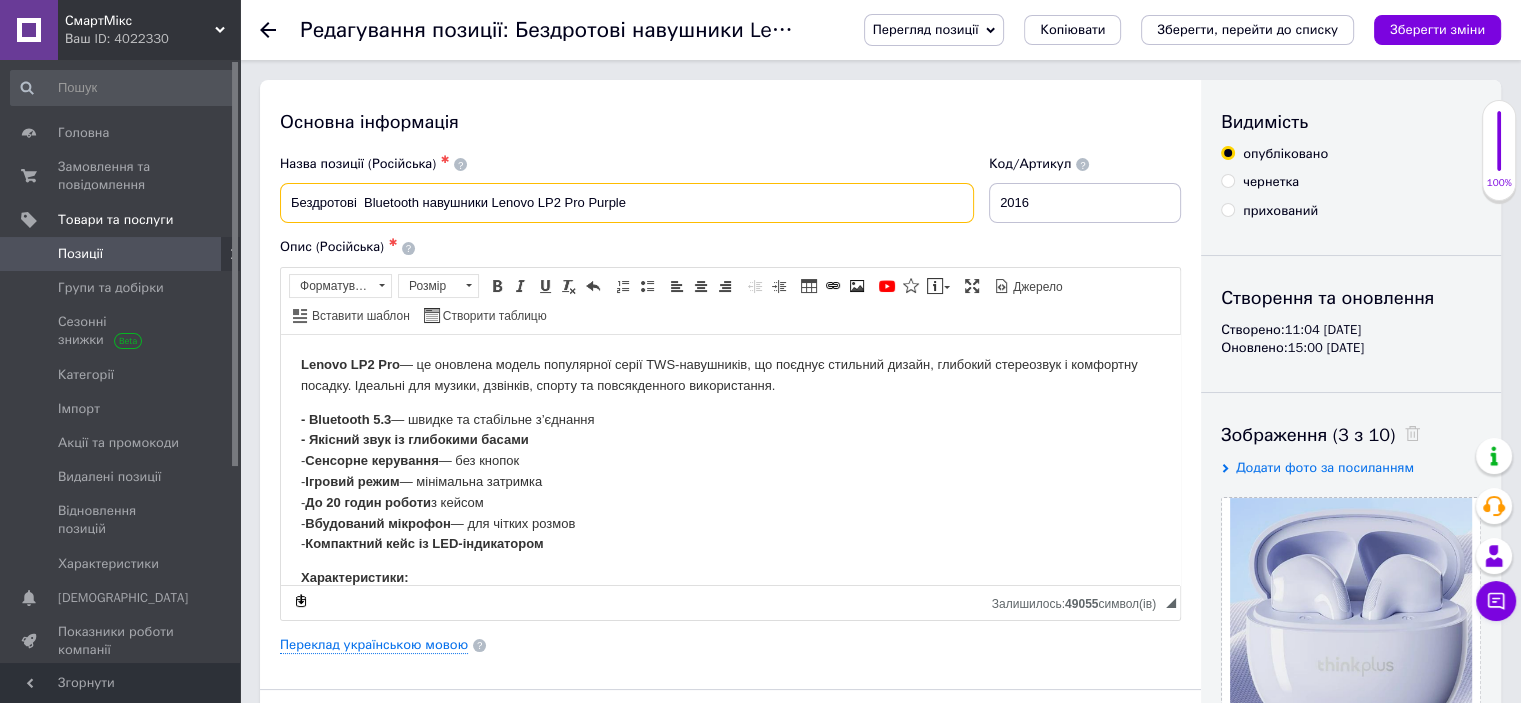 click on "Бездротові  Bluetooth навушники Lenovo LP2 Pro Purple" at bounding box center [627, 203] 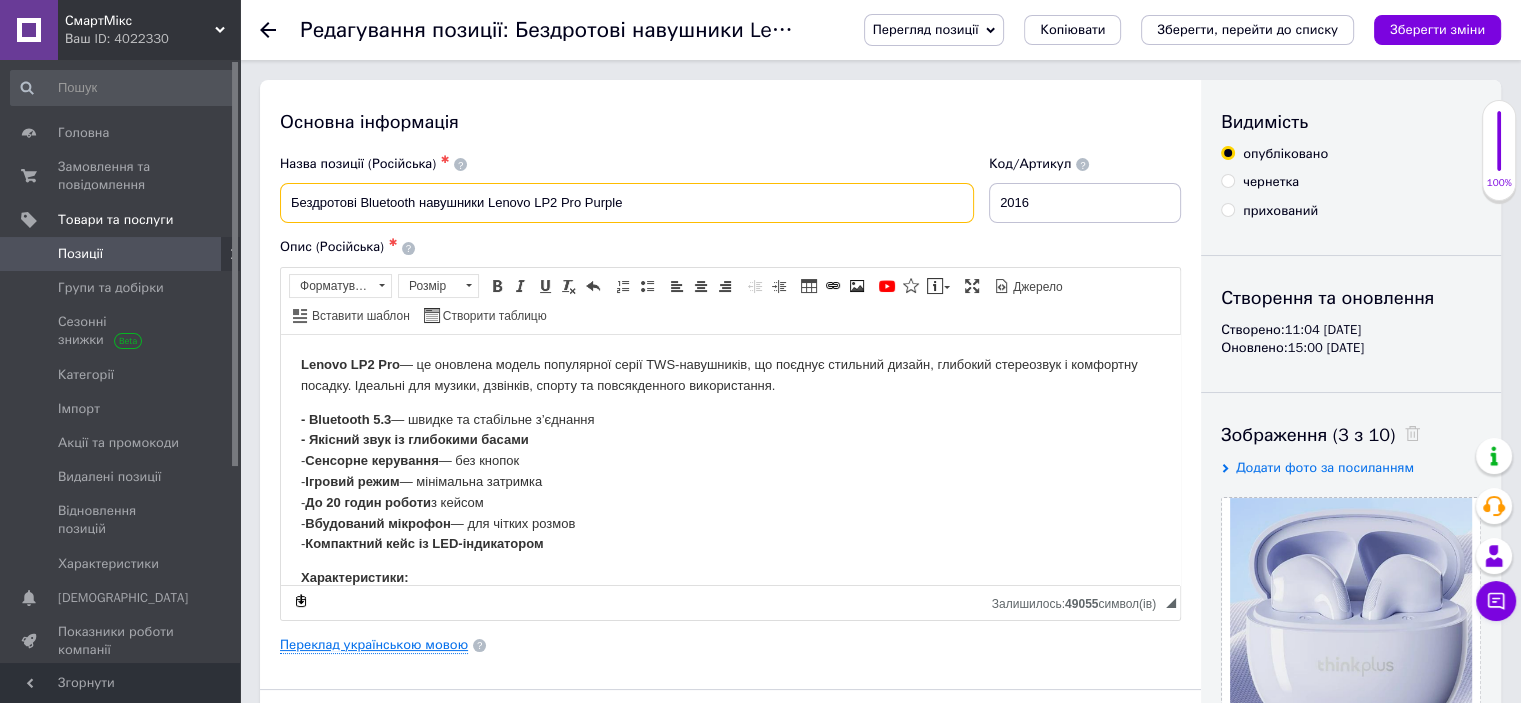 type on "Бездротові Bluetooth навушники Lenovo LP2 Pro Purple" 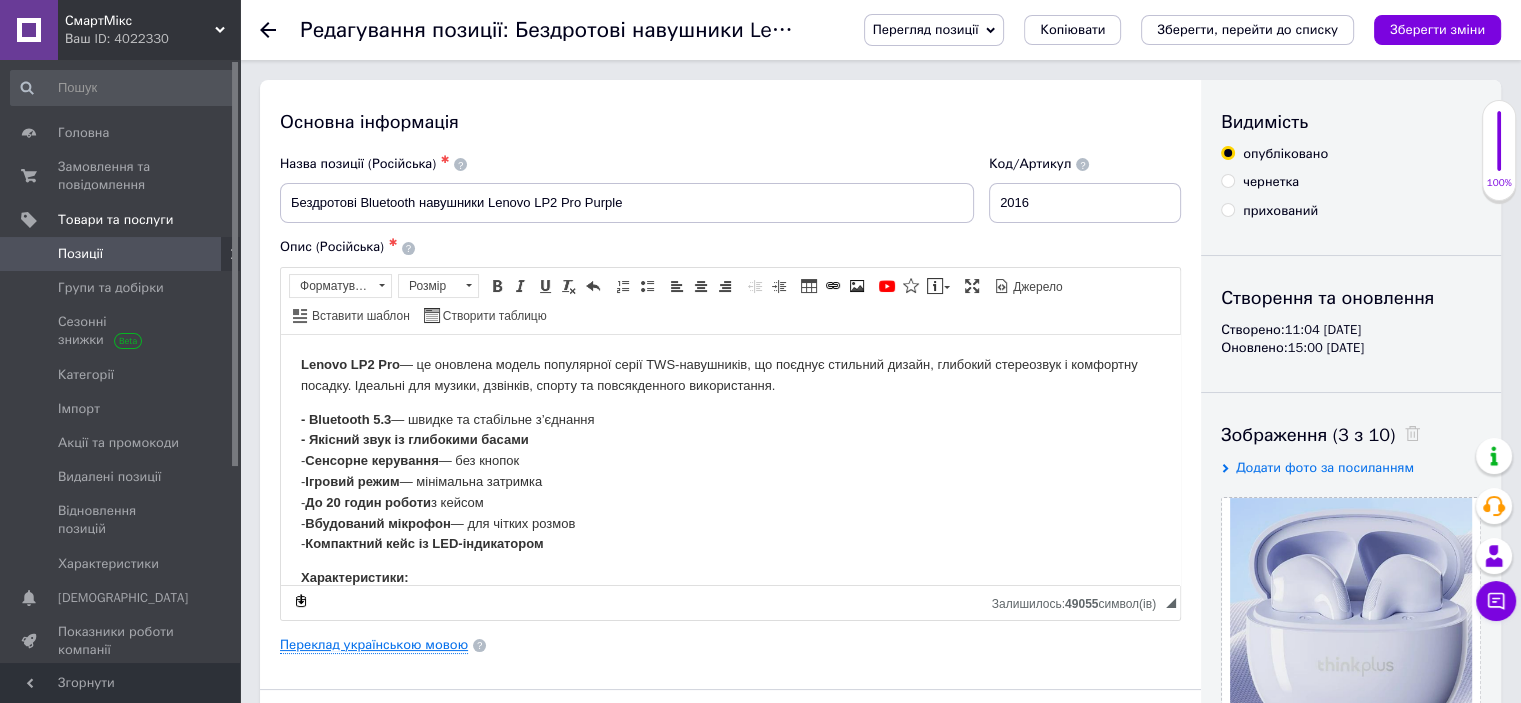 click on "Переклад українською мовою" at bounding box center [374, 645] 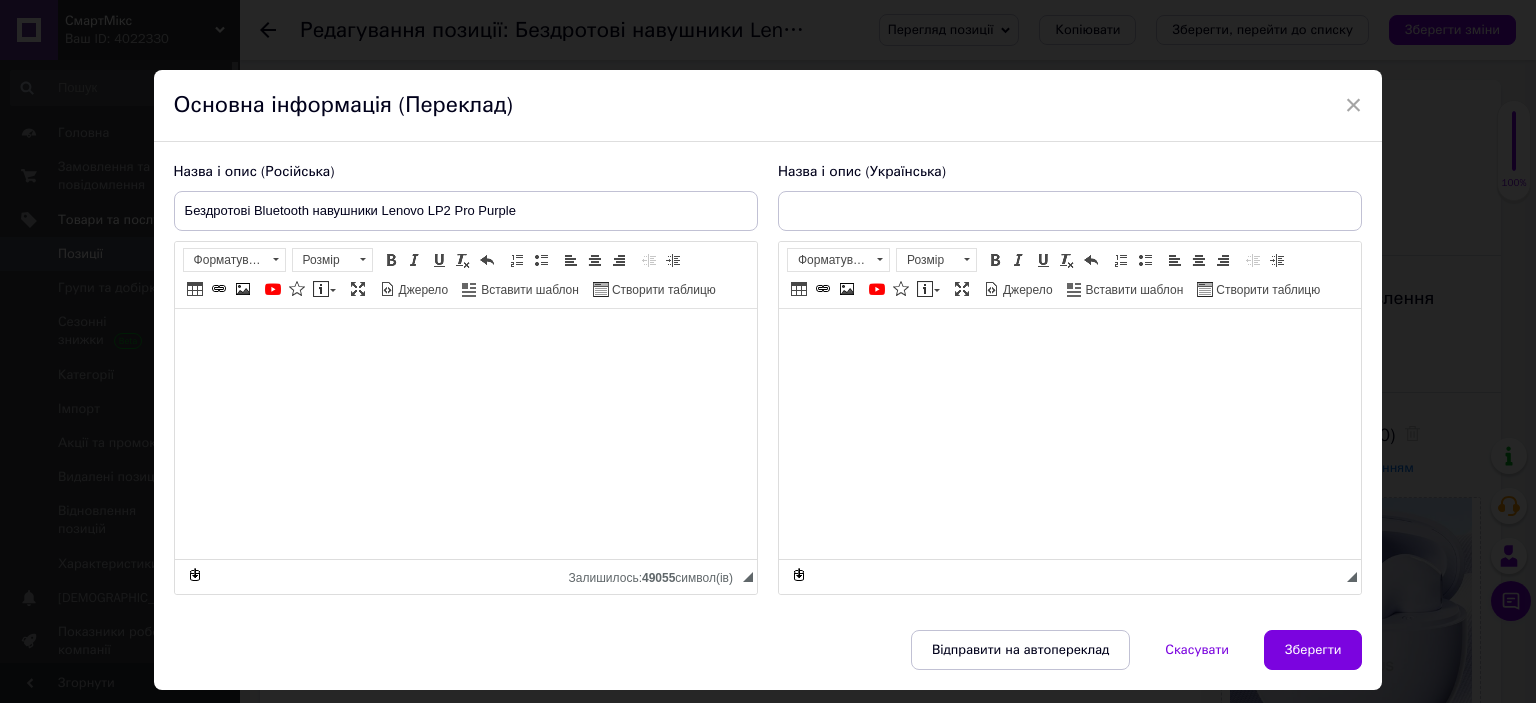 type on "Бездротові навушники Lenovo LP2 Pro Purple" 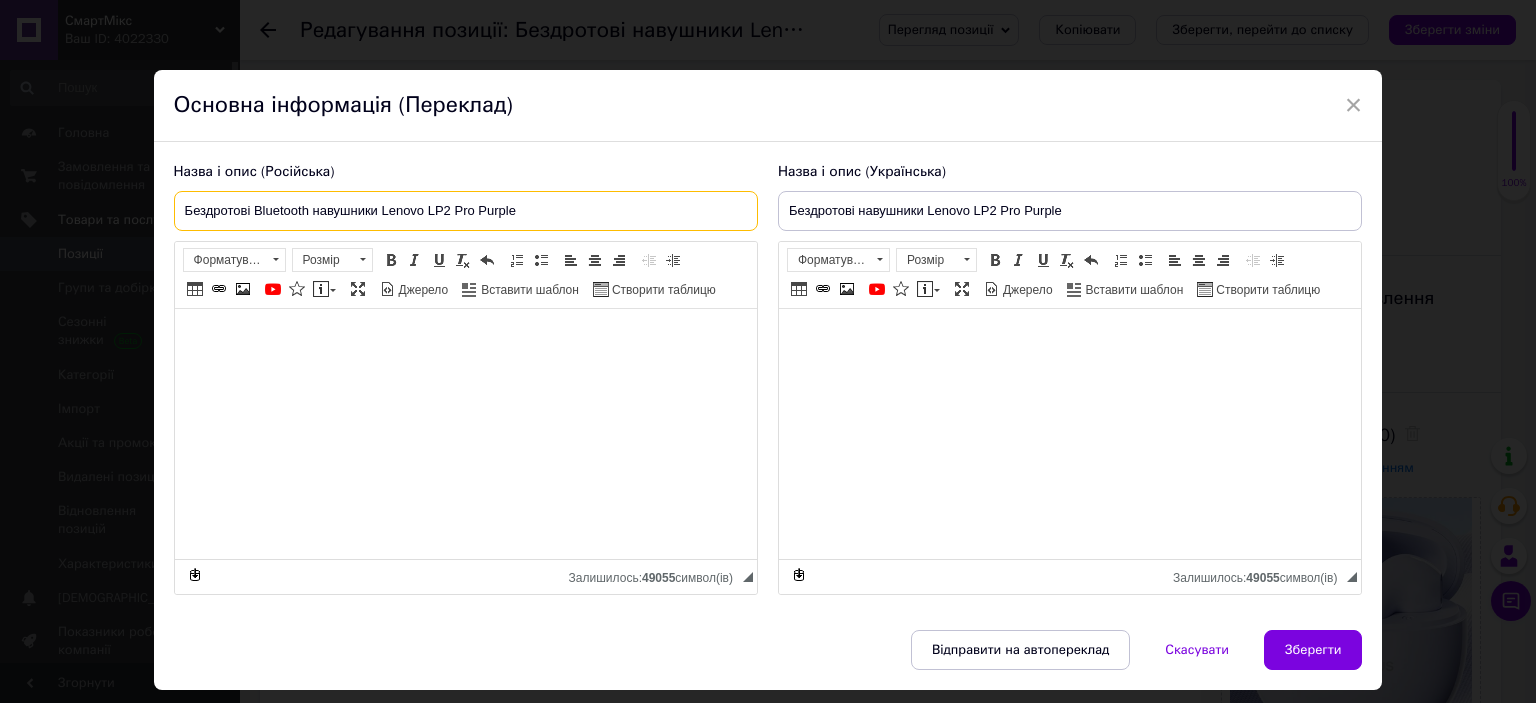 drag, startPoint x: 561, startPoint y: 217, endPoint x: 164, endPoint y: 211, distance: 397.04535 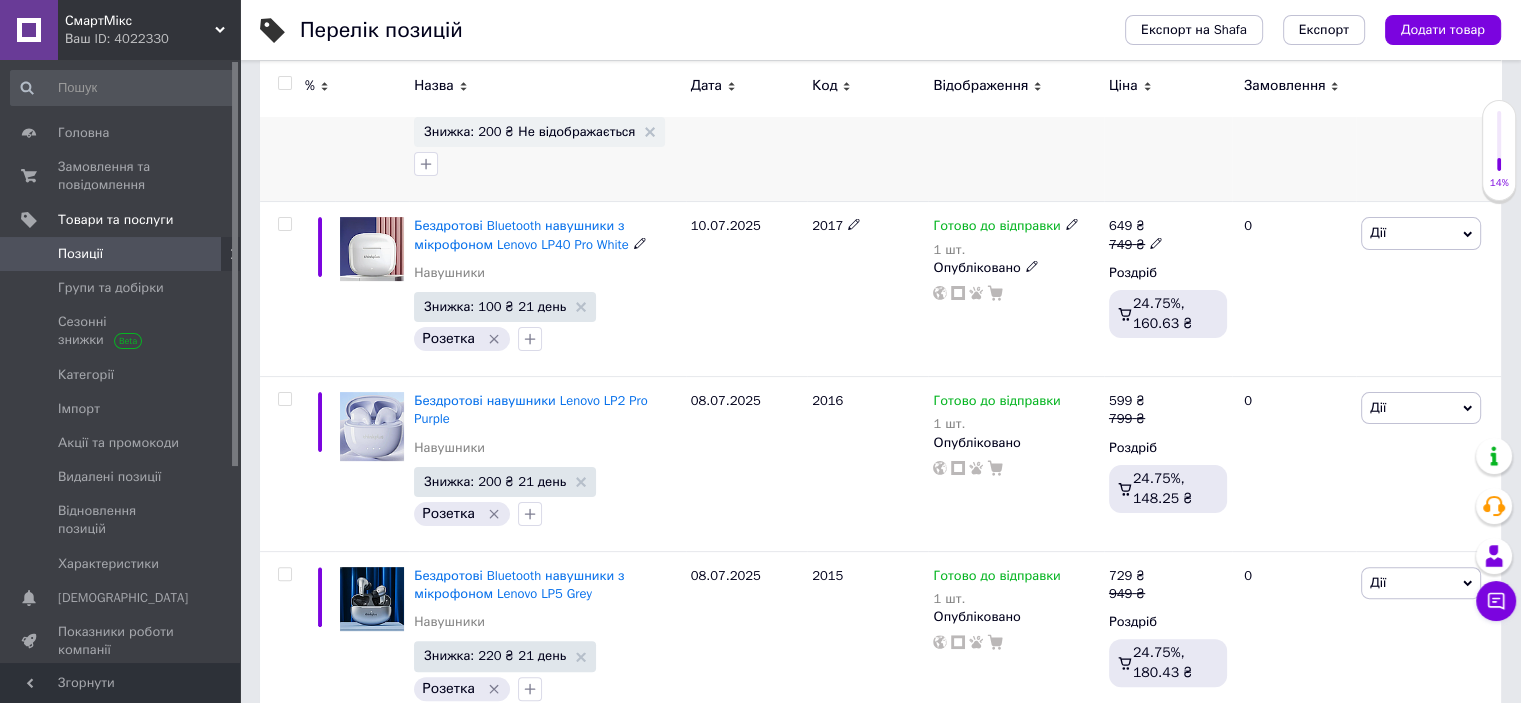 scroll, scrollTop: 500, scrollLeft: 0, axis: vertical 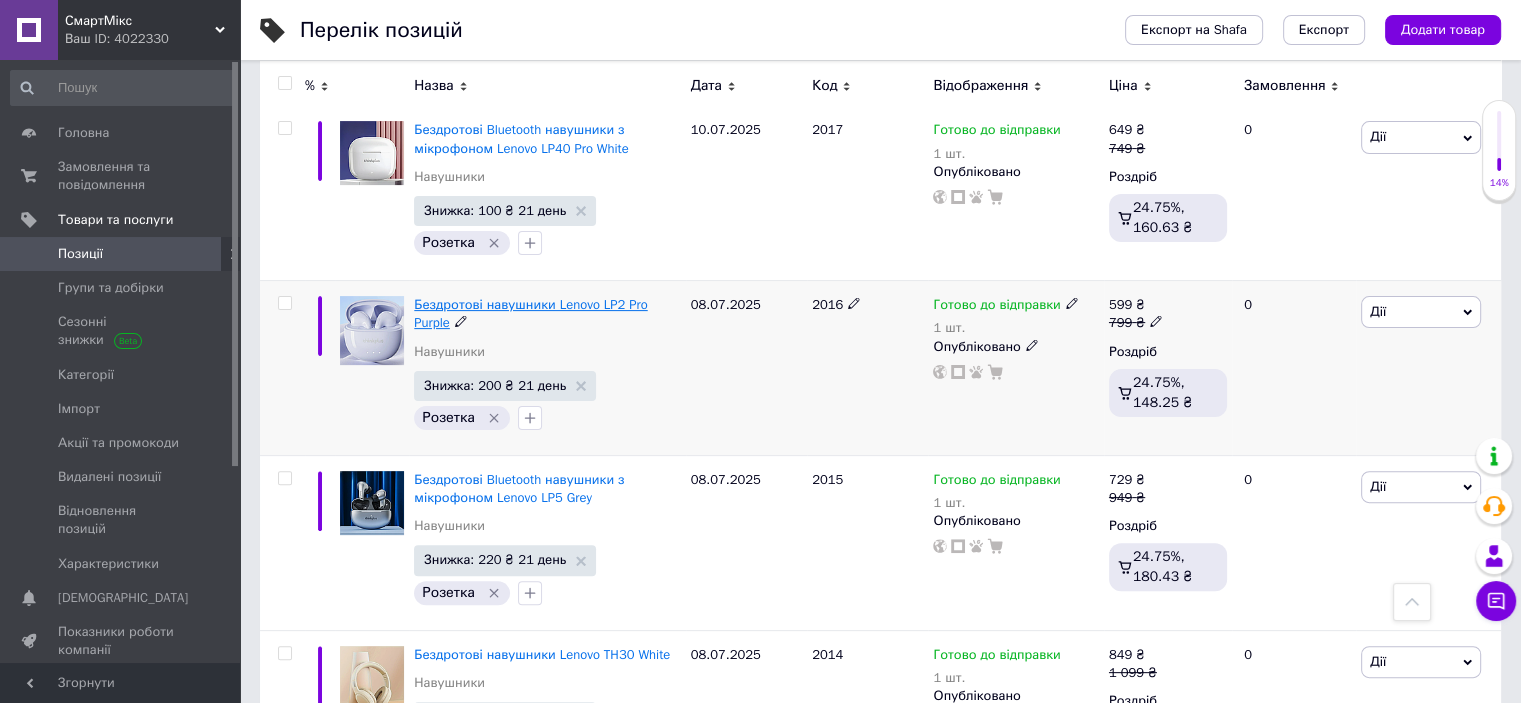 click on "Бездротові навушники Lenovo LP2 Pro Purple" at bounding box center (530, 313) 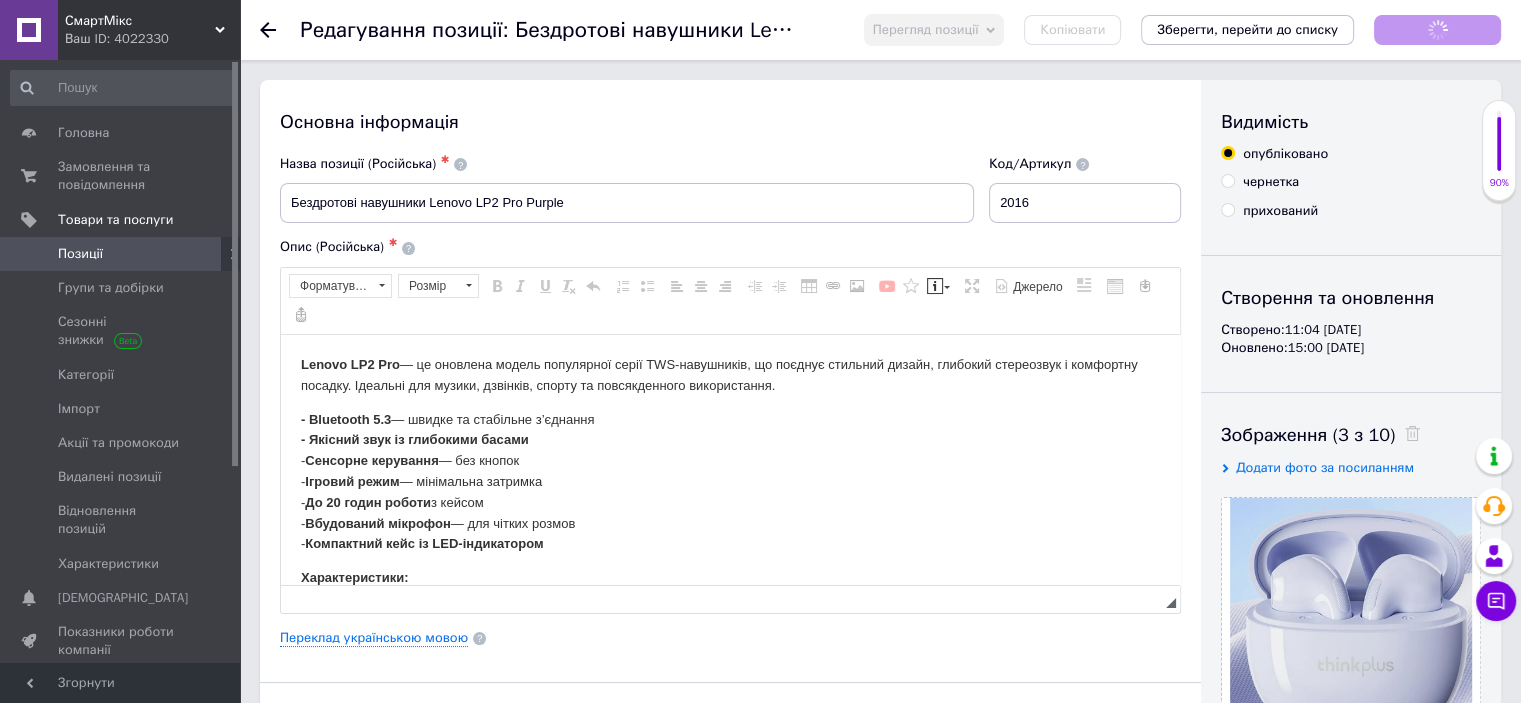 scroll, scrollTop: 0, scrollLeft: 0, axis: both 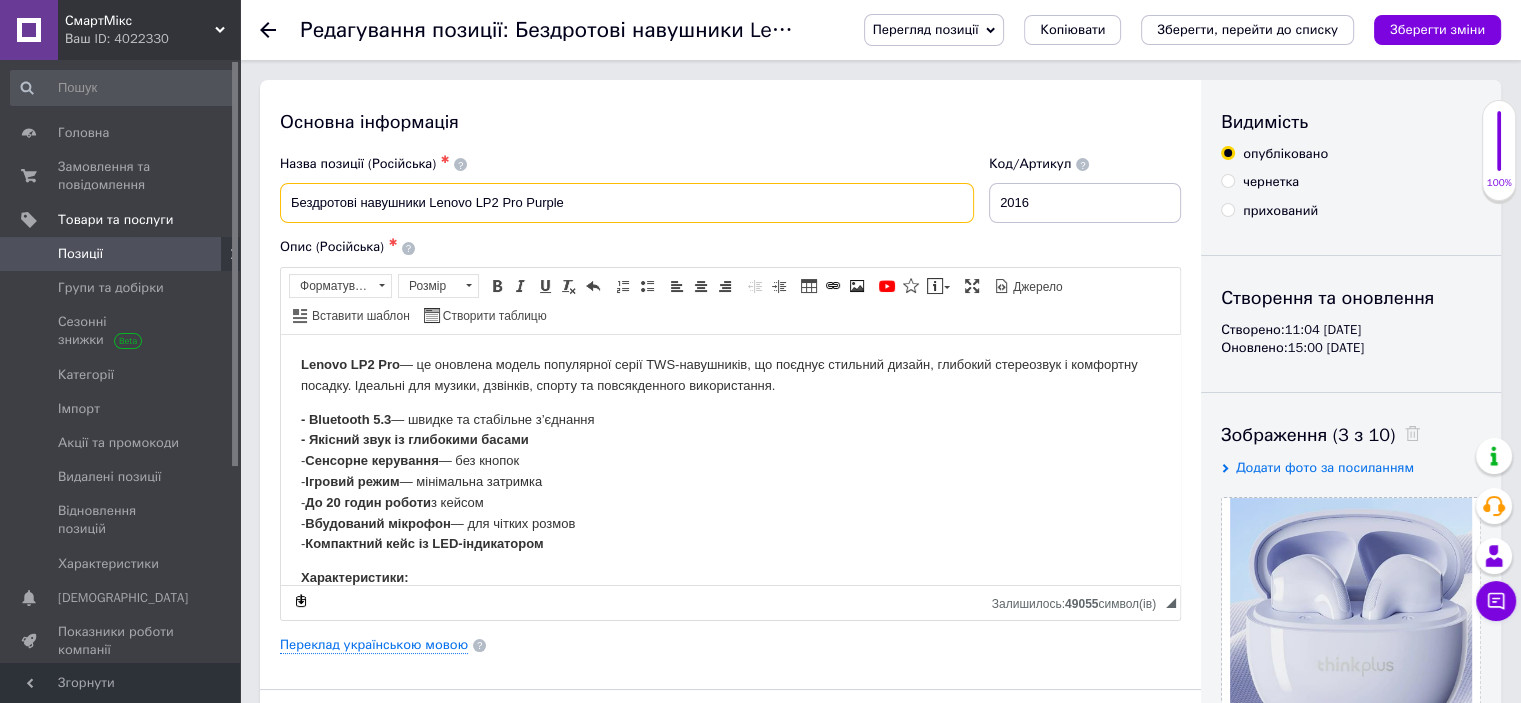 click on "Бездротові навушники Lenovo LP2 Pro Purple" at bounding box center [627, 203] 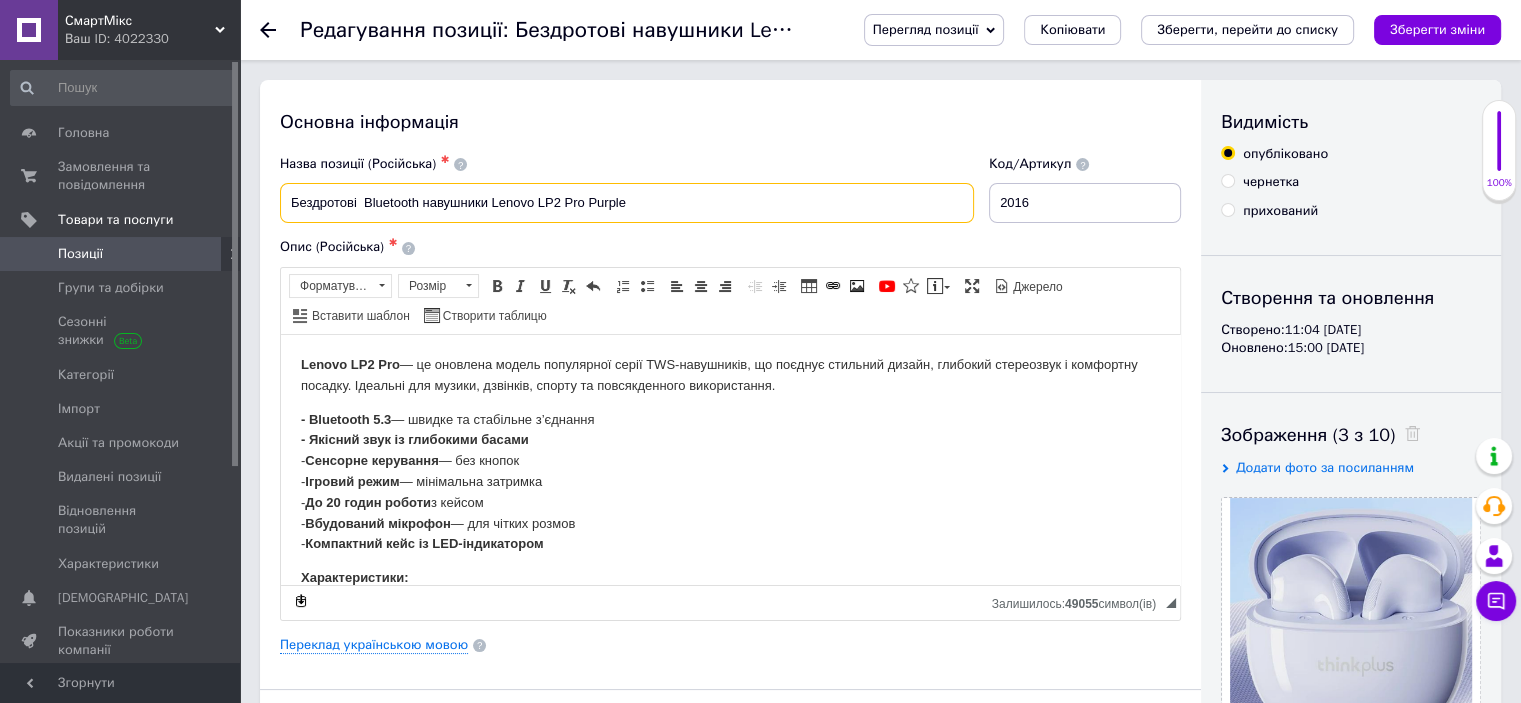 click on "Бездротові  Bluetooth навушники Lenovo LP2 Pro Purple" at bounding box center (627, 203) 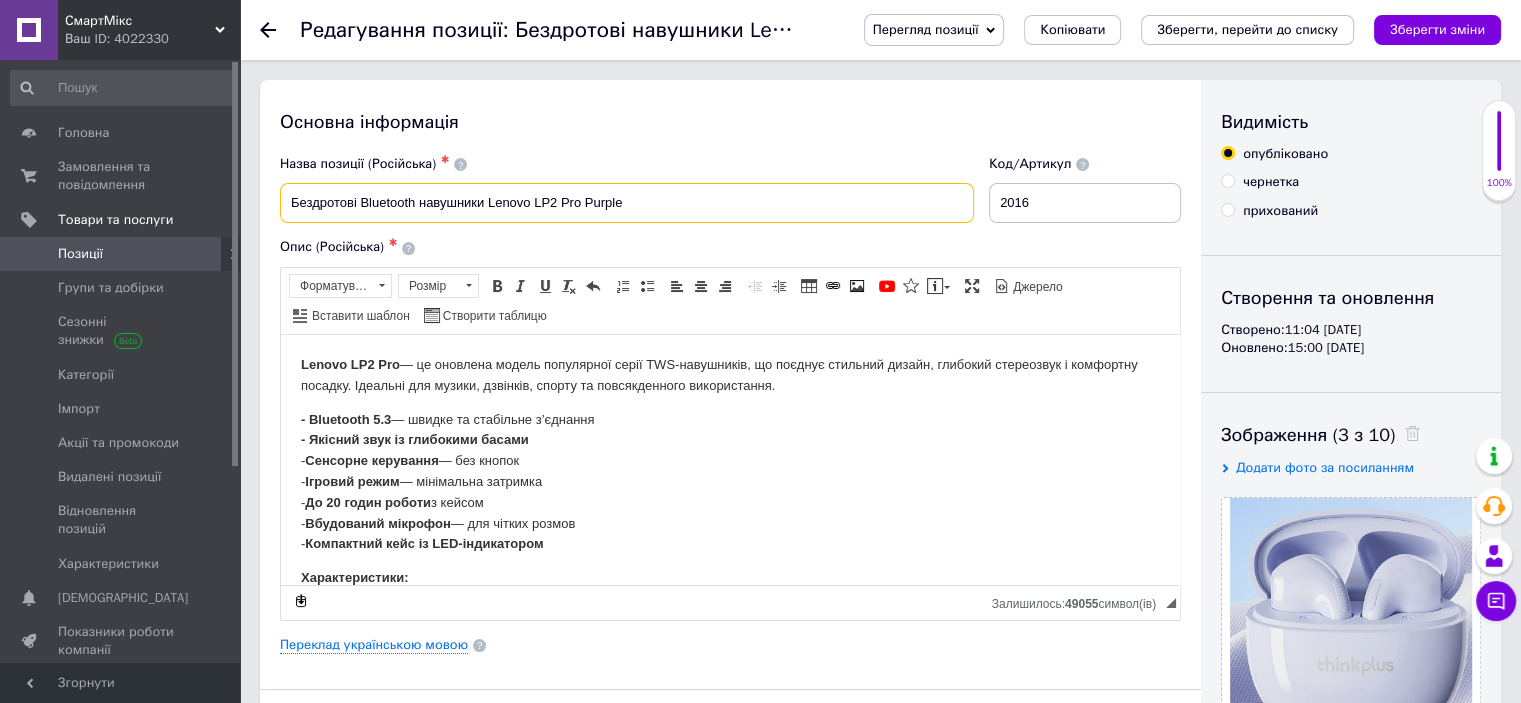 drag, startPoint x: 496, startPoint y: 203, endPoint x: 256, endPoint y: 205, distance: 240.00833 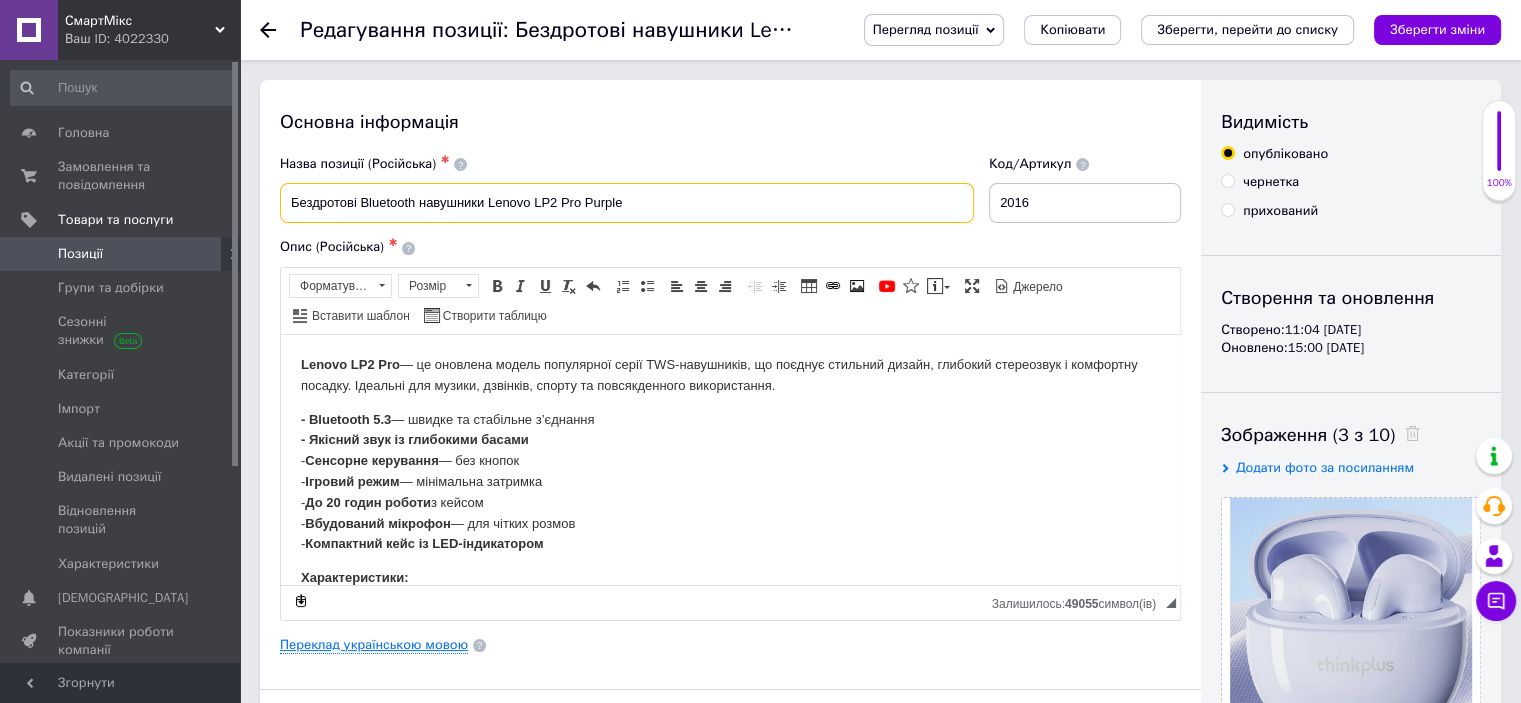 type on "Бездротові Bluetooth навушники Lenovo LP2 Pro Purple" 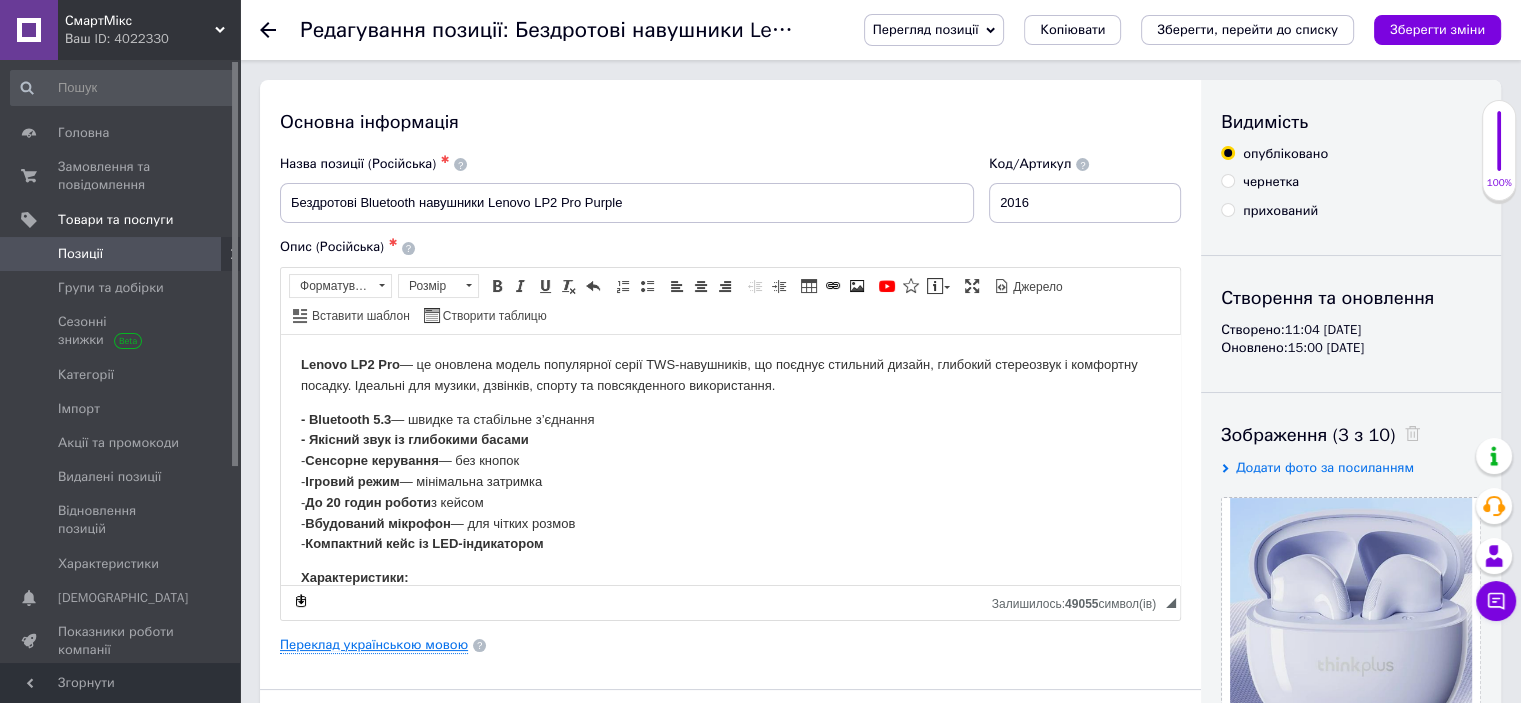 click on "Переклад українською мовою" at bounding box center (374, 645) 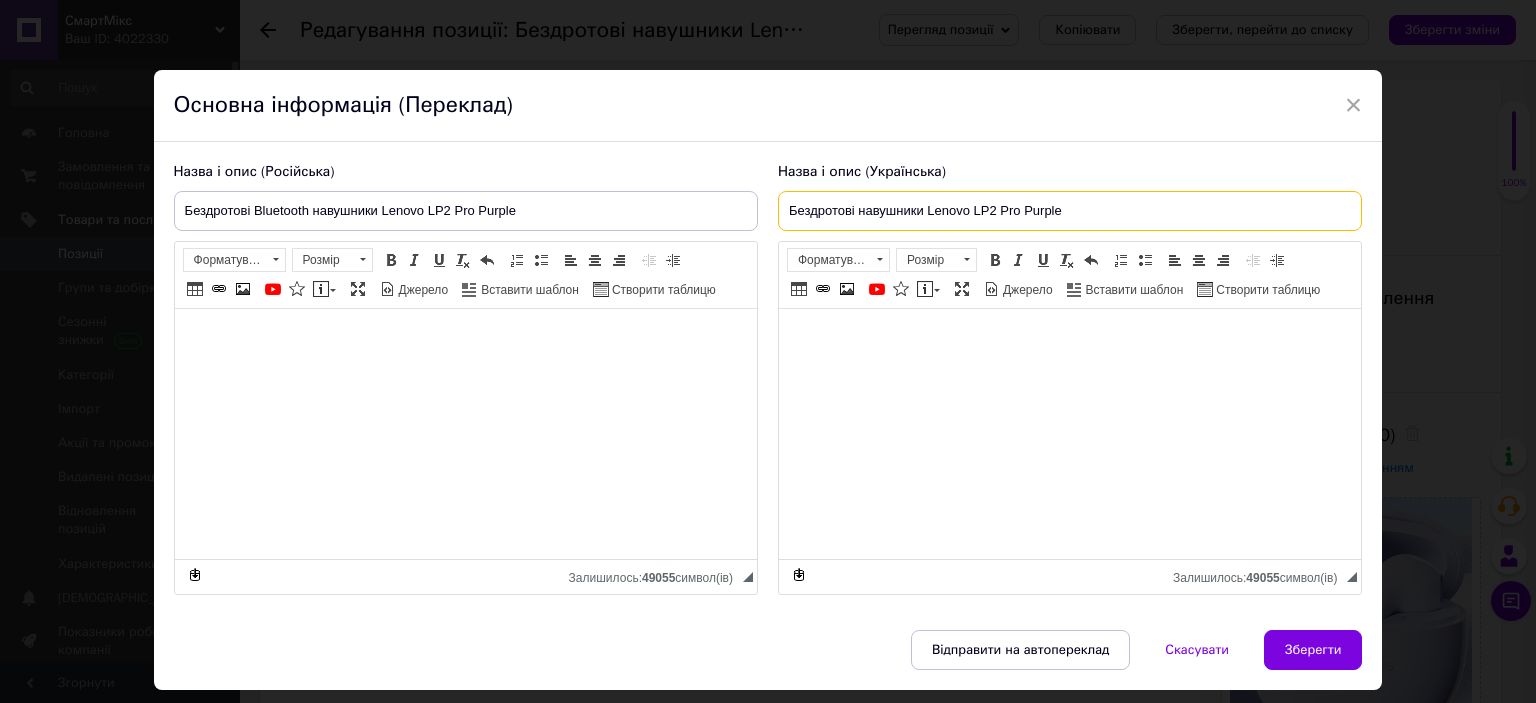 drag, startPoint x: 1064, startPoint y: 211, endPoint x: 781, endPoint y: 179, distance: 284.80344 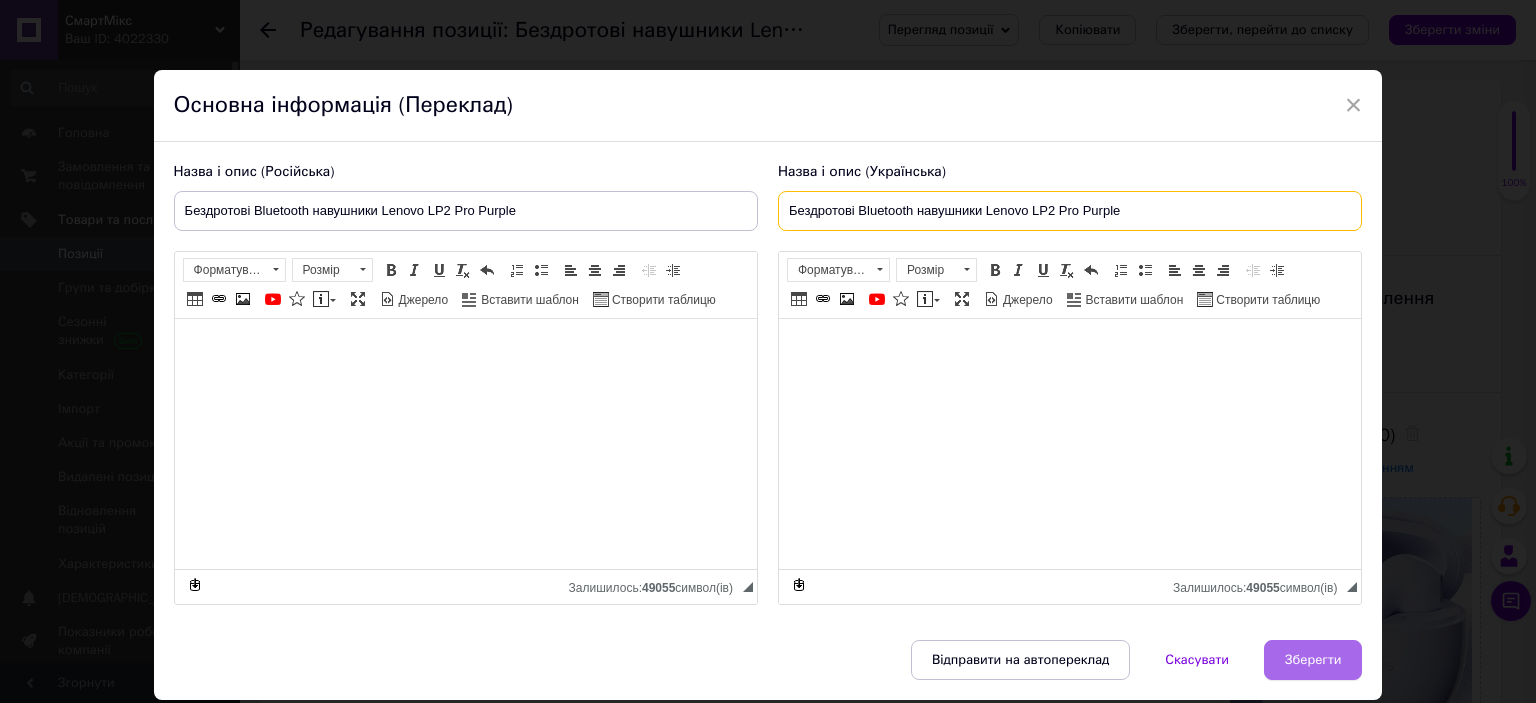 type on "Бездротові Bluetooth навушники Lenovo LP2 Pro Purple" 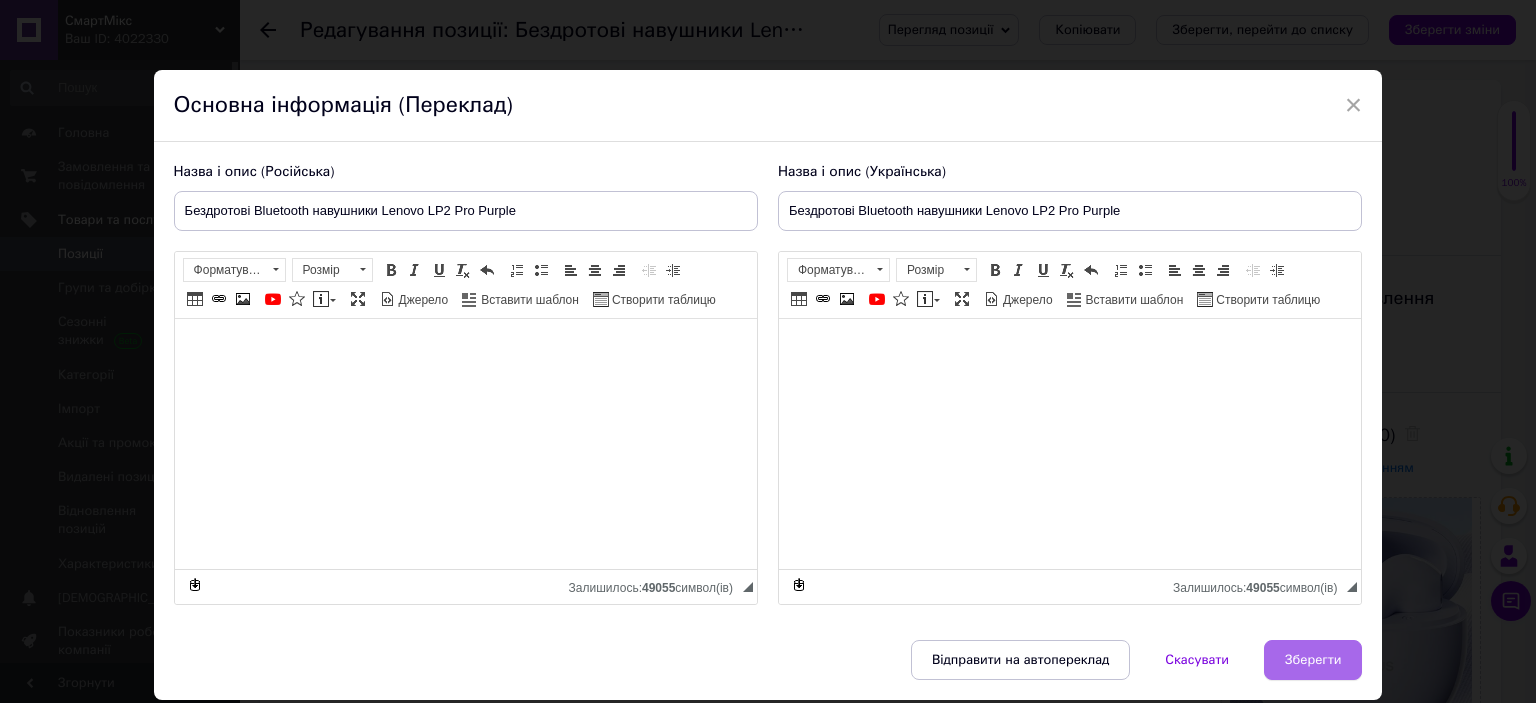 click on "Зберегти" at bounding box center (1313, 660) 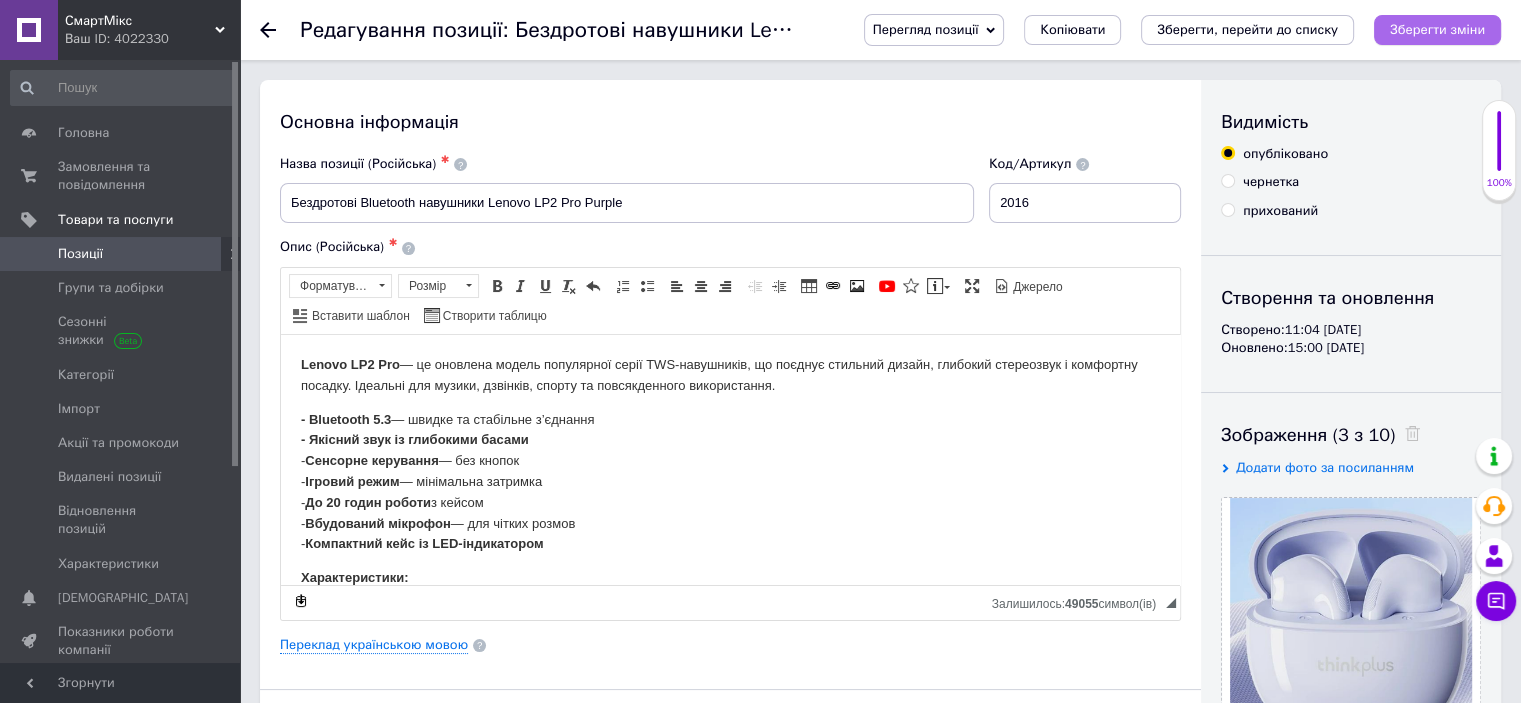 click on "Зберегти зміни" at bounding box center (1437, 29) 